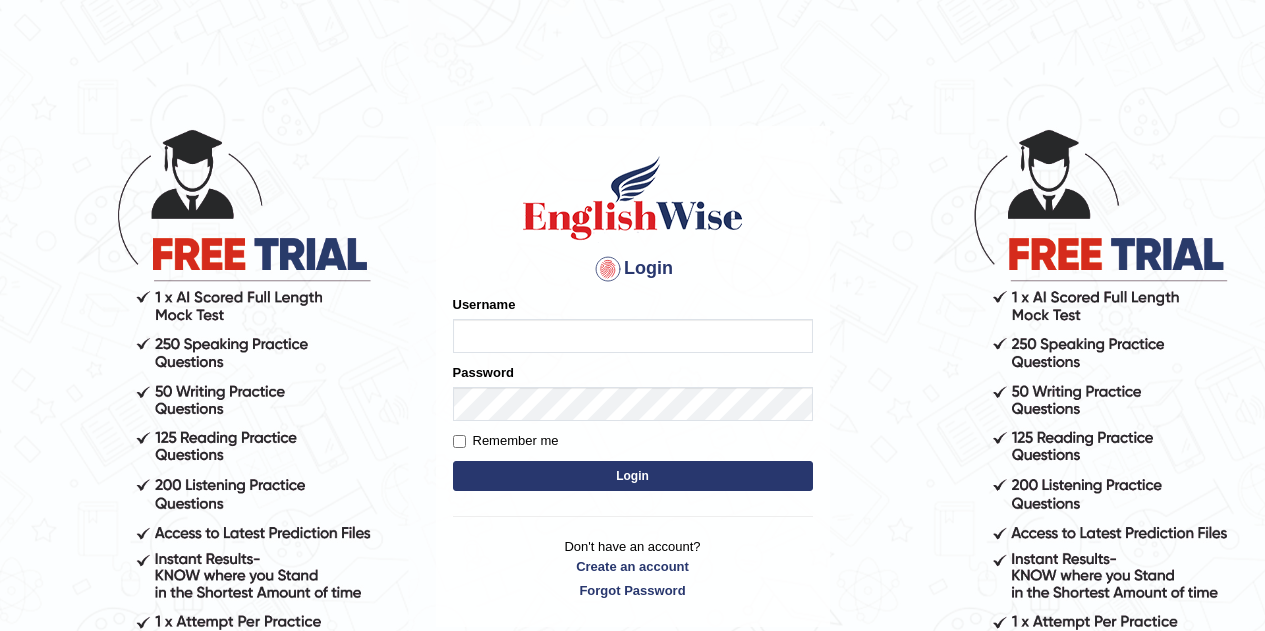 scroll, scrollTop: 0, scrollLeft: 0, axis: both 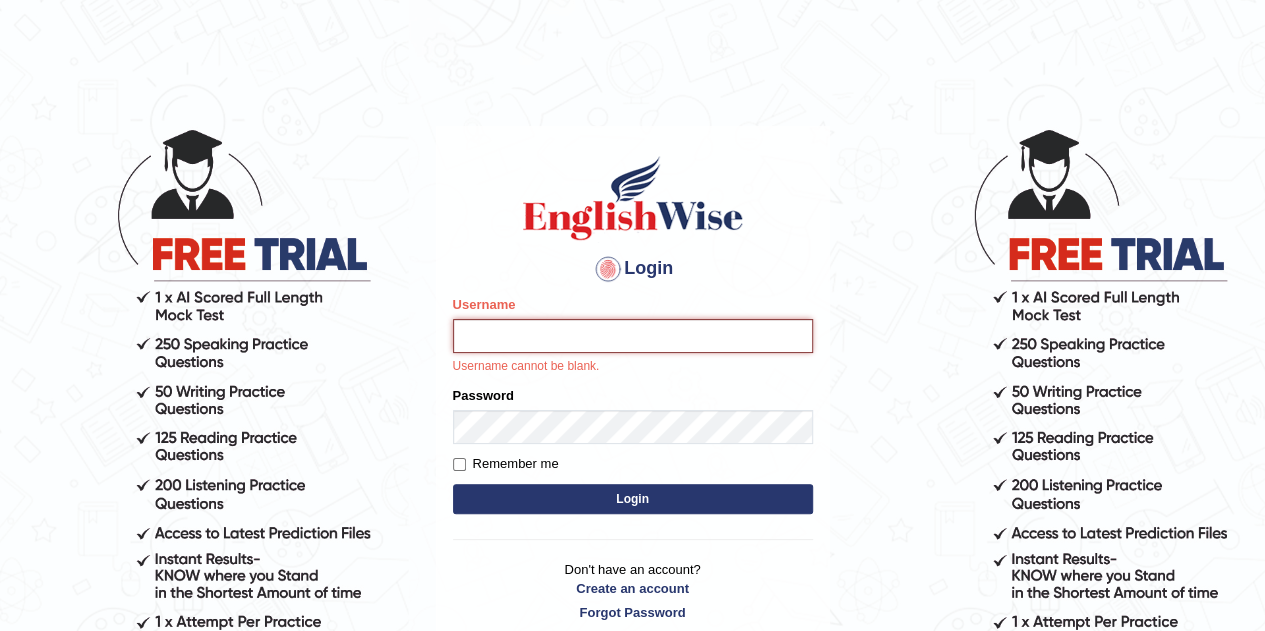 type on "kumar_parramatta" 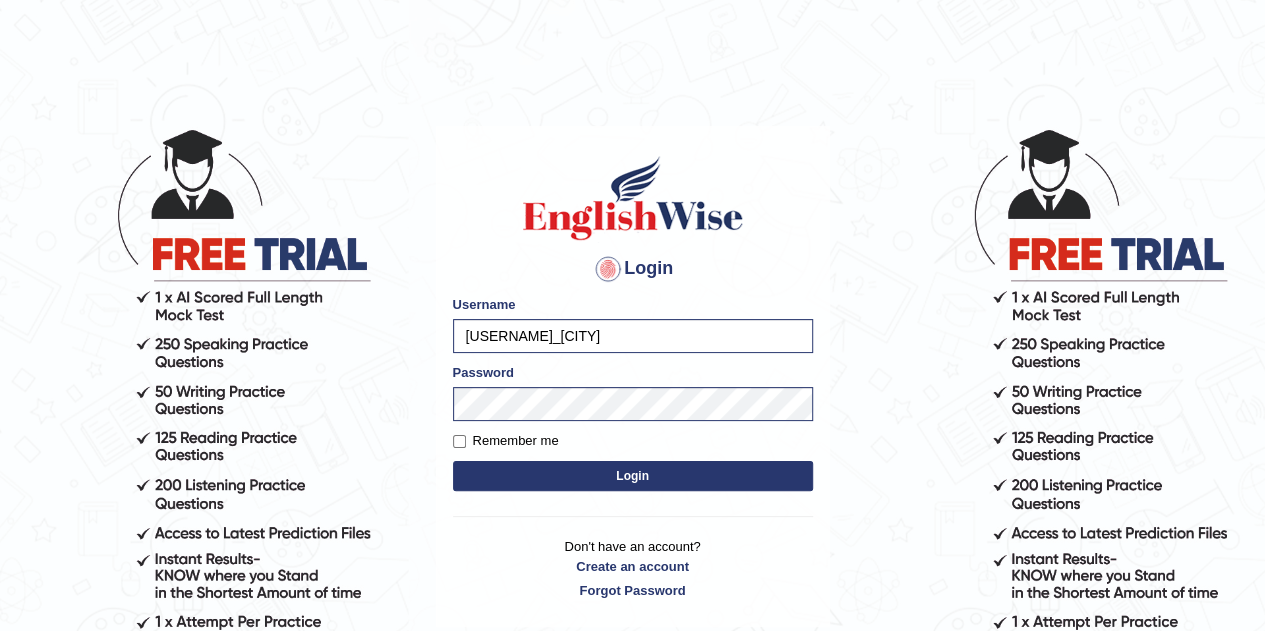 click on "Login
Please fix the following errors:
Username
kumar_parramatta
Password
Remember me
Login
Don't have an account?
Create an account
Forgot Password" at bounding box center (633, 376) 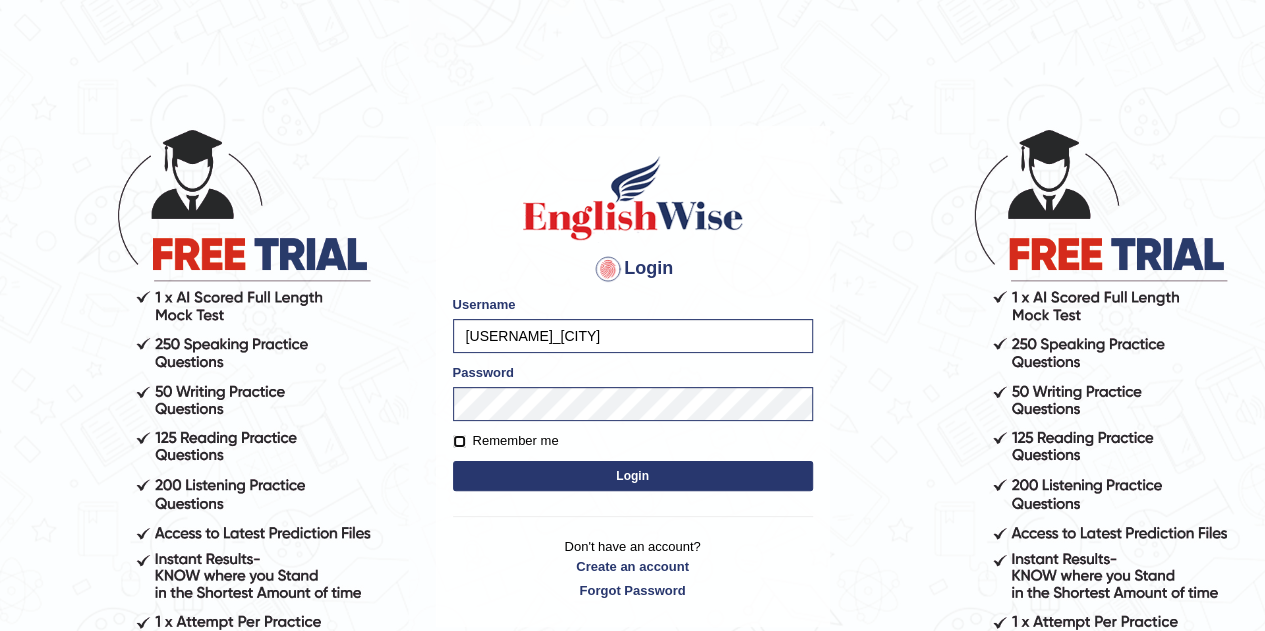 click on "Remember me" at bounding box center [459, 441] 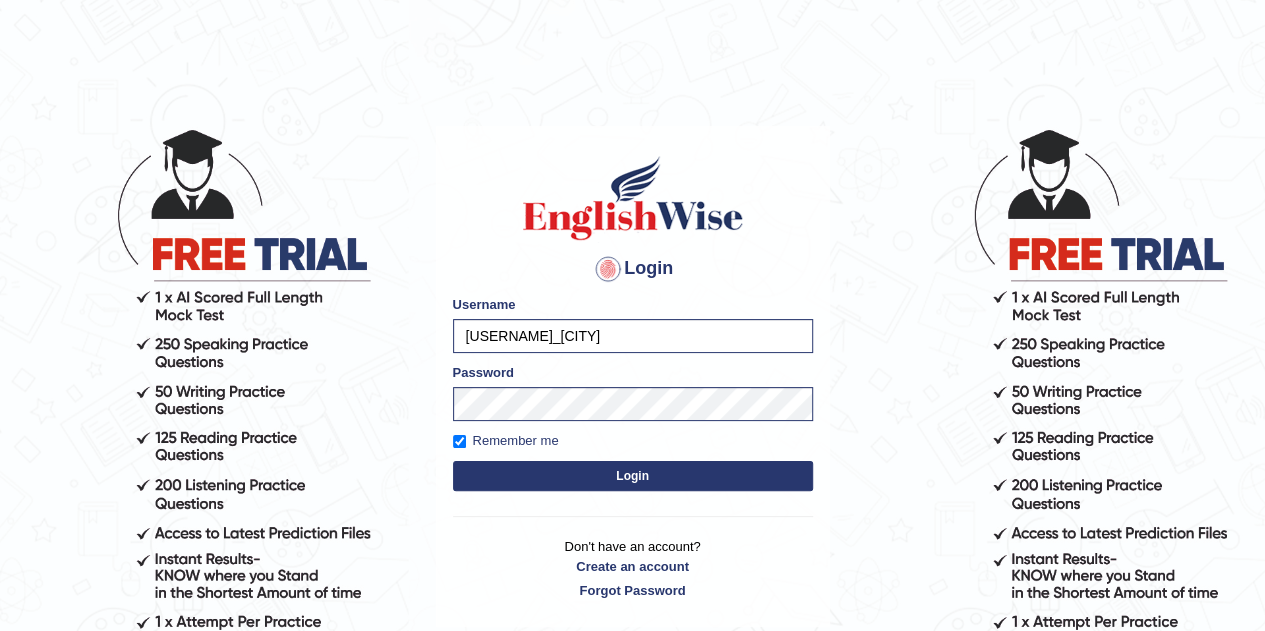 click on "Login" at bounding box center [633, 476] 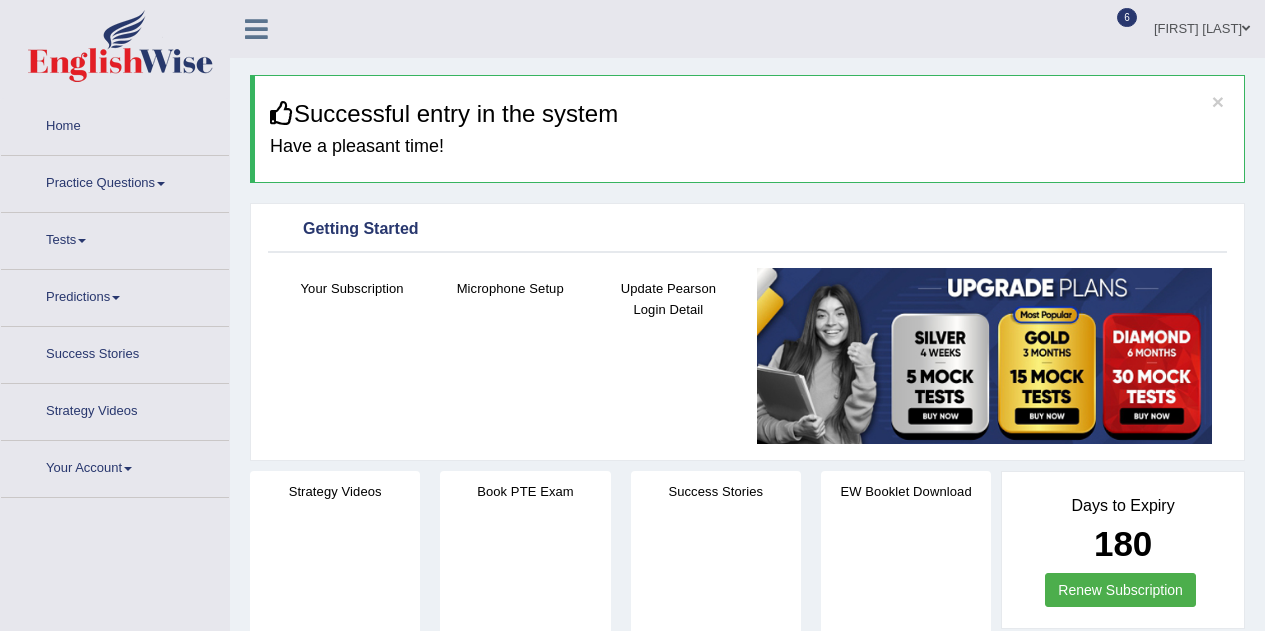 scroll, scrollTop: 0, scrollLeft: 0, axis: both 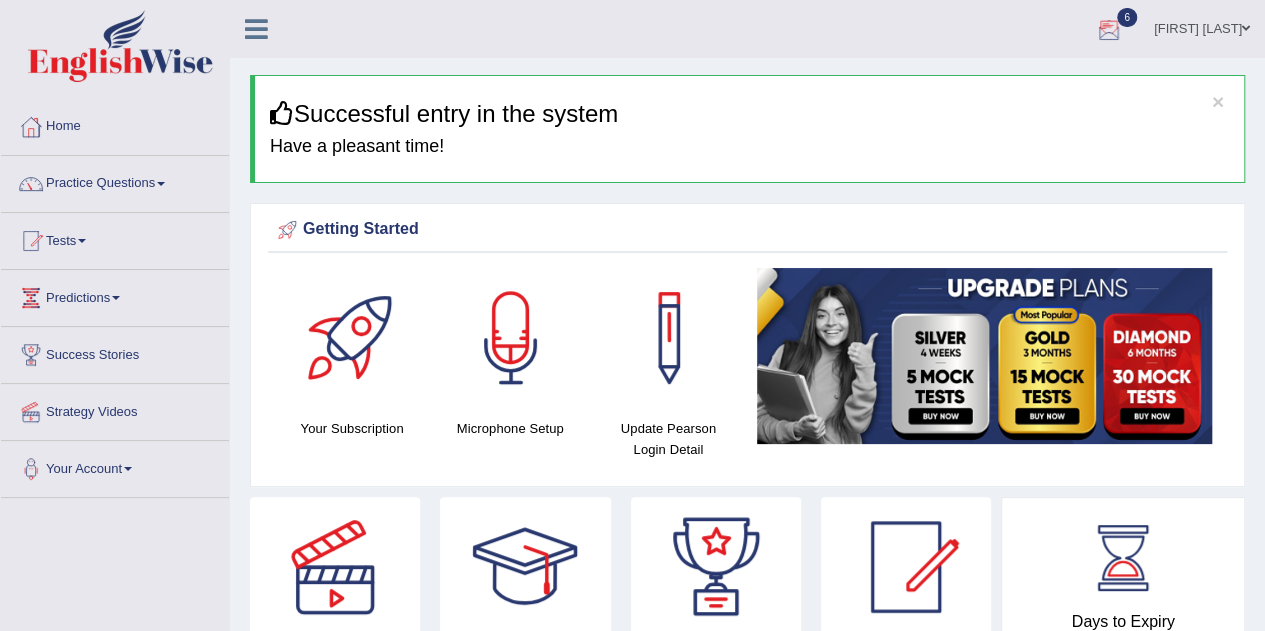 click at bounding box center (1109, 30) 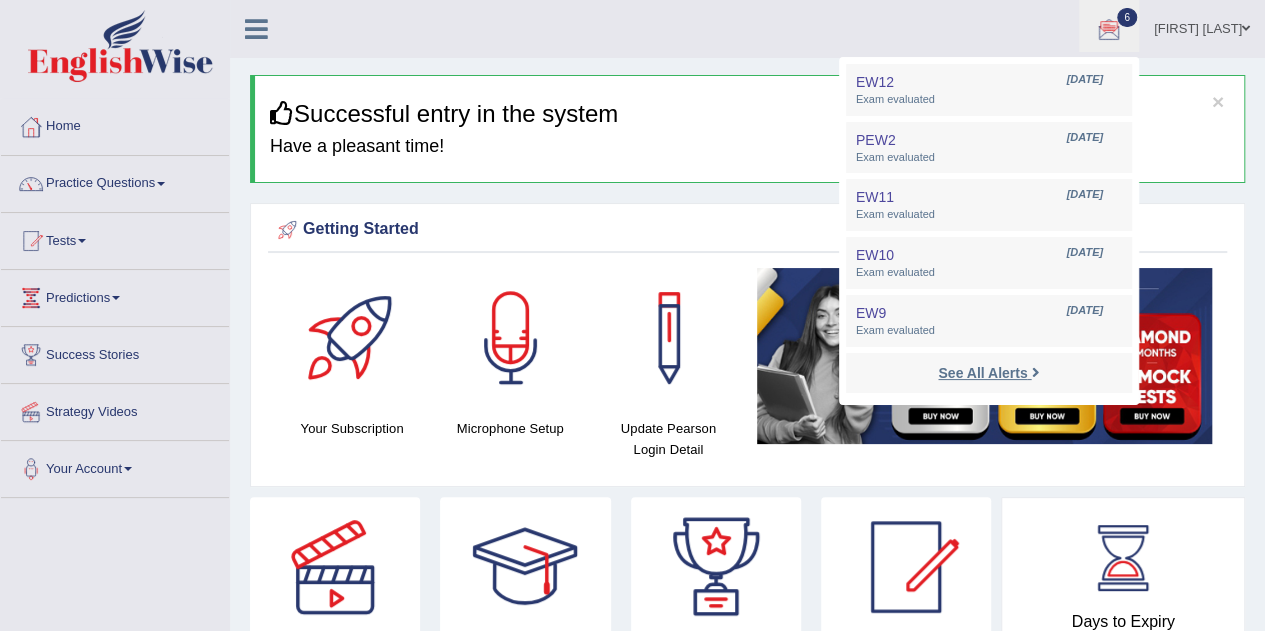 click on "See All Alerts" at bounding box center (982, 373) 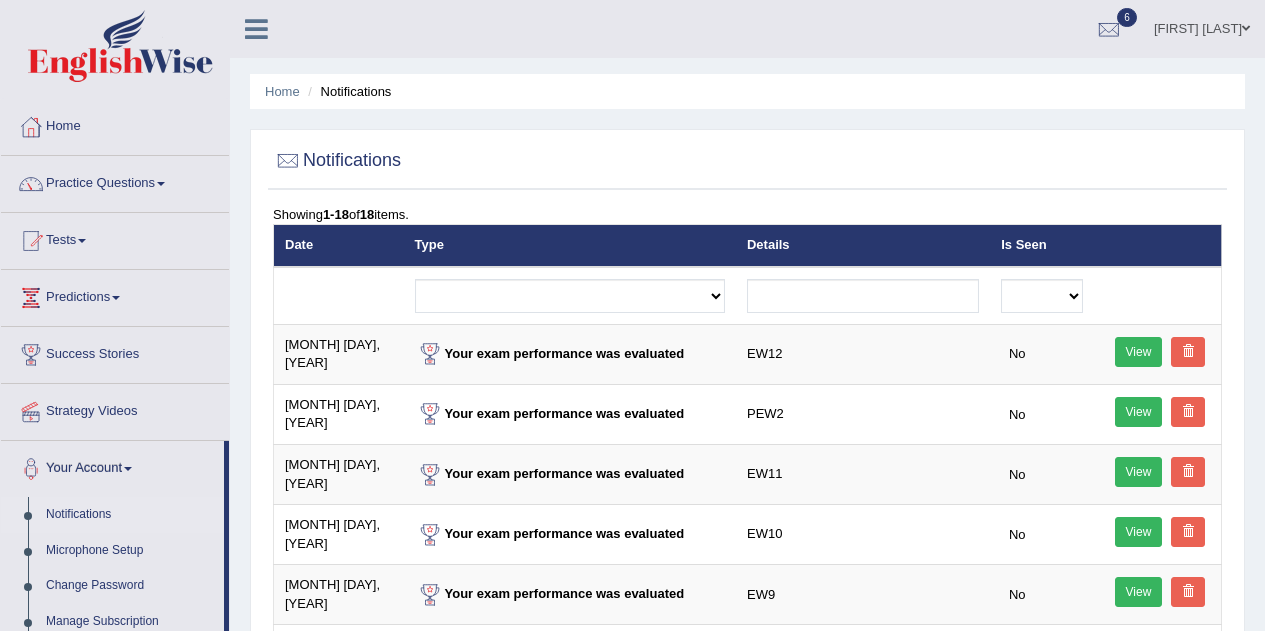 scroll, scrollTop: 0, scrollLeft: 0, axis: both 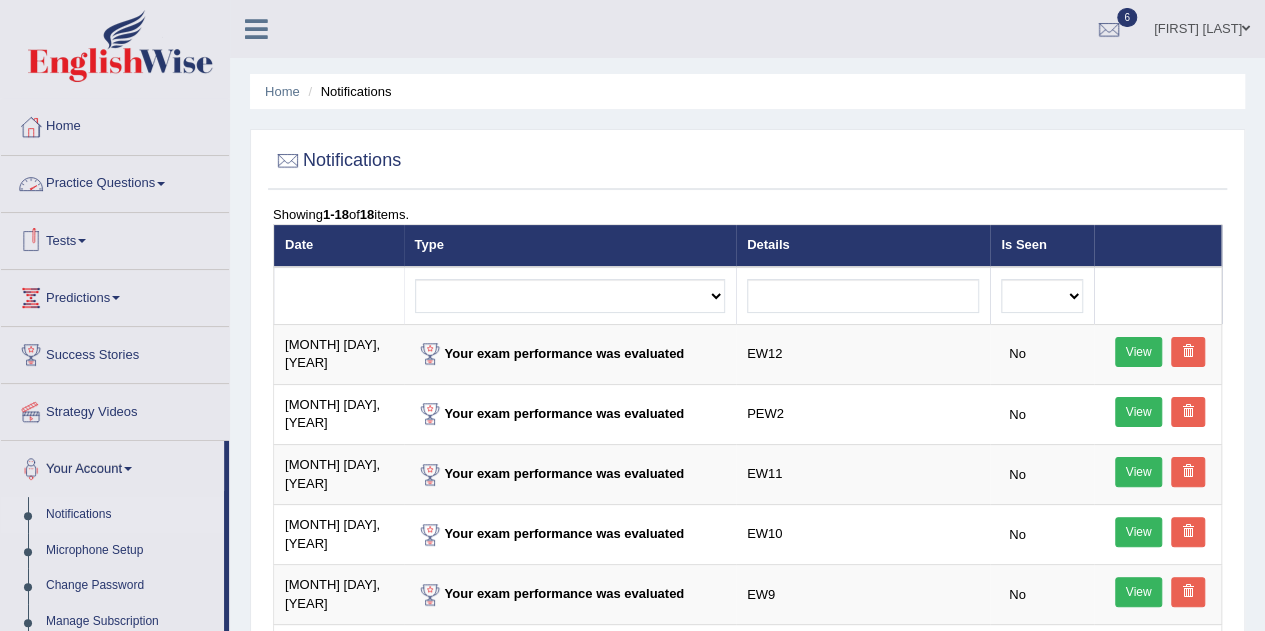click on "Practice Questions" at bounding box center (115, 181) 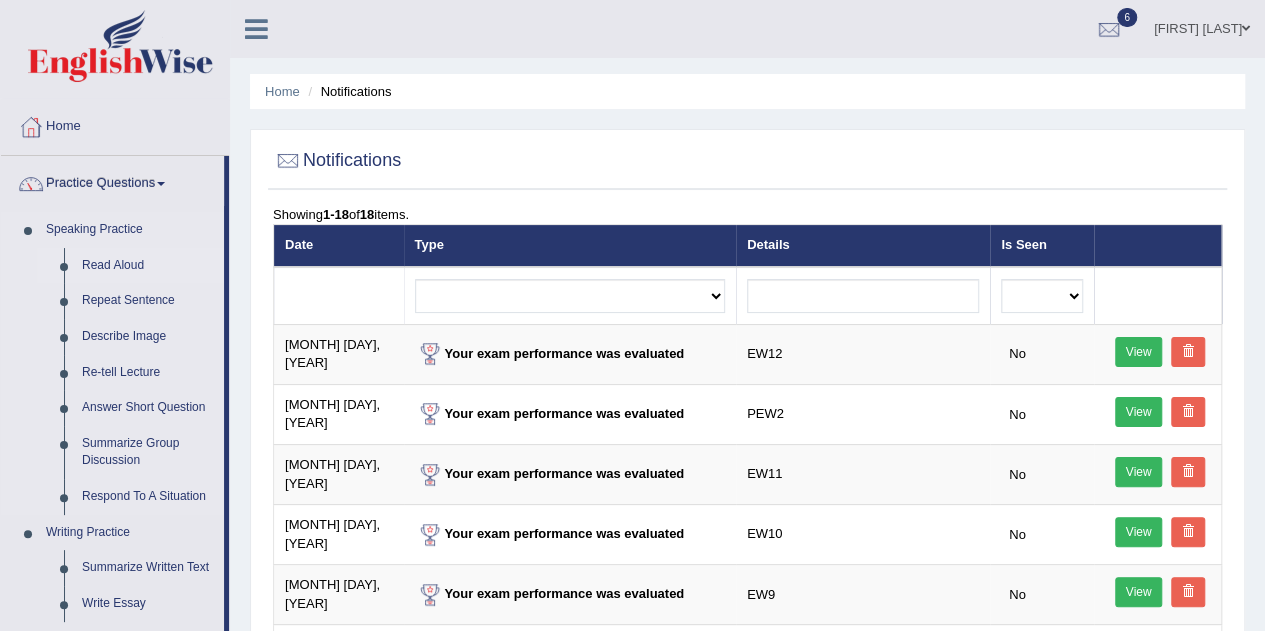 click on "Read Aloud" at bounding box center [148, 266] 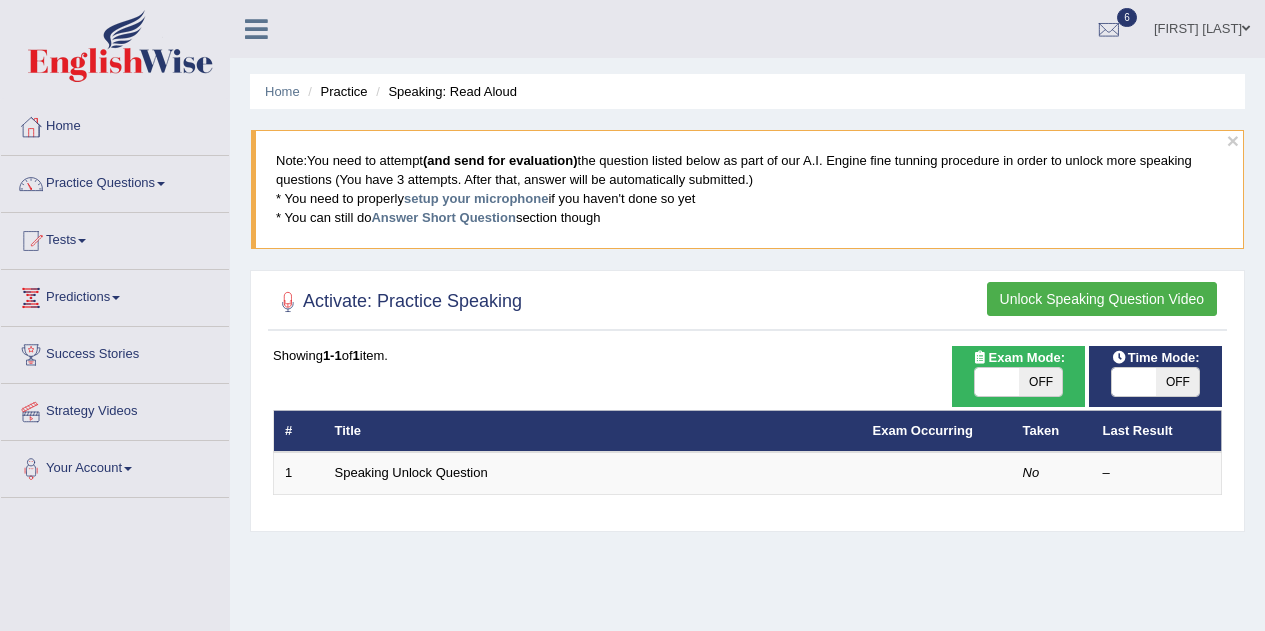 scroll, scrollTop: 0, scrollLeft: 0, axis: both 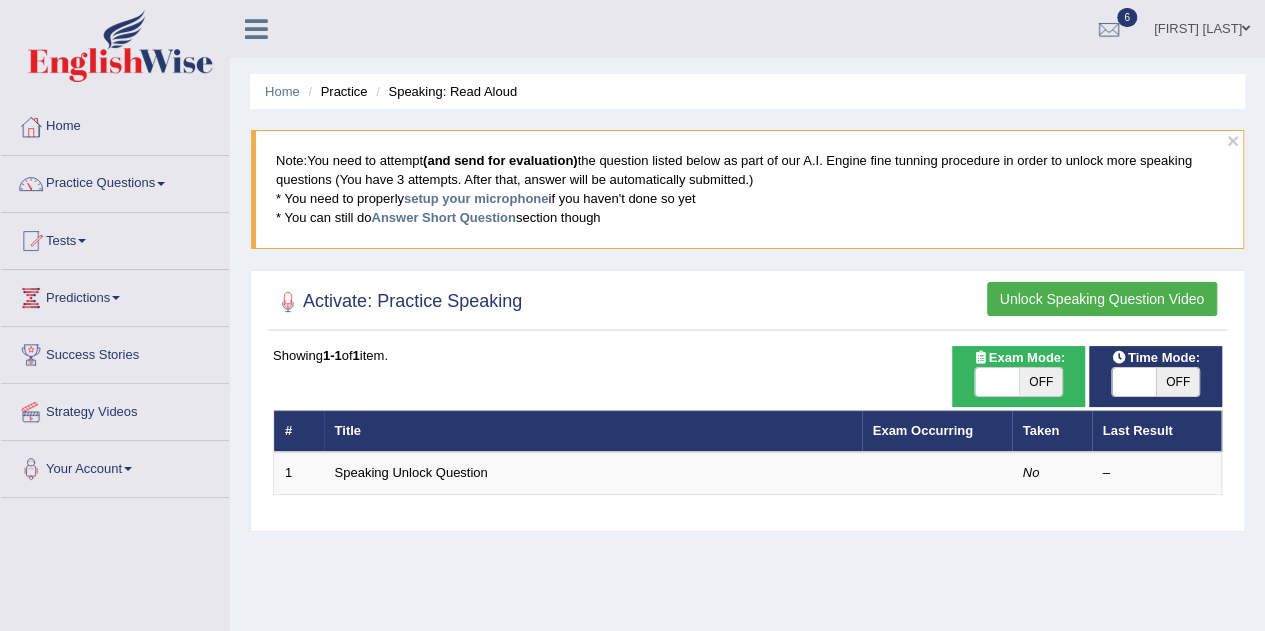 click on "Practice Questions" at bounding box center (115, 181) 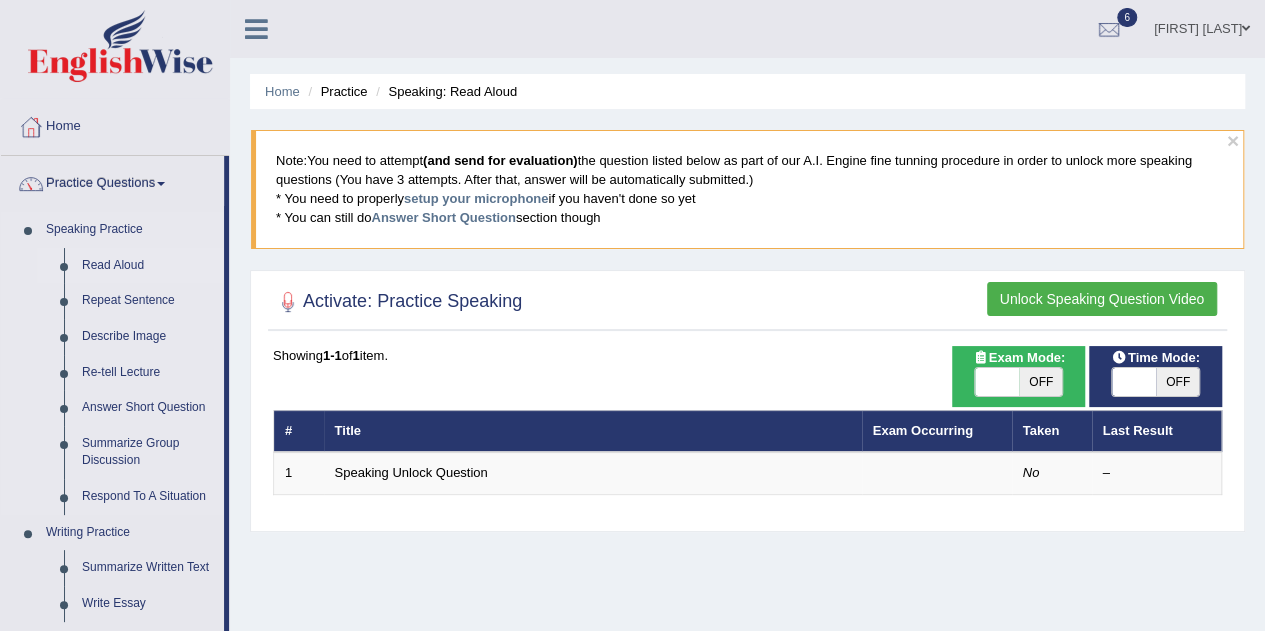 click on "Read Aloud" at bounding box center [148, 266] 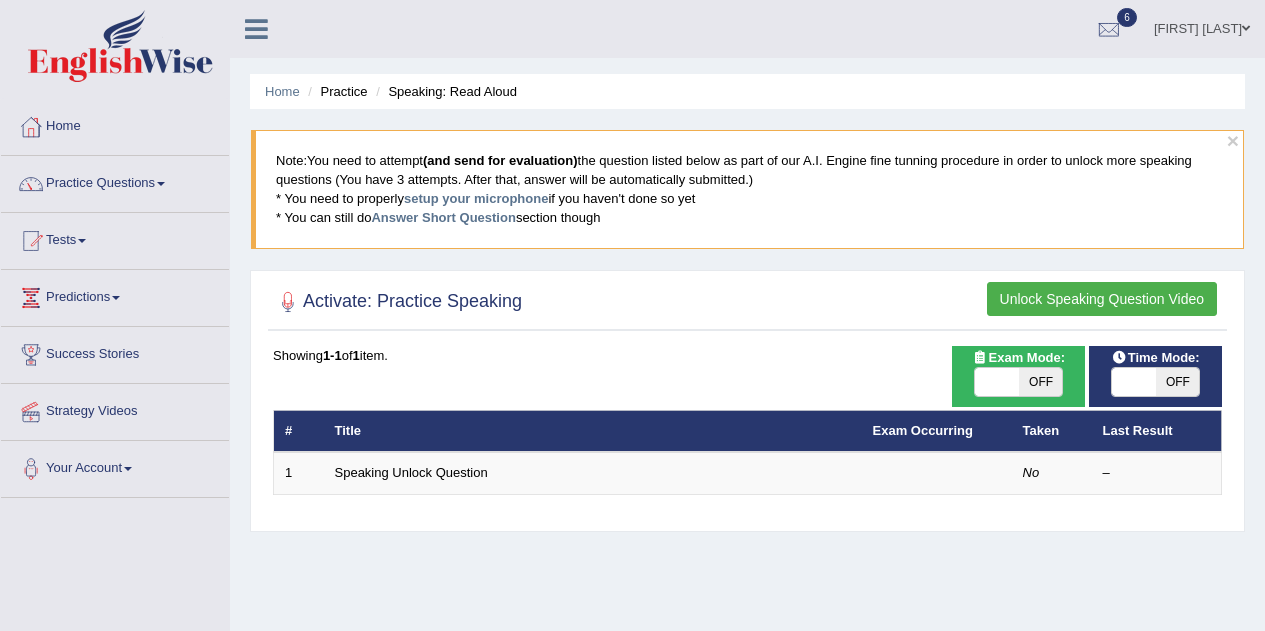 scroll, scrollTop: 0, scrollLeft: 0, axis: both 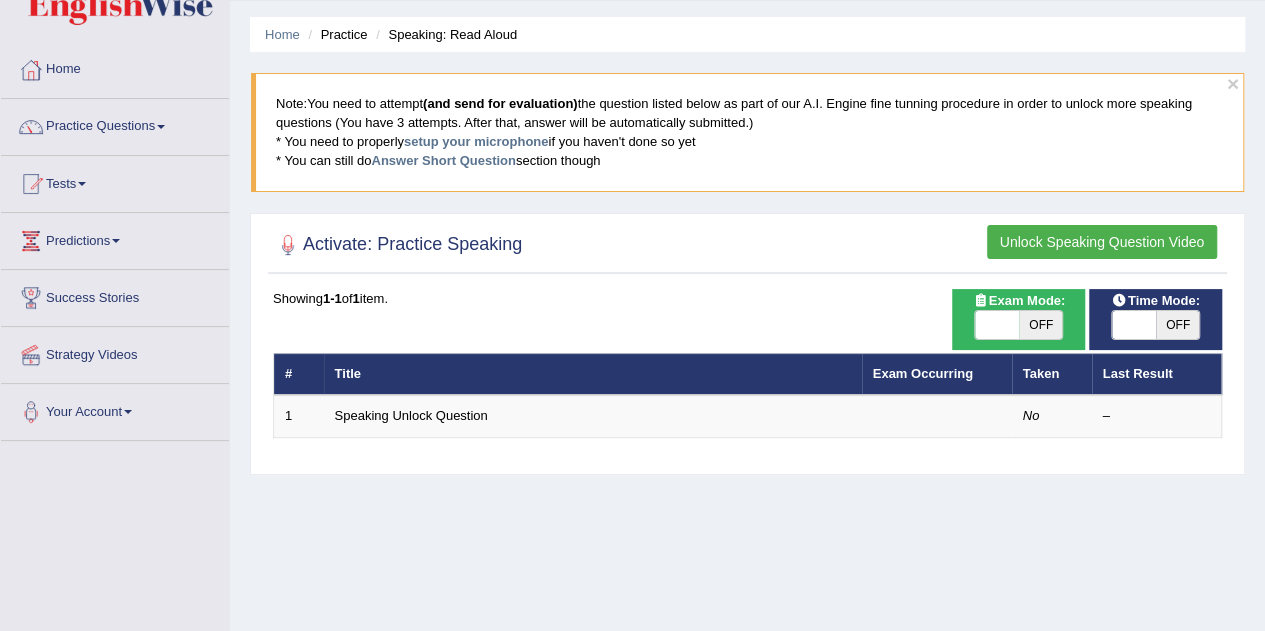 click on "Unlock Speaking Question Video" at bounding box center [1102, 242] 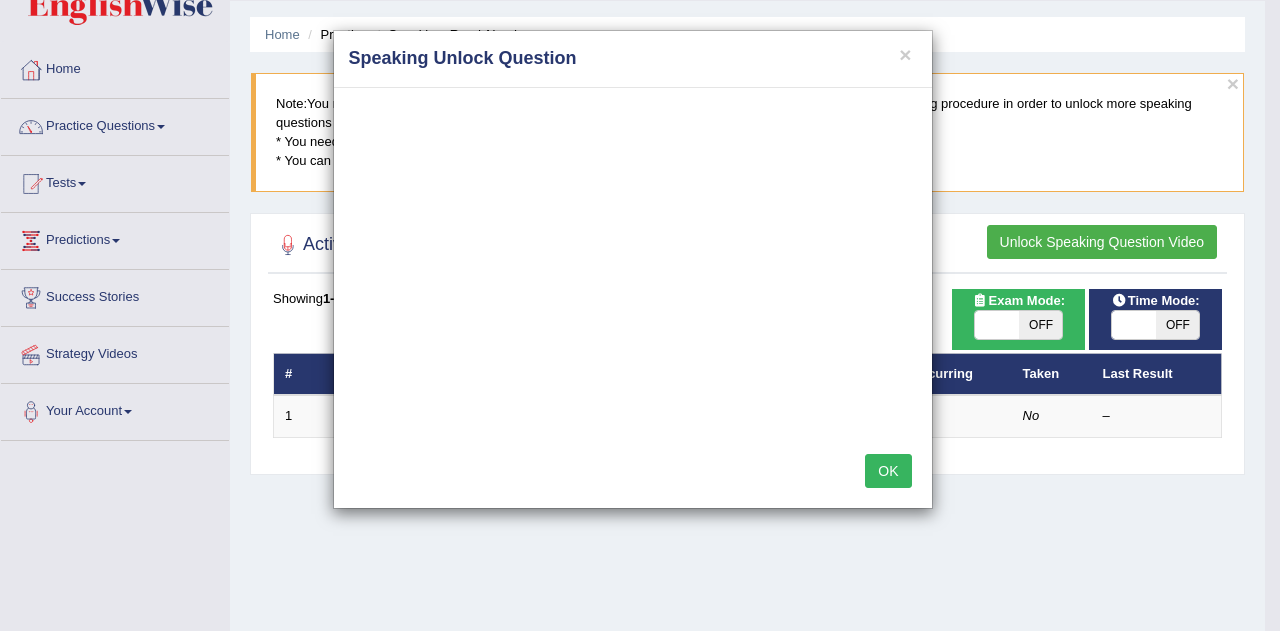 click on "OK" at bounding box center (888, 471) 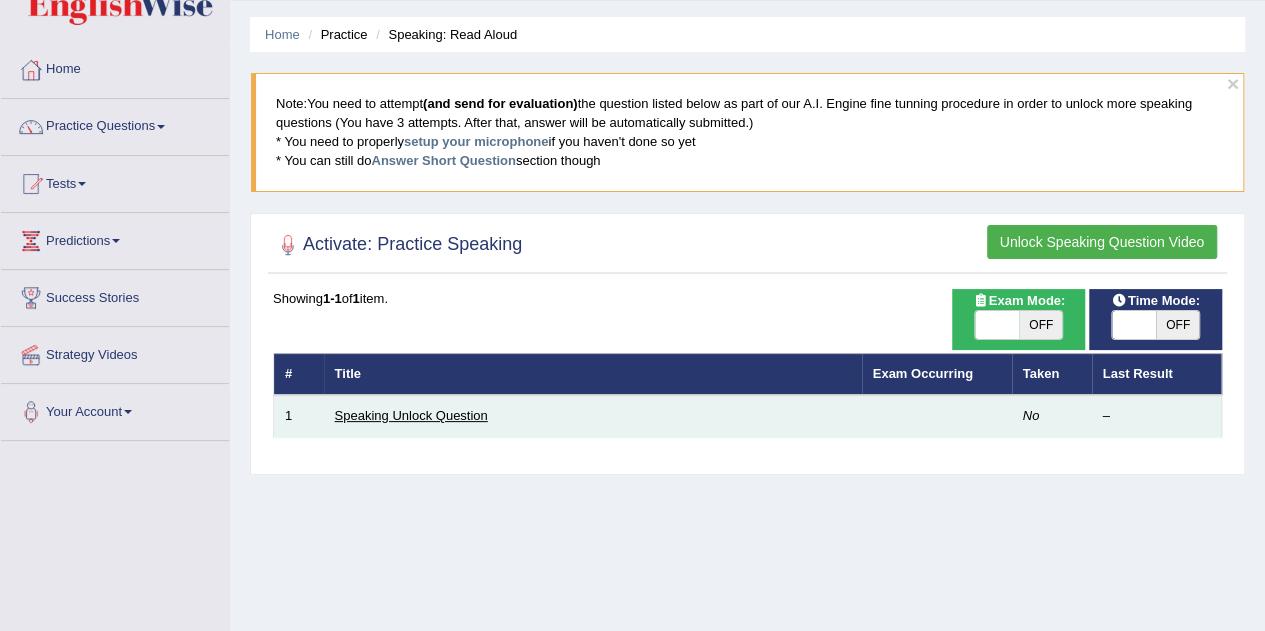 click on "Speaking Unlock Question" at bounding box center (411, 415) 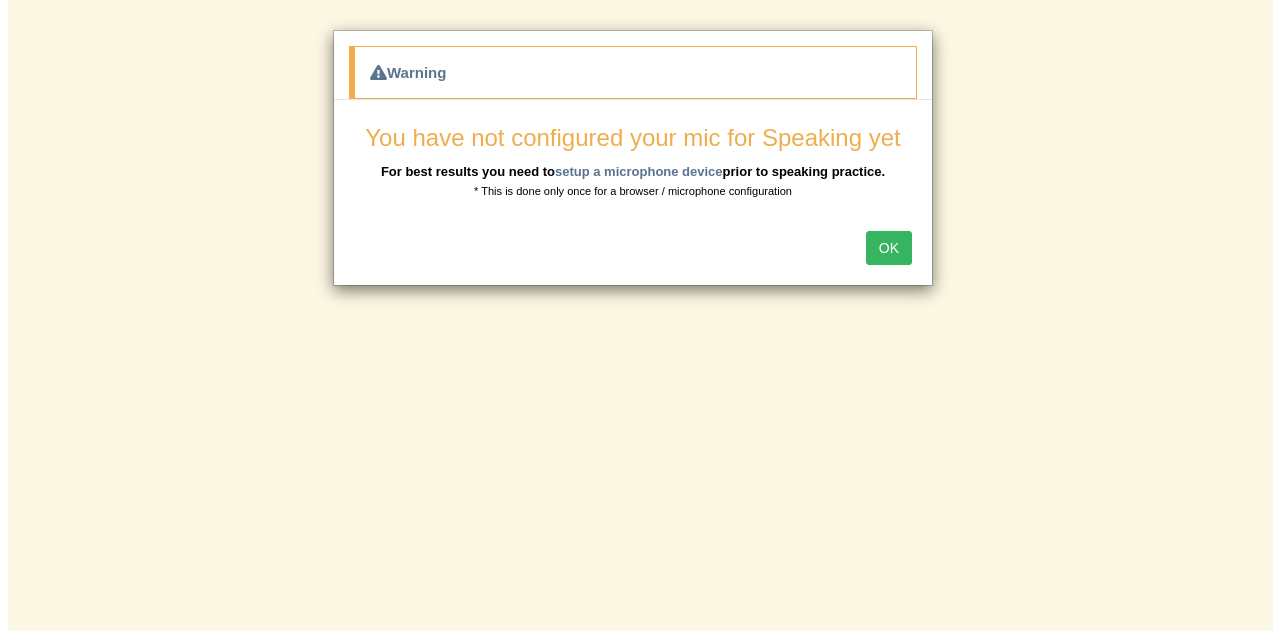 scroll, scrollTop: 0, scrollLeft: 0, axis: both 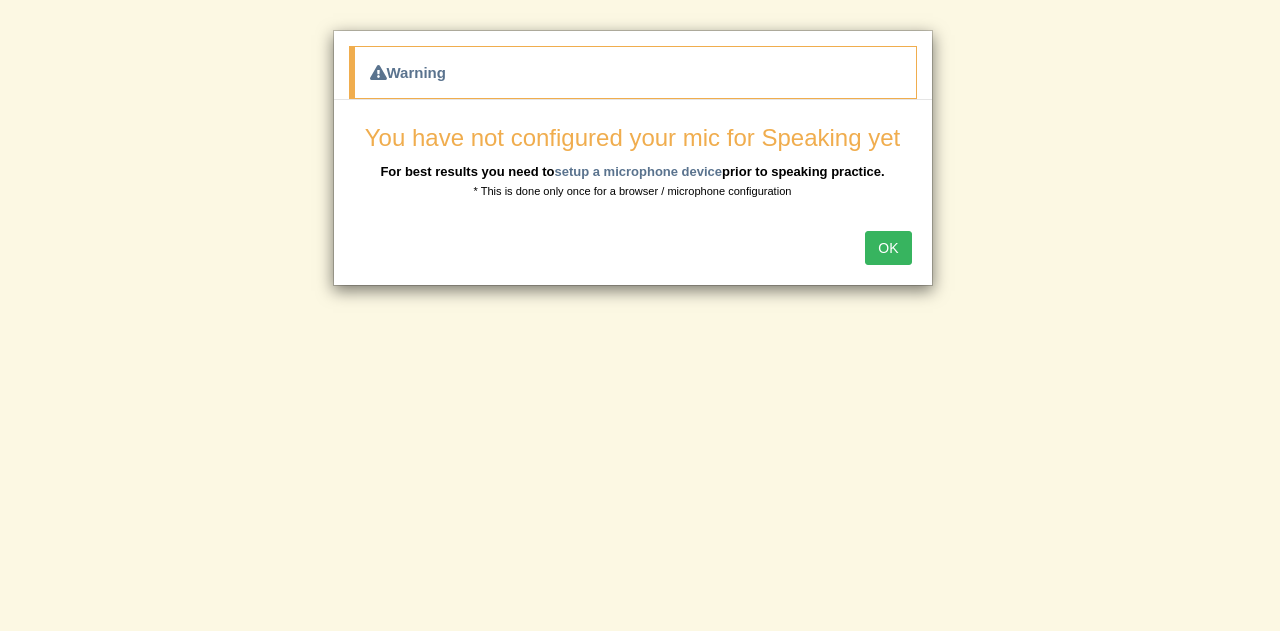 click on "OK" at bounding box center (888, 248) 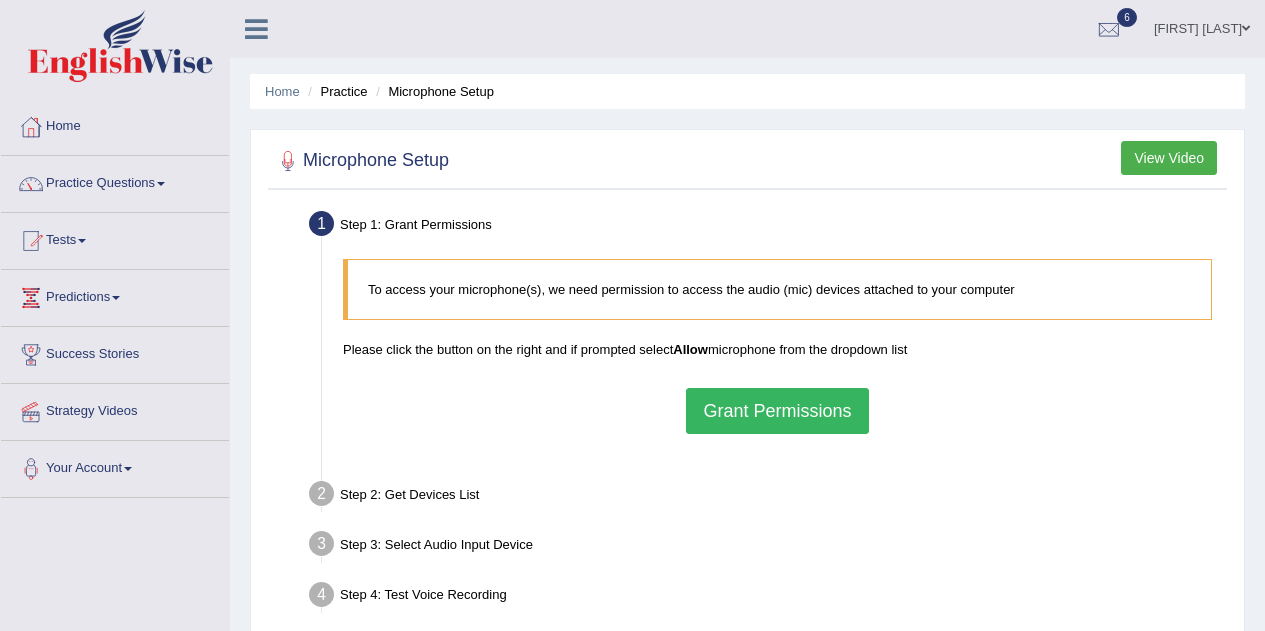 scroll, scrollTop: 0, scrollLeft: 0, axis: both 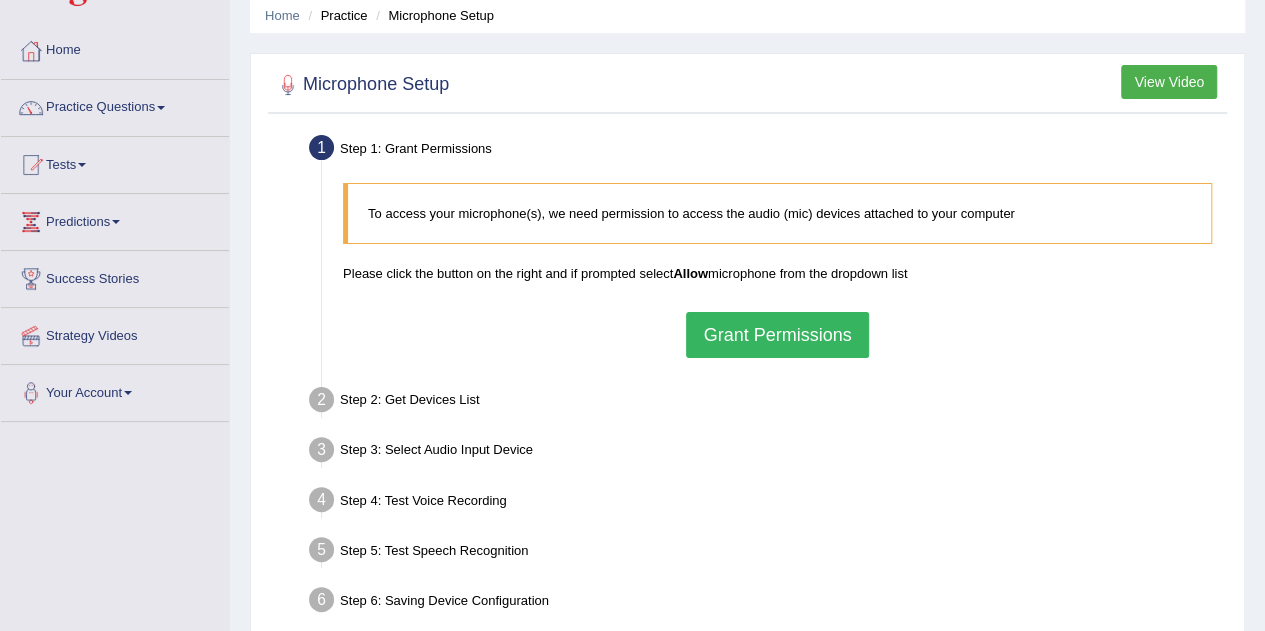 click on "Grant Permissions" at bounding box center (777, 335) 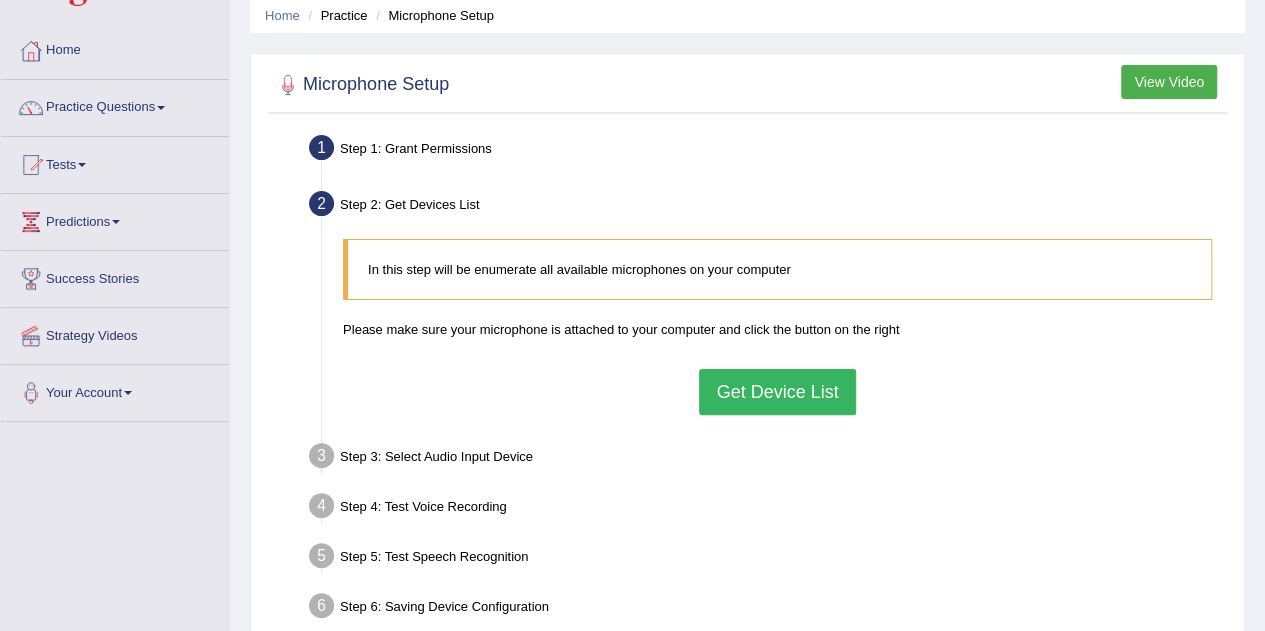 click on "Get Device List" at bounding box center (777, 392) 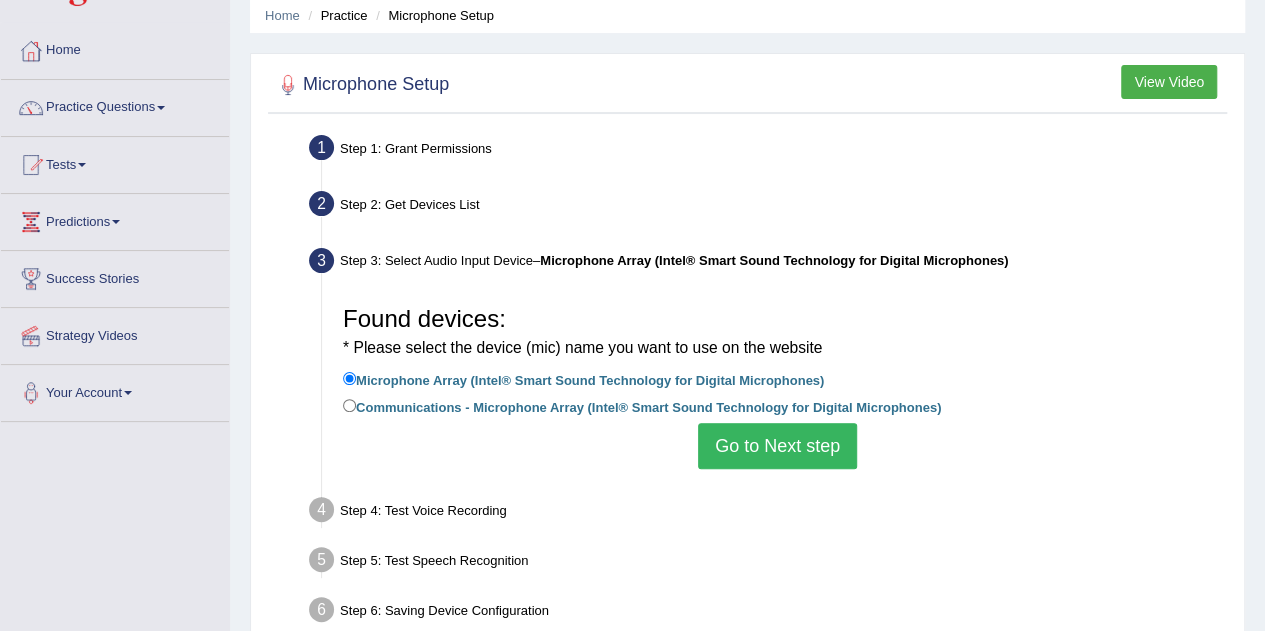 click on "Go to Next step" at bounding box center (777, 446) 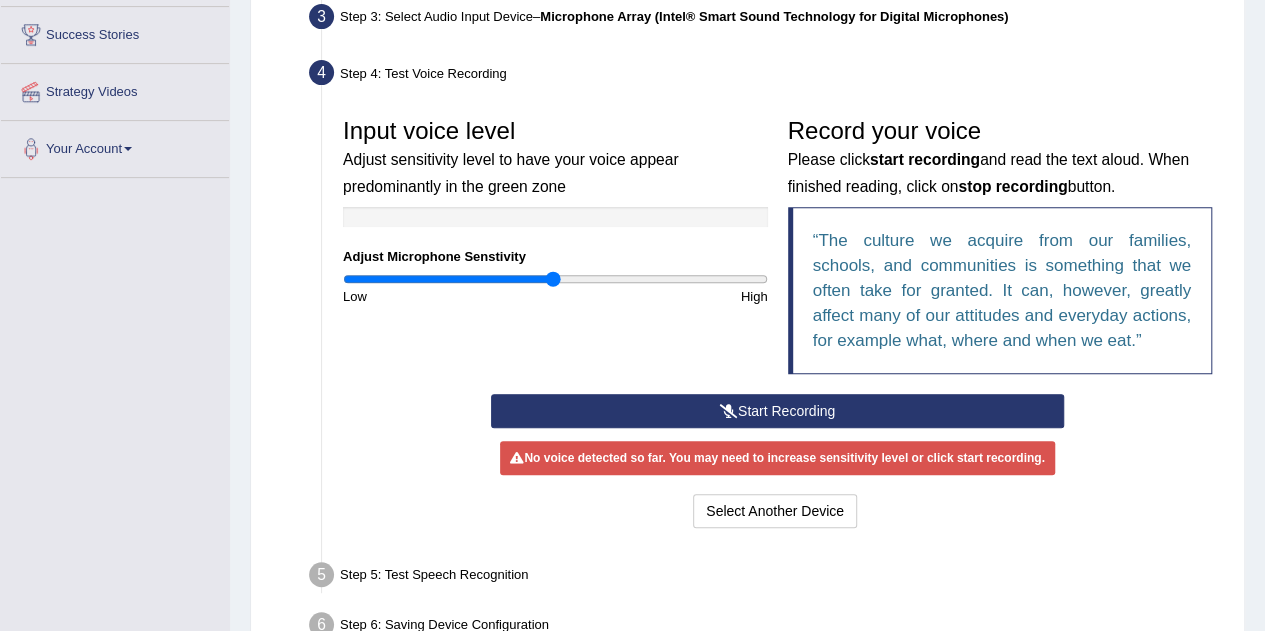 scroll, scrollTop: 318, scrollLeft: 0, axis: vertical 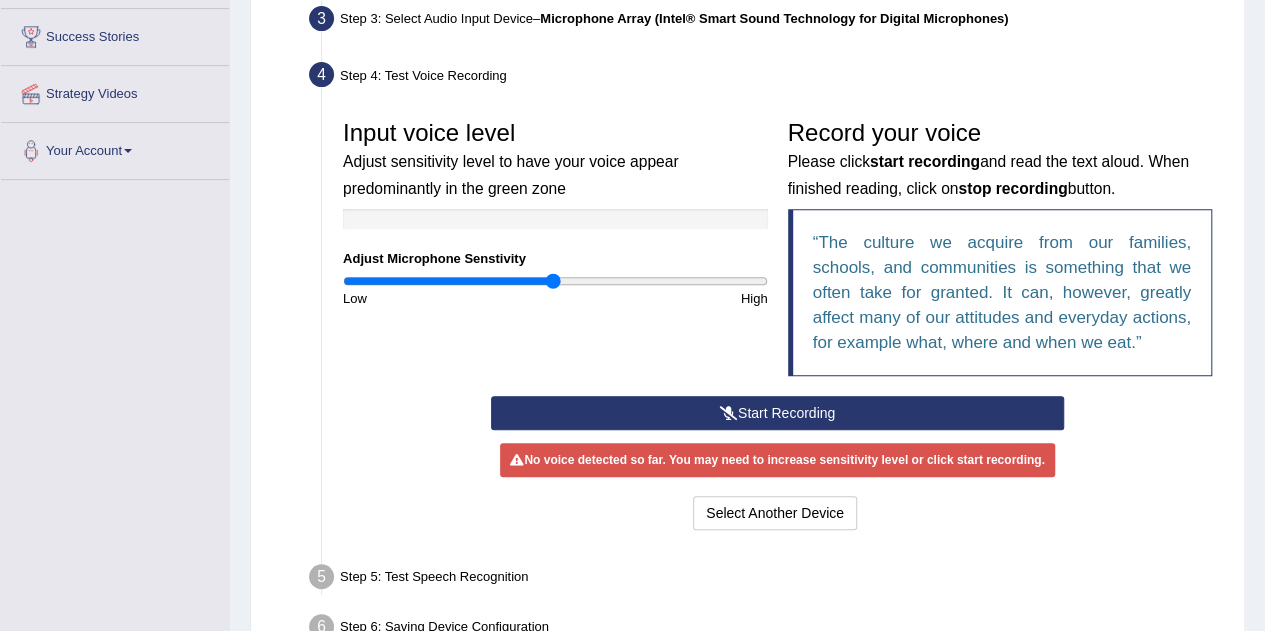 click on "Start Recording" at bounding box center [777, 413] 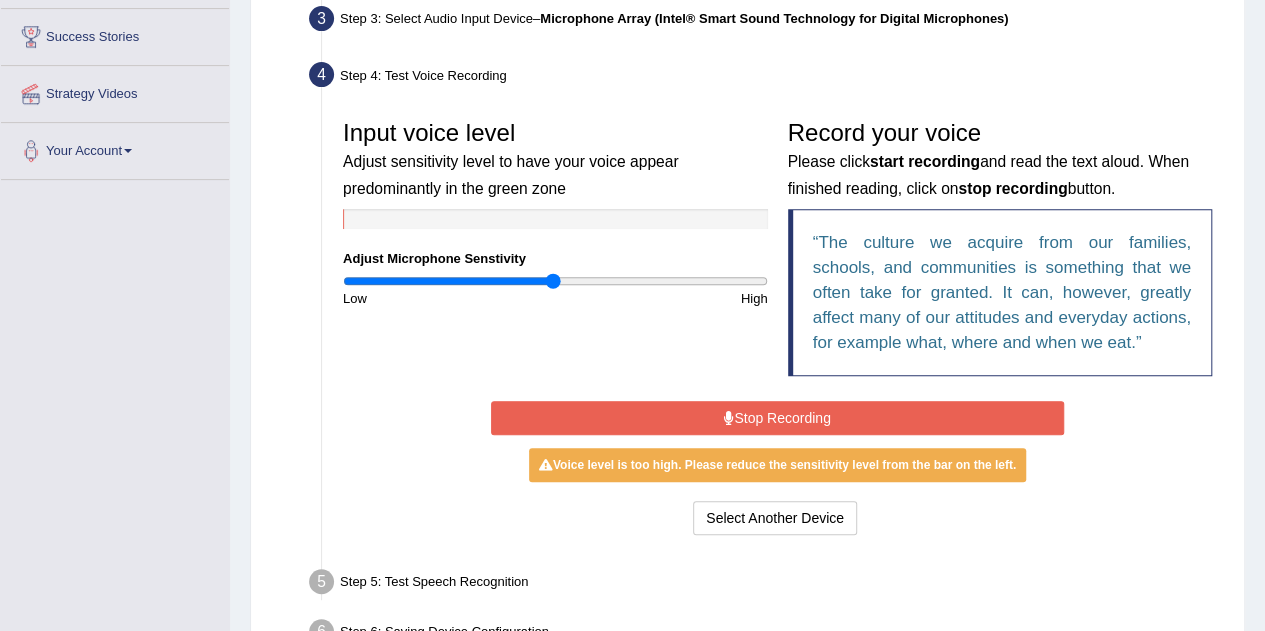 click on "Stop Recording" at bounding box center (777, 418) 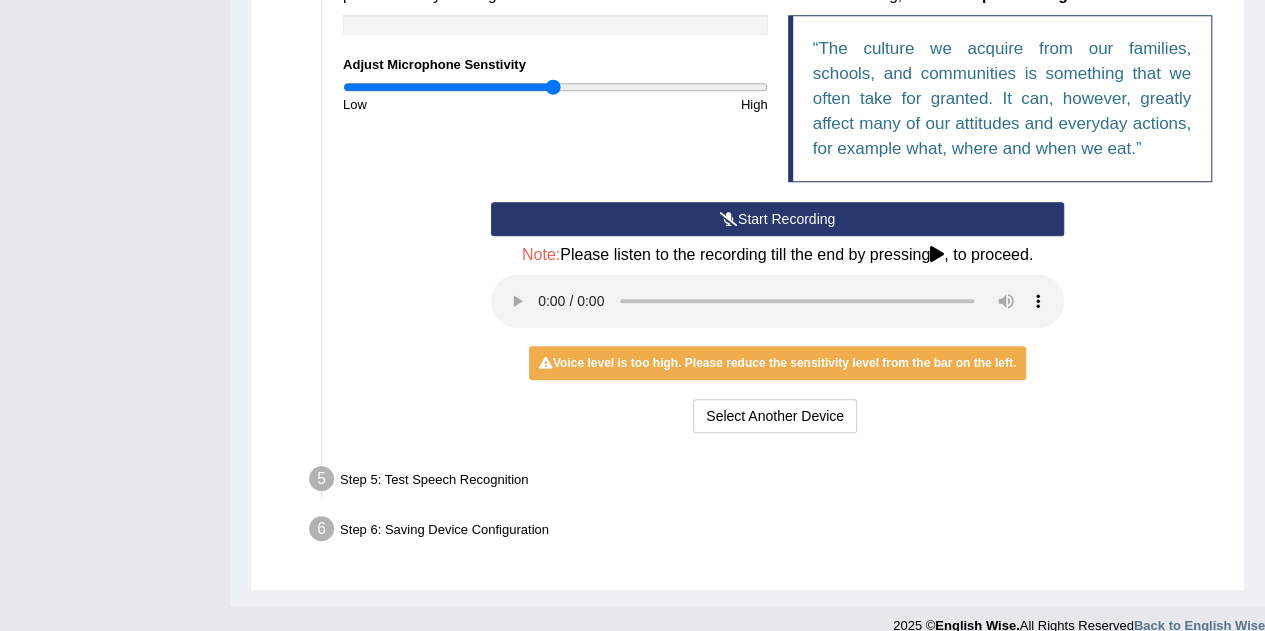 scroll, scrollTop: 514, scrollLeft: 0, axis: vertical 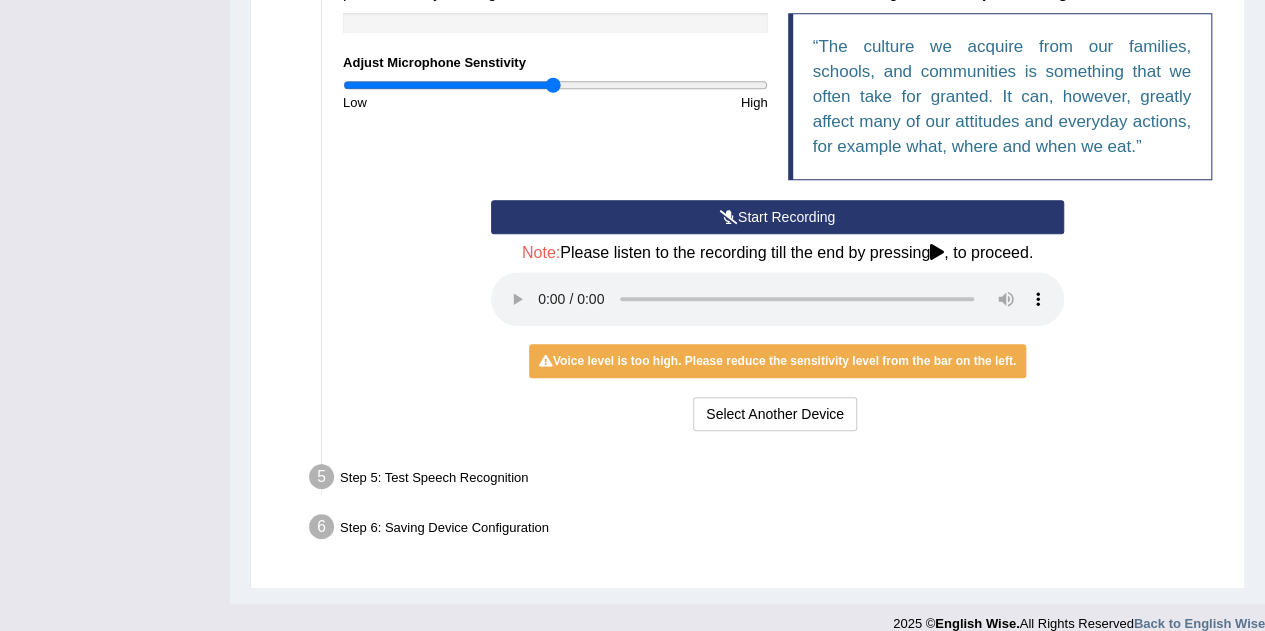 click on "Voice level is too high. Please reduce the sensitivity level from the bar on the left." at bounding box center [777, 361] 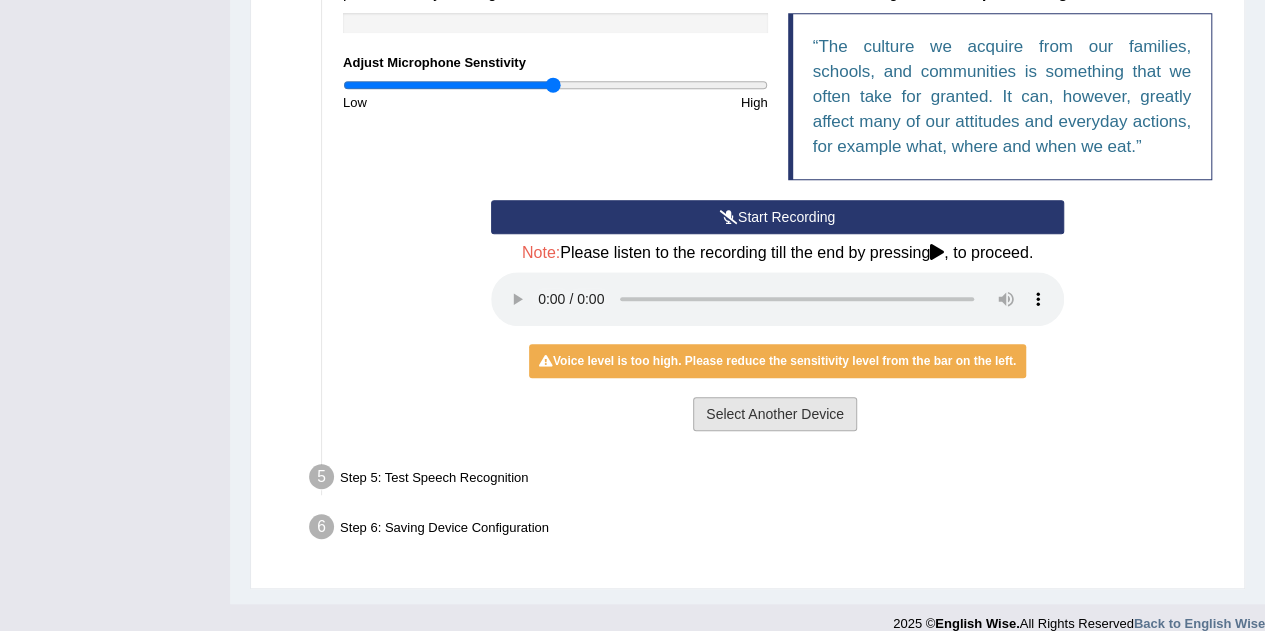 click on "Select Another Device" at bounding box center (775, 414) 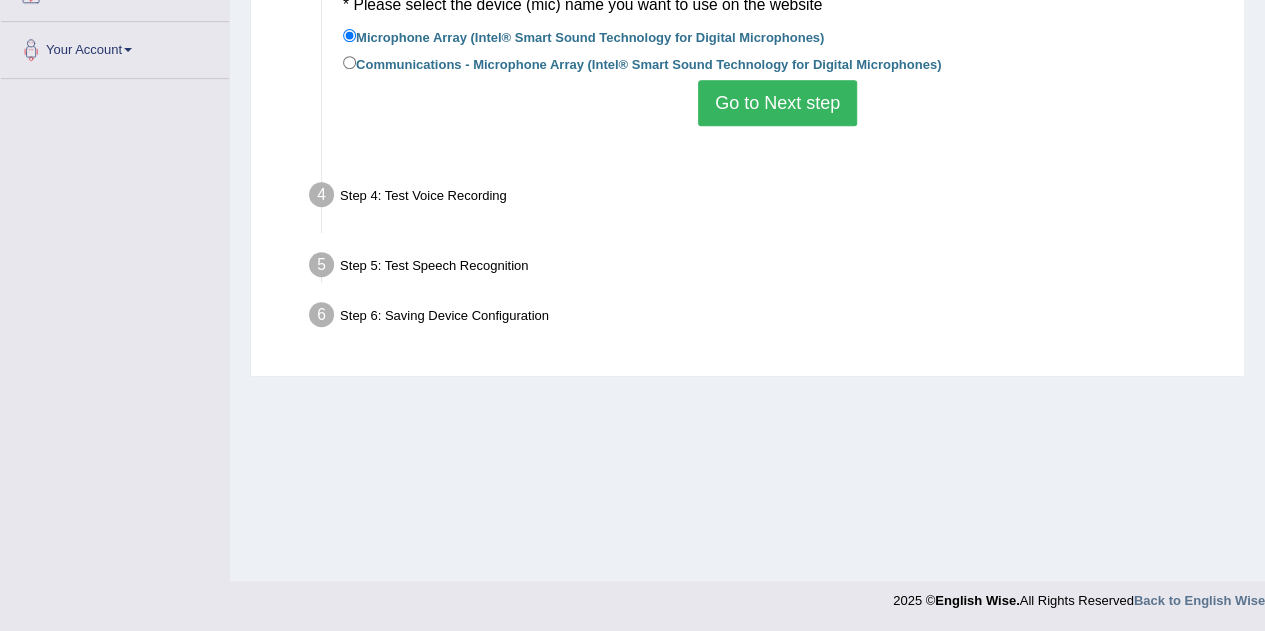 scroll, scrollTop: 418, scrollLeft: 0, axis: vertical 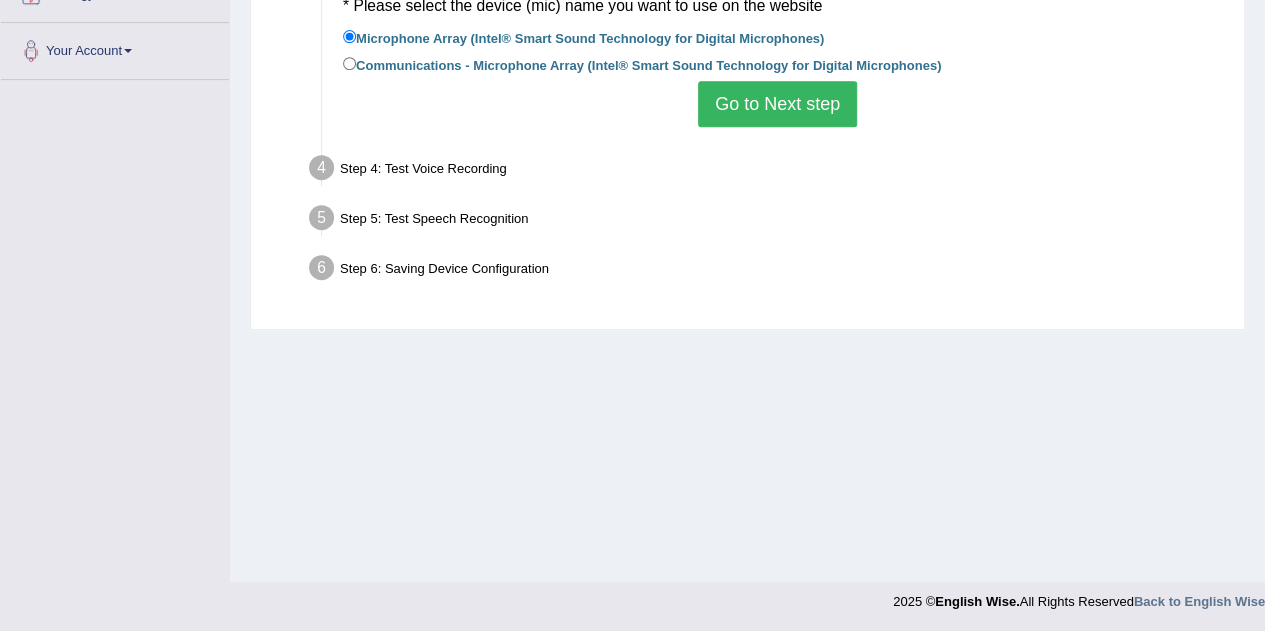 click on "Go to Next step" at bounding box center [777, 104] 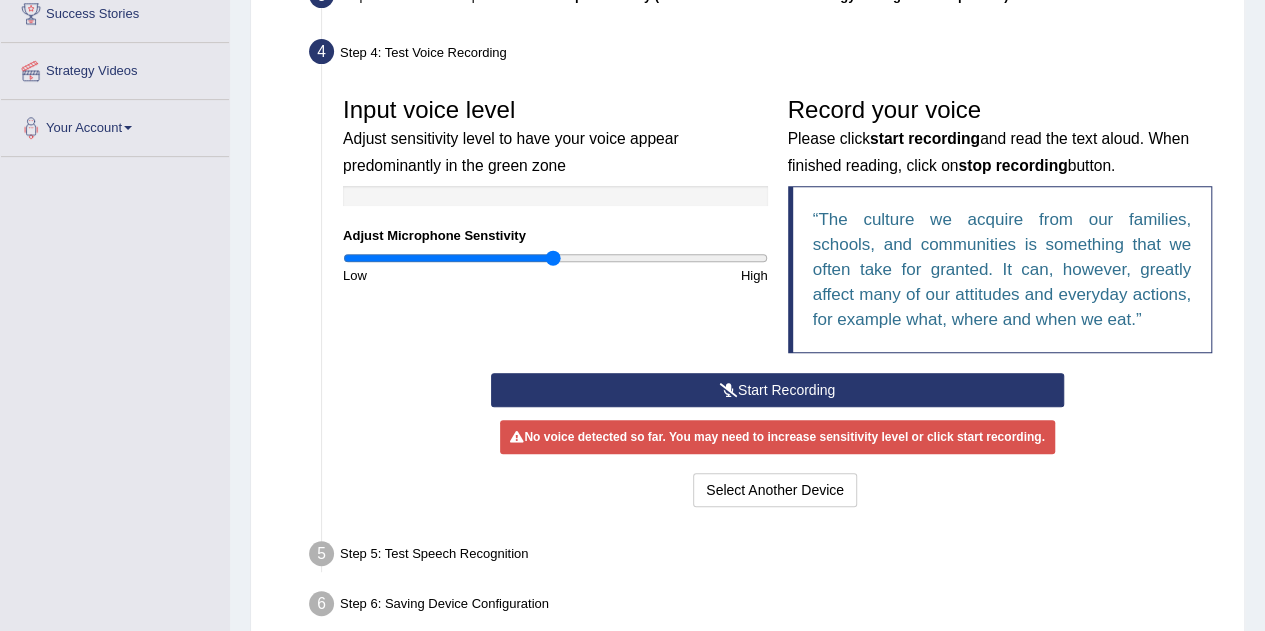 scroll, scrollTop: 351, scrollLeft: 0, axis: vertical 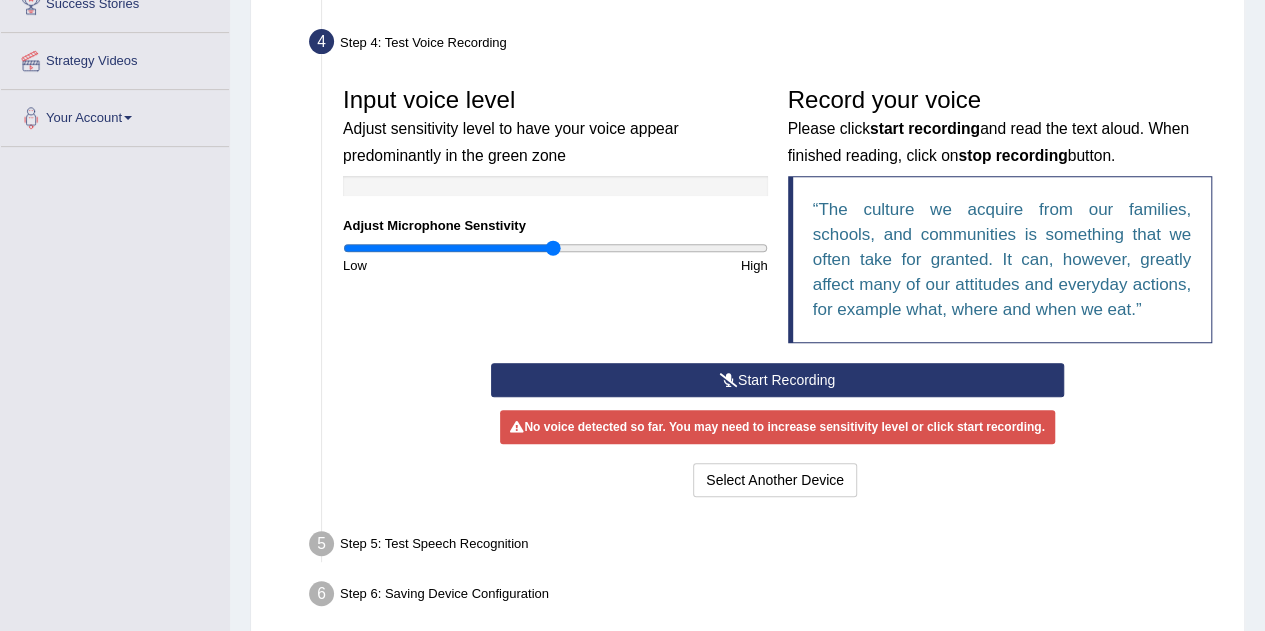 click on "Low" at bounding box center (444, 265) 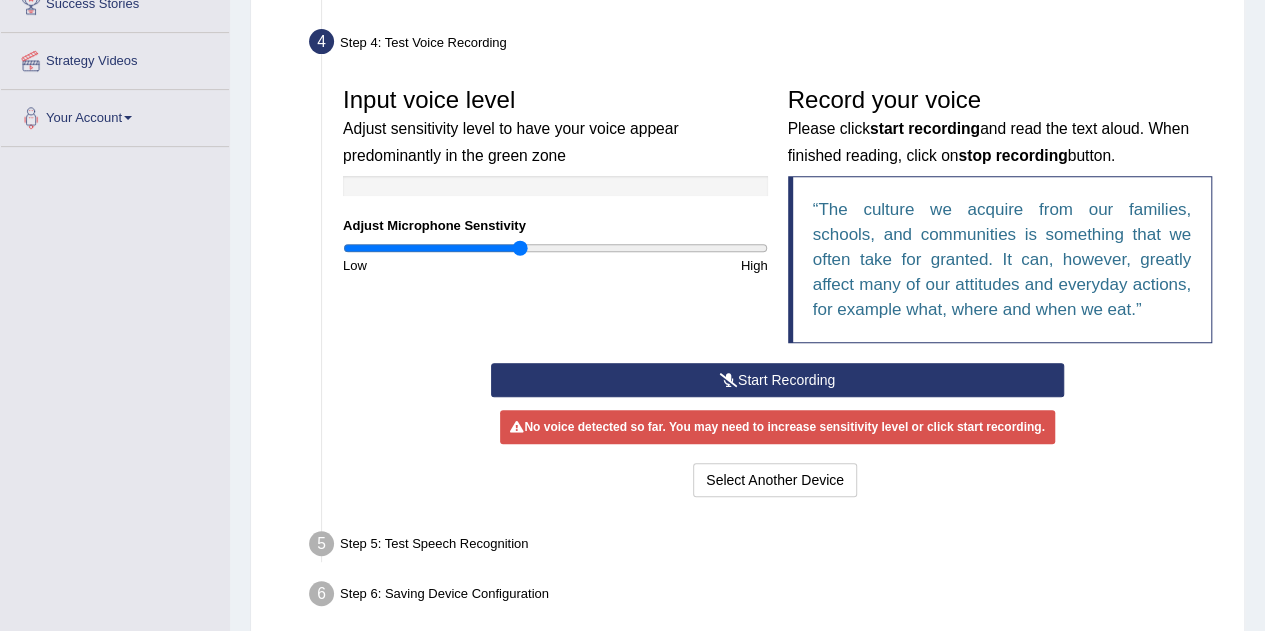click at bounding box center [555, 248] 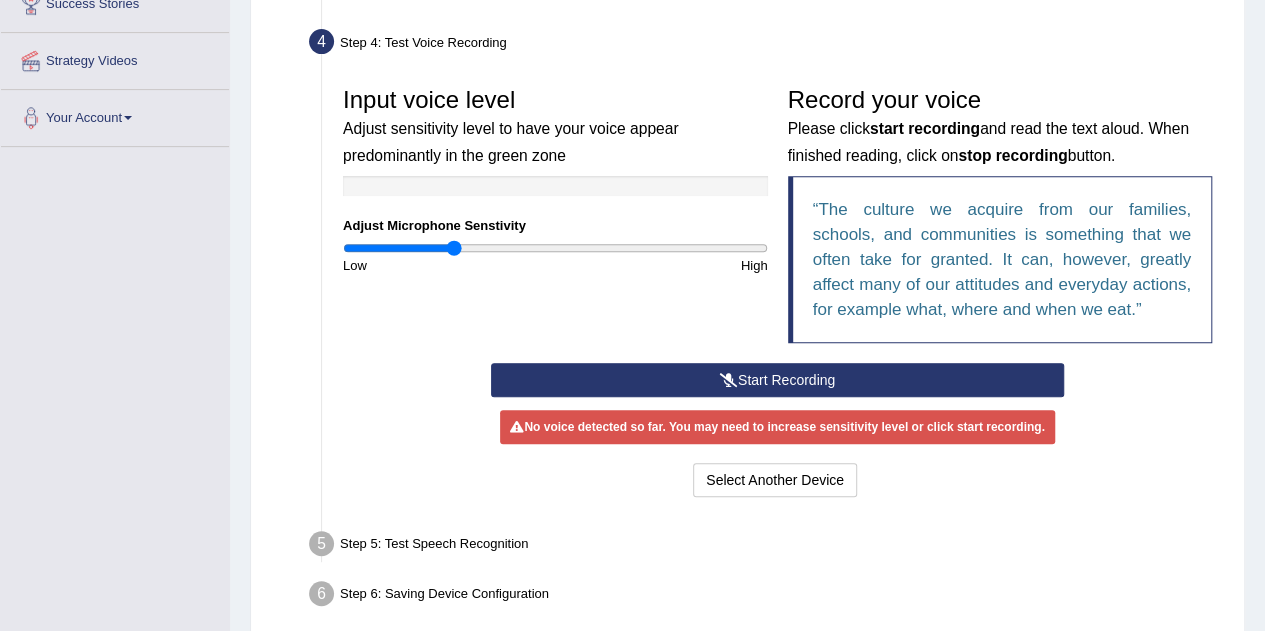 type on "0.52" 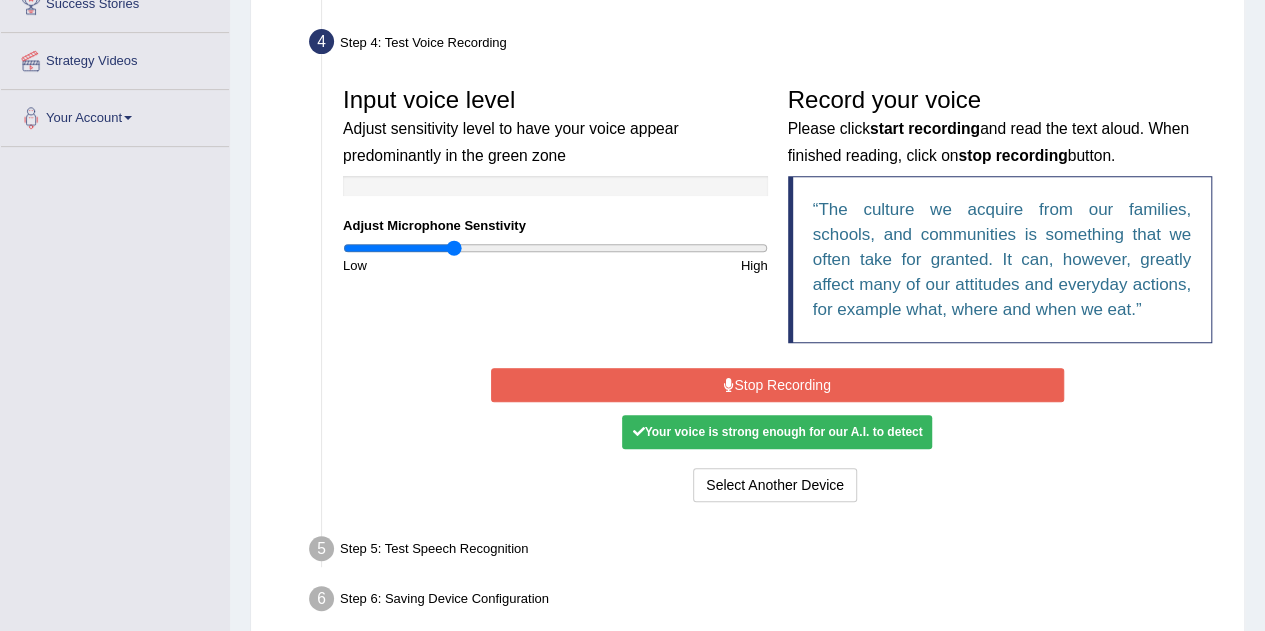 click on "Stop Recording" at bounding box center (777, 385) 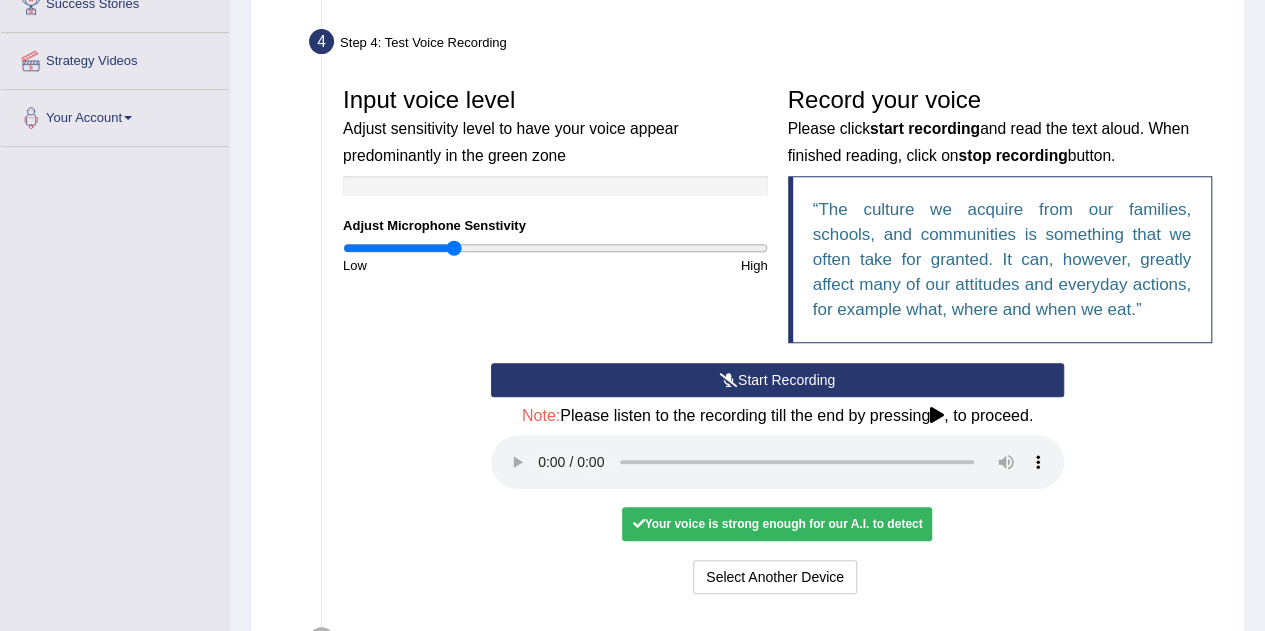 click on "Your voice is strong enough for our A.I. to detect" at bounding box center [777, 524] 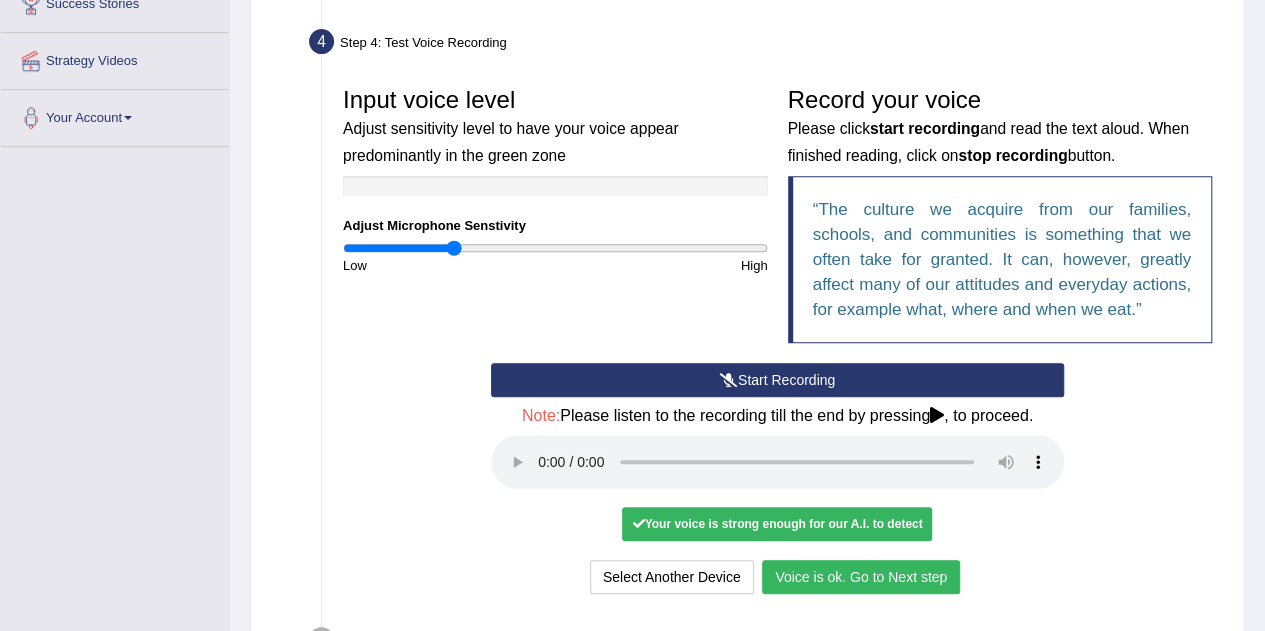 click on "Voice is ok. Go to Next step" at bounding box center [861, 577] 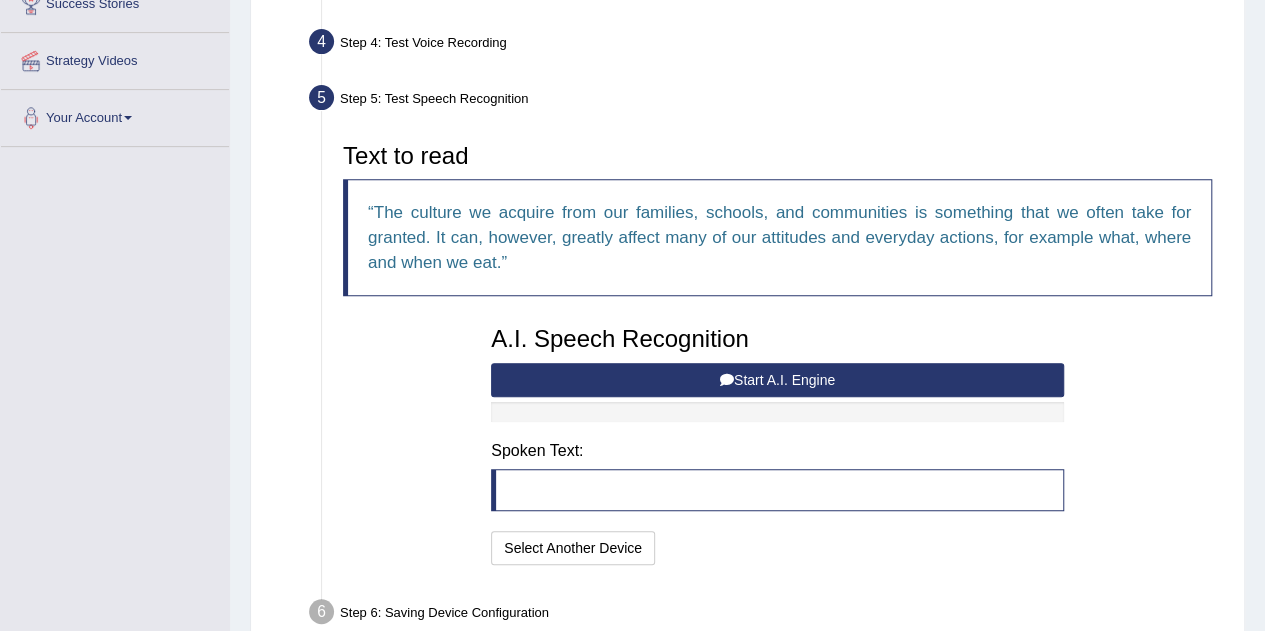 click on "Start A.I. Engine" at bounding box center (777, 380) 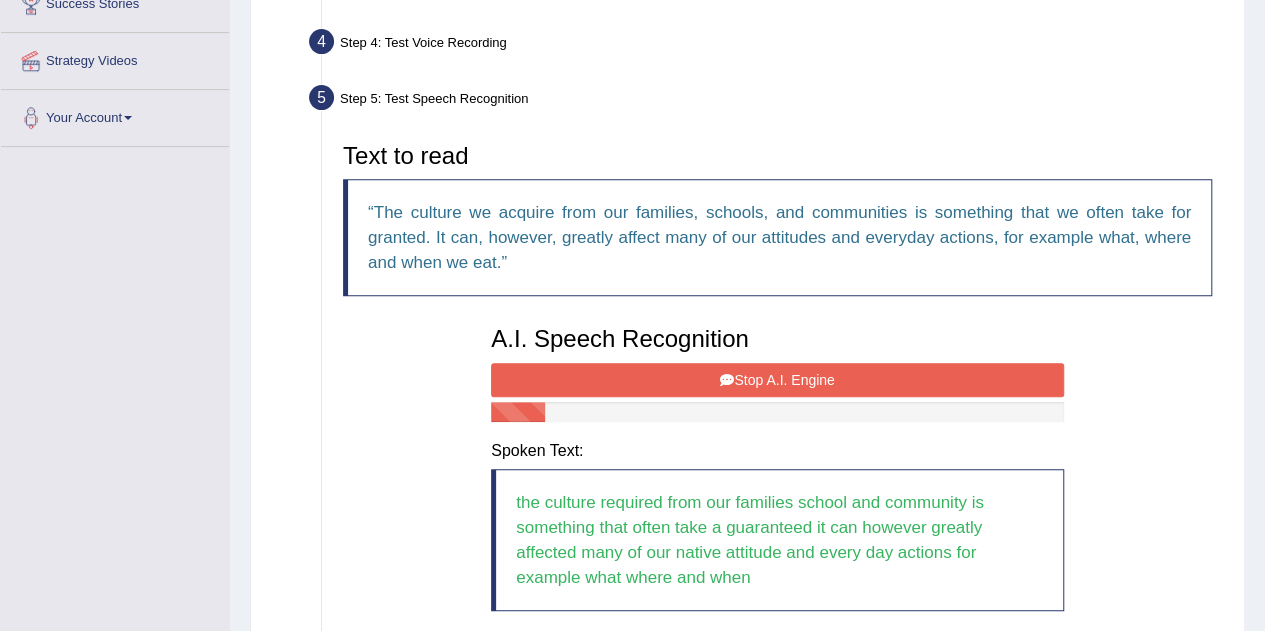 click on "Stop A.I. Engine" at bounding box center (777, 380) 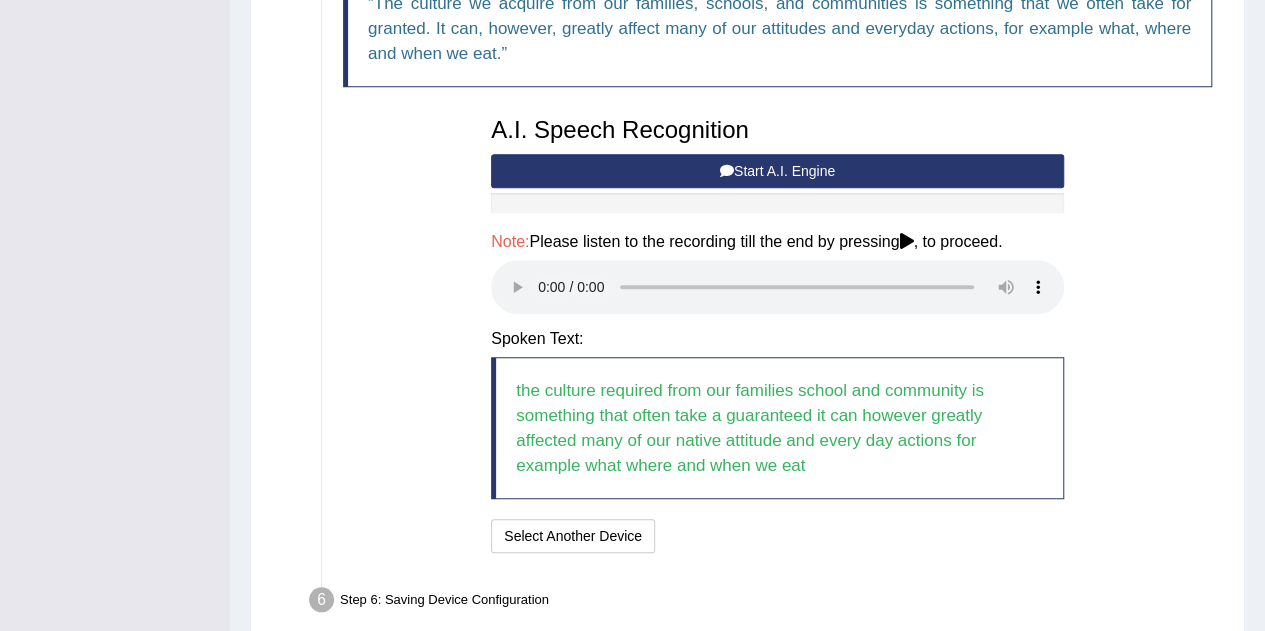 scroll, scrollTop: 560, scrollLeft: 0, axis: vertical 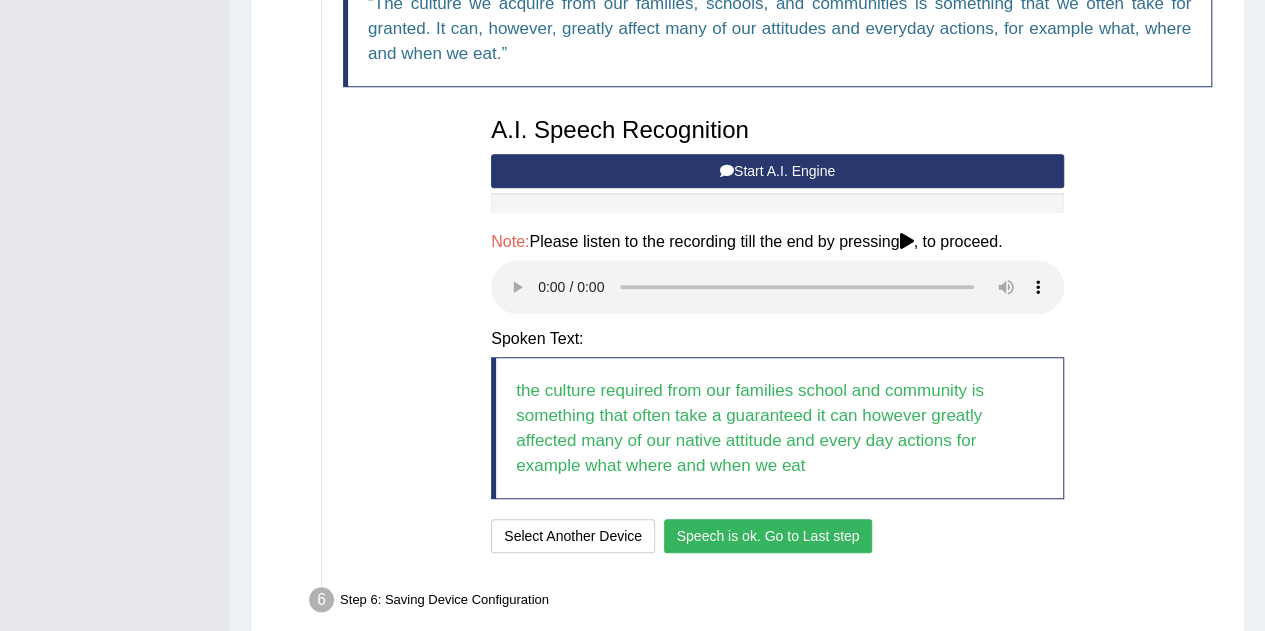 click on "Speech is ok. Go to Last step" at bounding box center [768, 536] 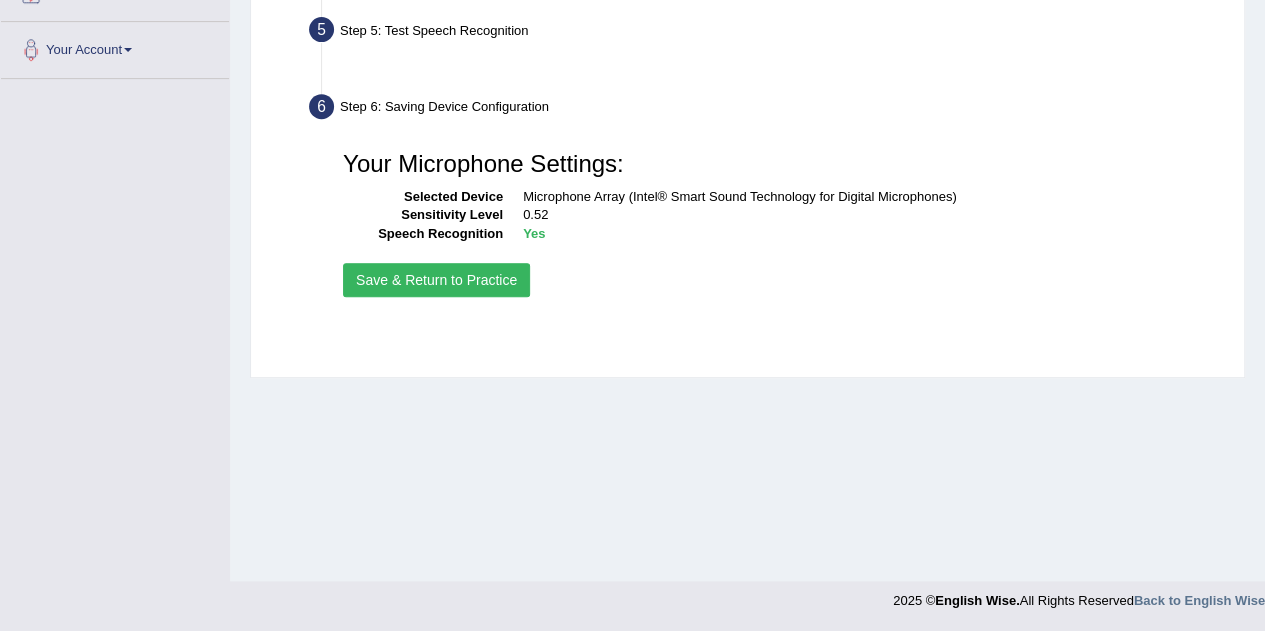 scroll, scrollTop: 418, scrollLeft: 0, axis: vertical 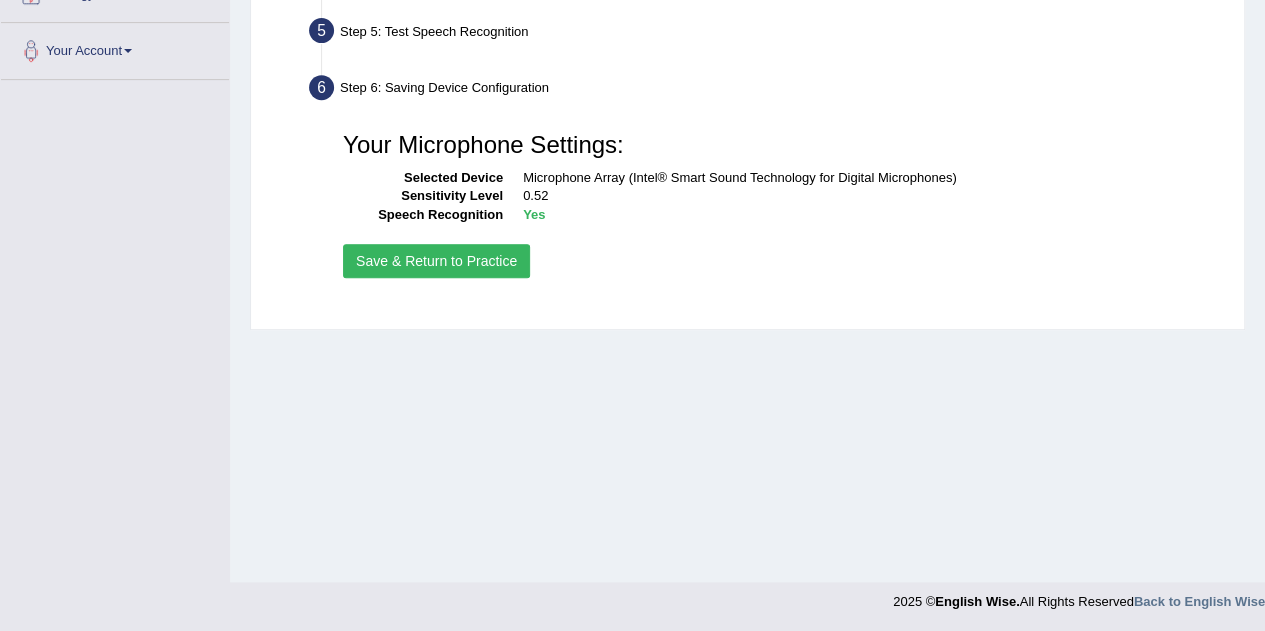 click on "Save & Return to Practice" at bounding box center [436, 261] 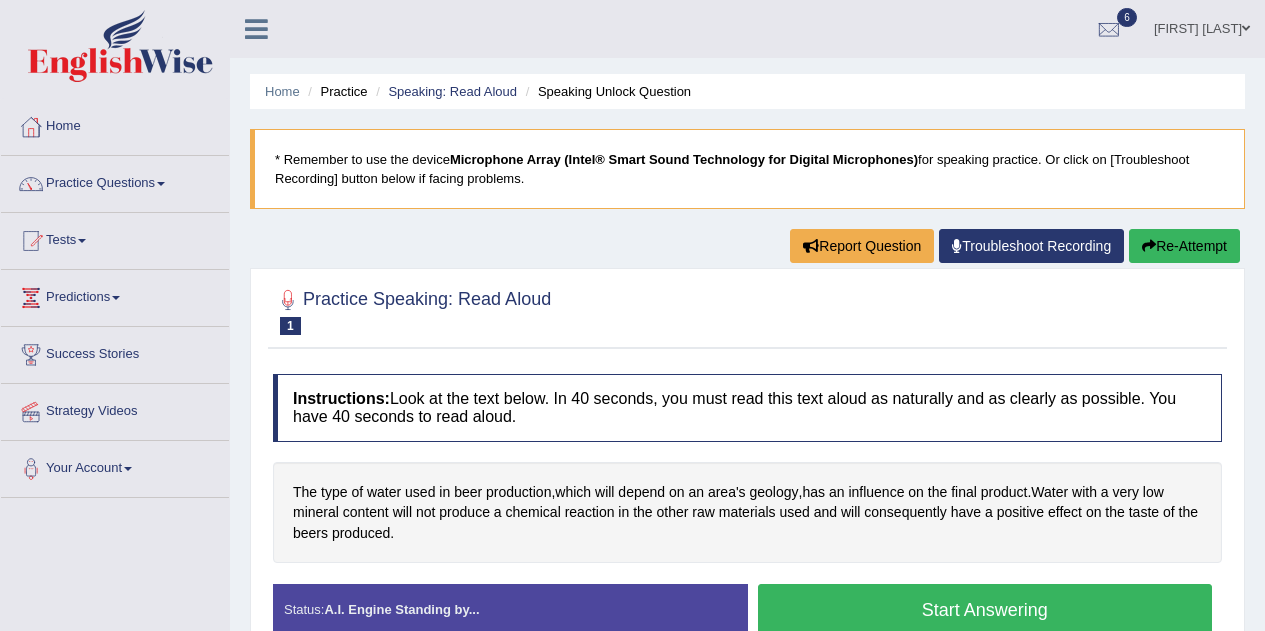scroll, scrollTop: 0, scrollLeft: 0, axis: both 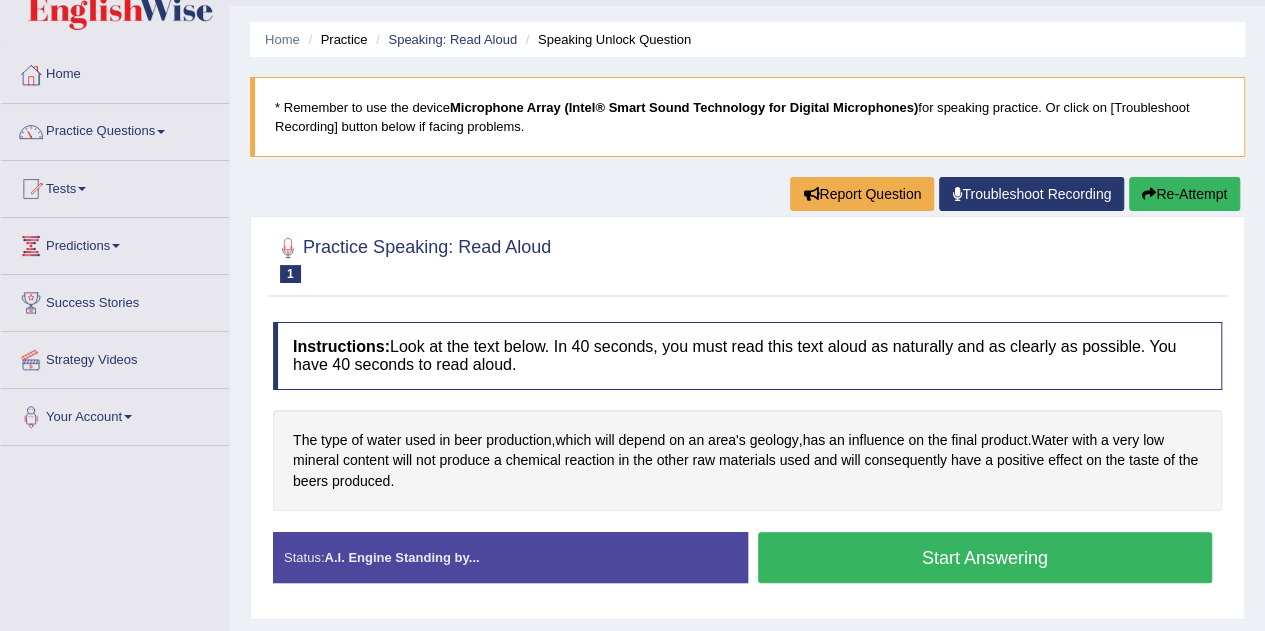 click on "Start Answering" at bounding box center [985, 557] 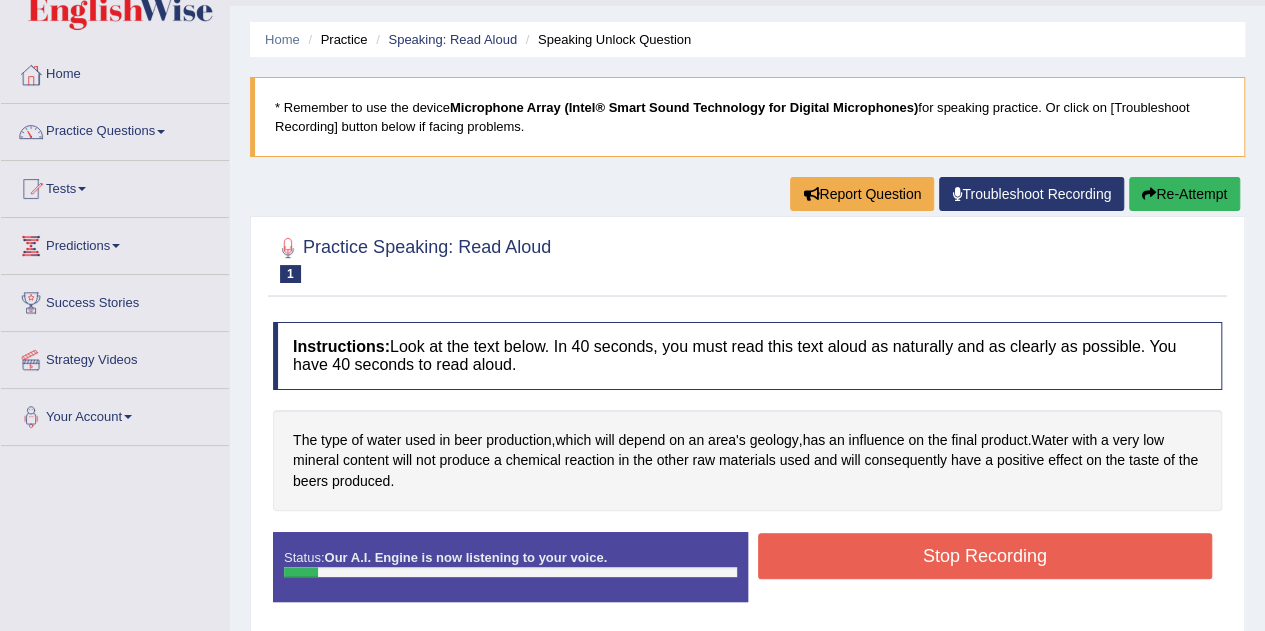 click on "Stop Recording" at bounding box center (985, 556) 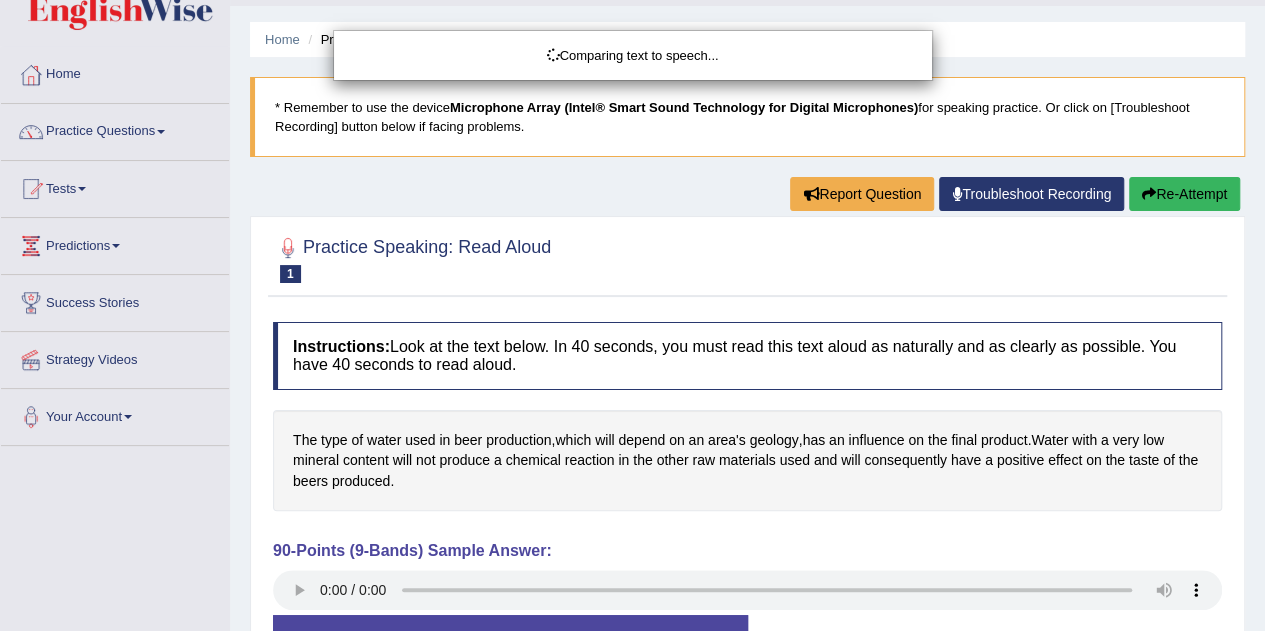 scroll, scrollTop: 77, scrollLeft: 0, axis: vertical 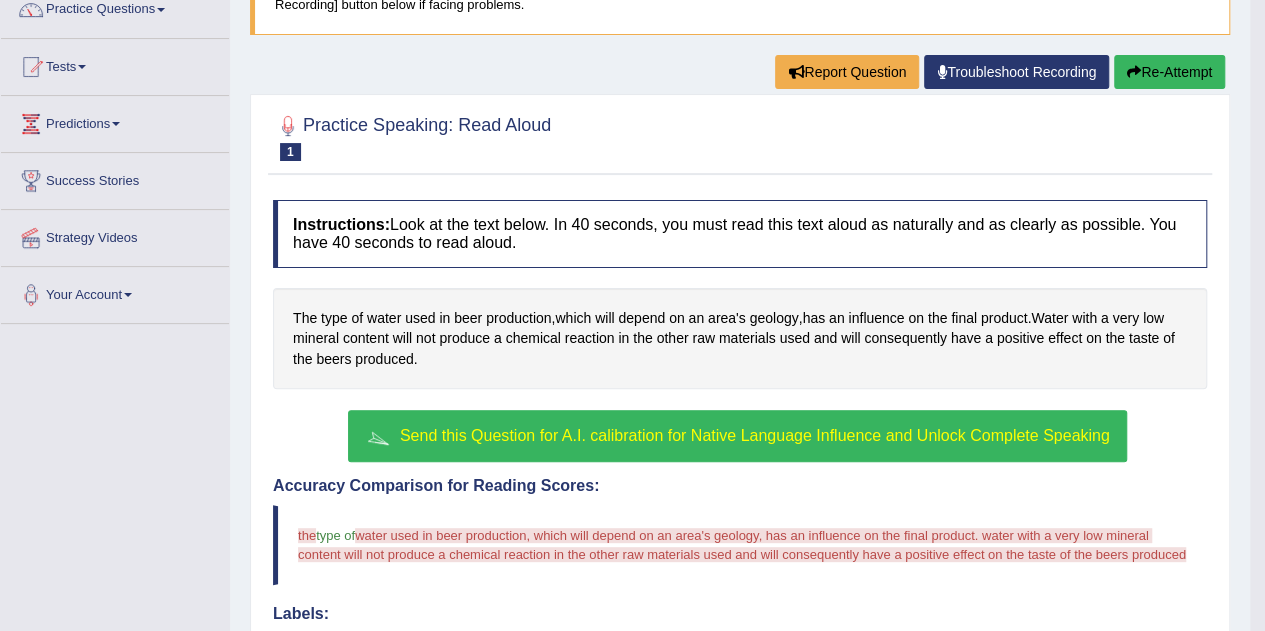 click on "Re-Attempt" at bounding box center (1169, 72) 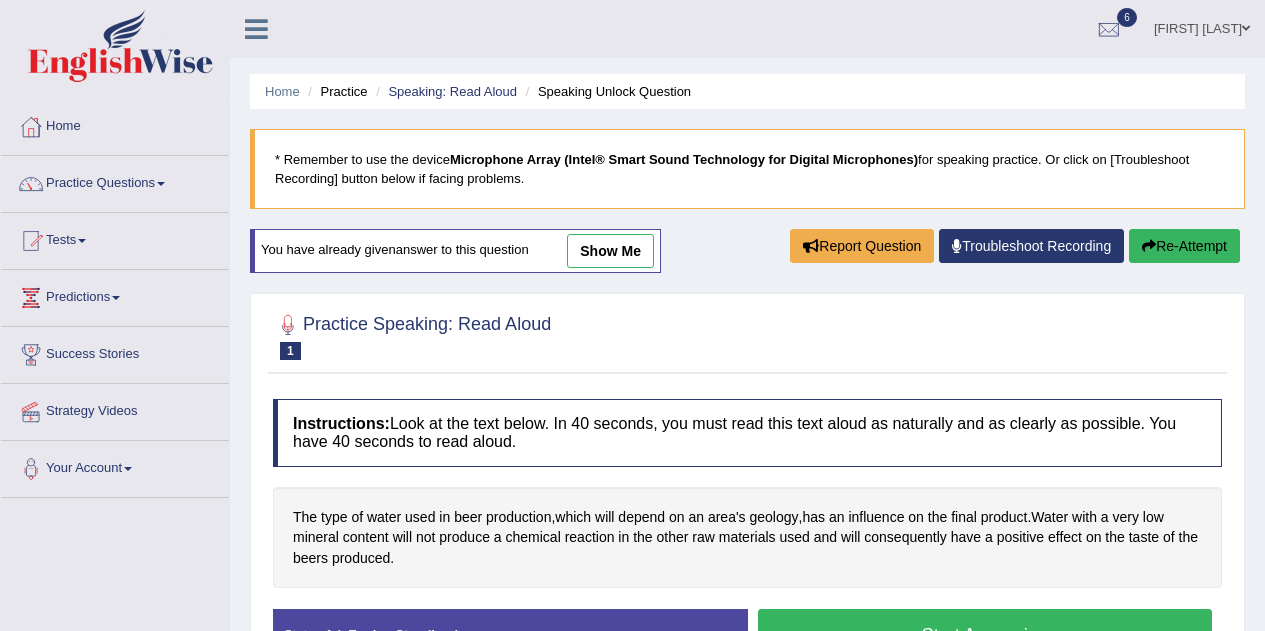 scroll, scrollTop: 174, scrollLeft: 0, axis: vertical 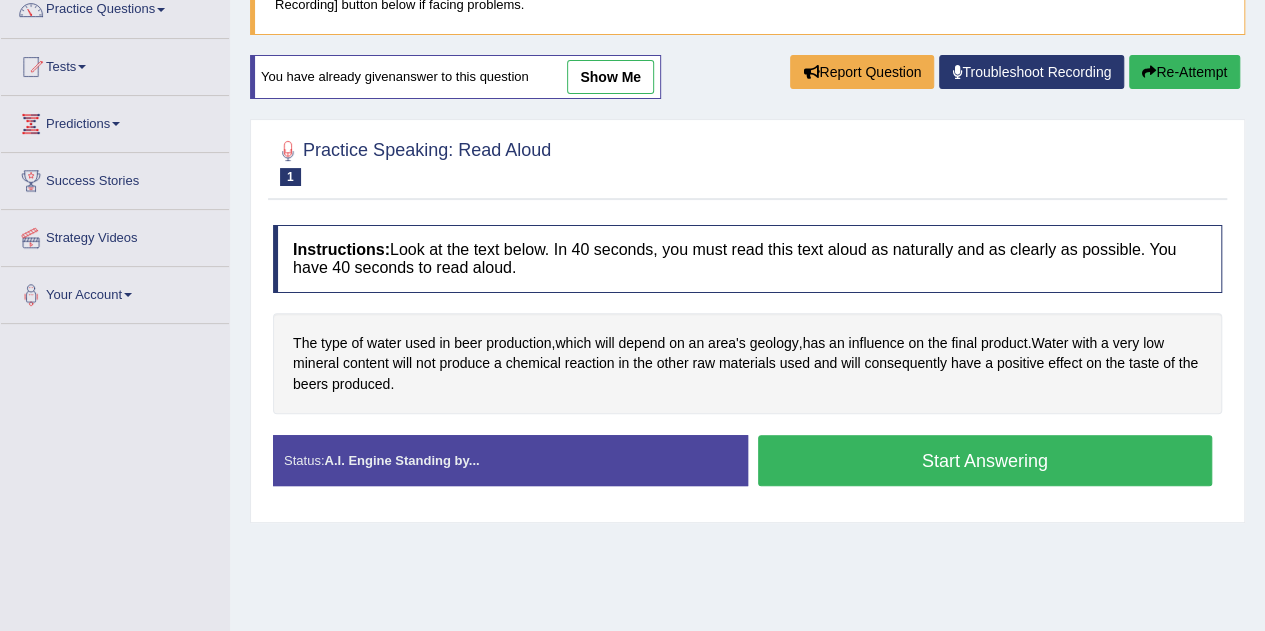 click on "Start Answering" at bounding box center [985, 460] 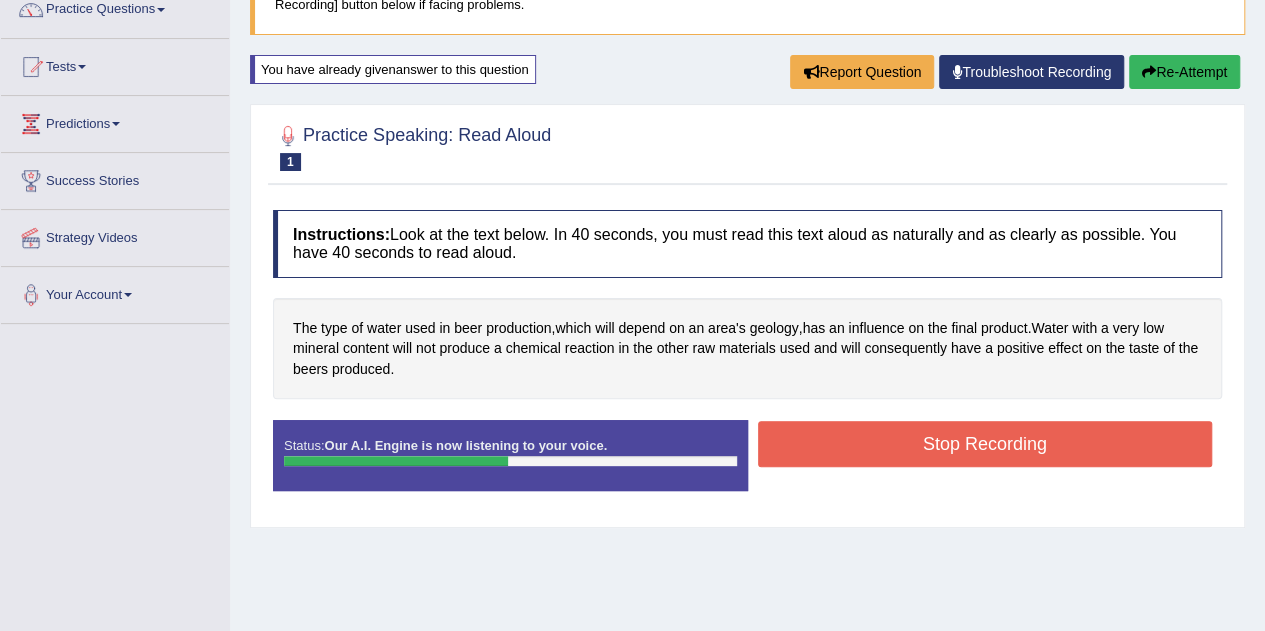 click on "Stop Recording" at bounding box center [985, 444] 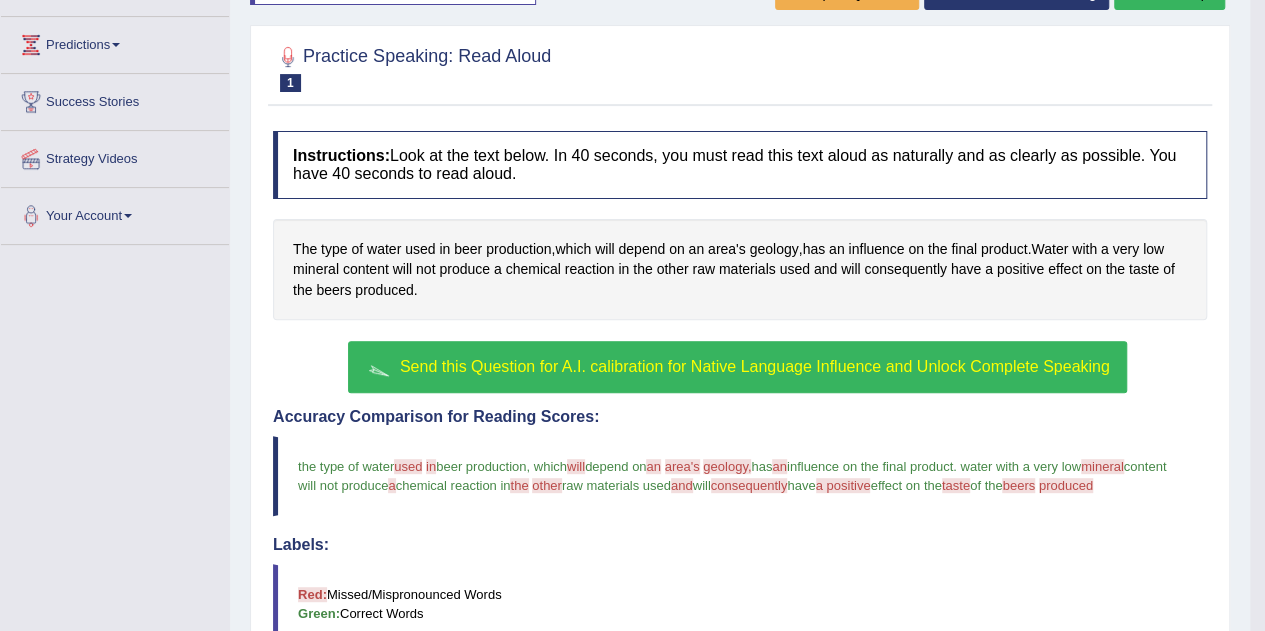 scroll, scrollTop: 168, scrollLeft: 0, axis: vertical 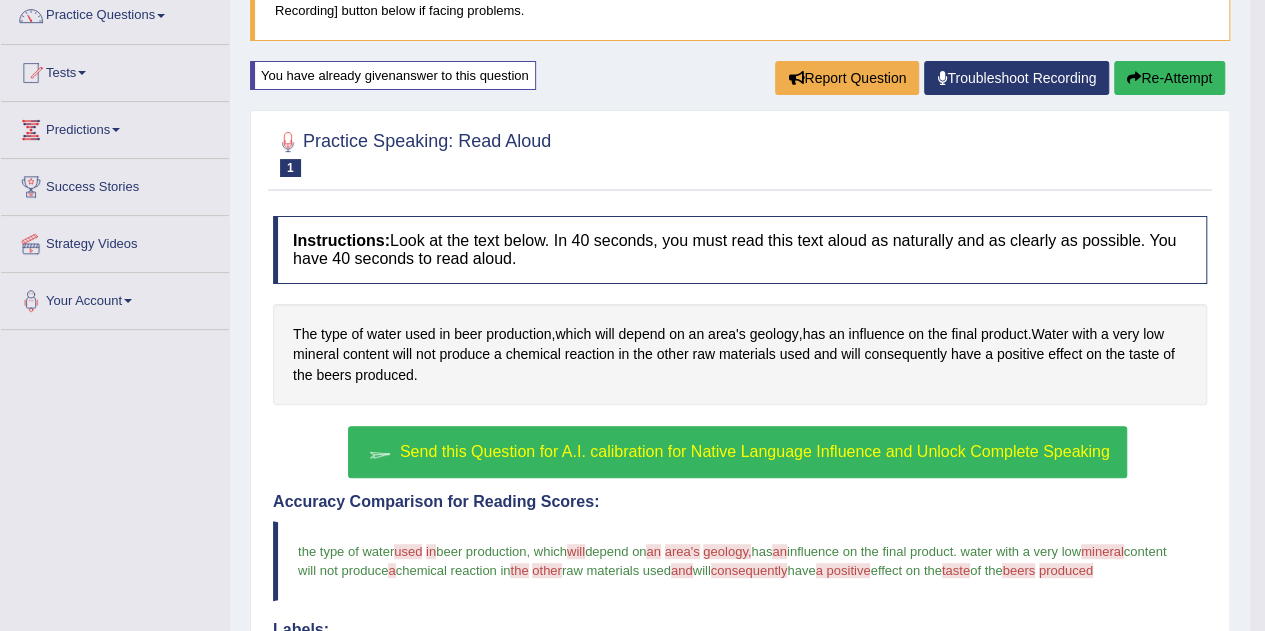 click on "Toggle navigation
Home
Practice Questions   Speaking Practice Read Aloud
Repeat Sentence
Describe Image
Re-tell Lecture
Answer Short Question
Summarize Group Discussion
Respond To A Situation
Writing Practice  Summarize Written Text
Write Essay
Reading Practice  Reading & Writing: Fill In The Blanks
Choose Multiple Answers
Re-order Paragraphs
Fill In The Blanks
Choose Single Answer
Listening Practice  Summarize Spoken Text
Highlight Incorrect Words
Highlight Correct Summary
Select Missing Word
Choose Single Answer
Choose Multiple Answers
Fill In The Blanks
Write From Dictation
Pronunciation
Tests  Take Practice Sectional Test
Take Mock Test" at bounding box center (625, 441) 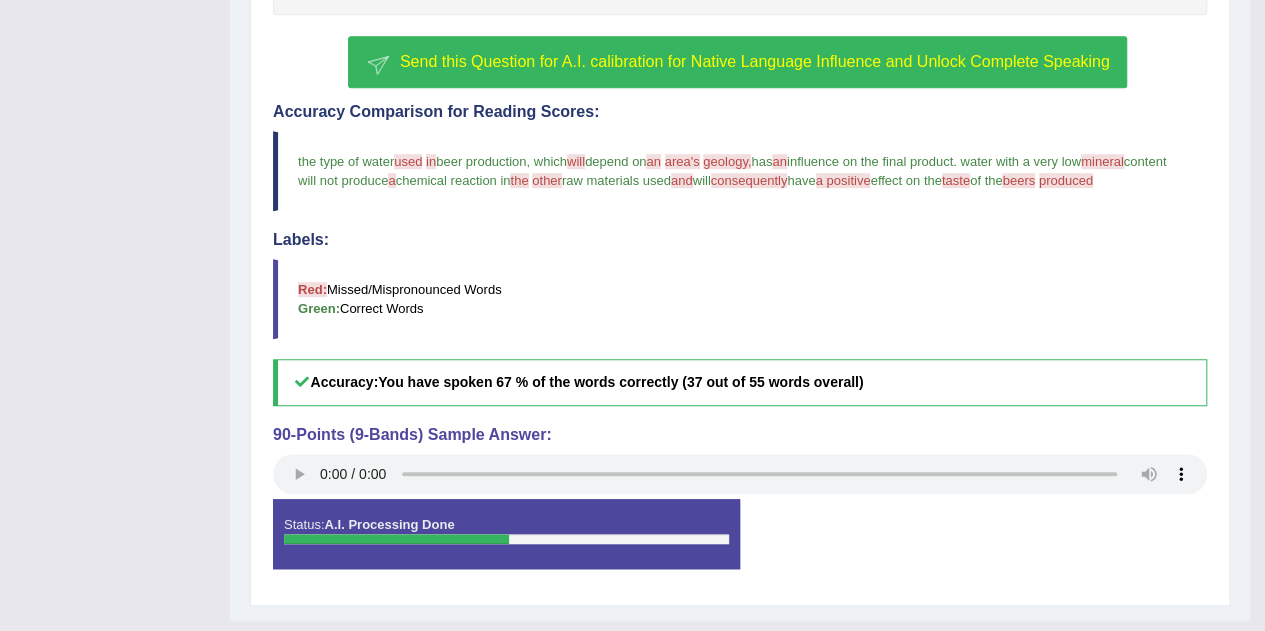 scroll, scrollTop: 559, scrollLeft: 0, axis: vertical 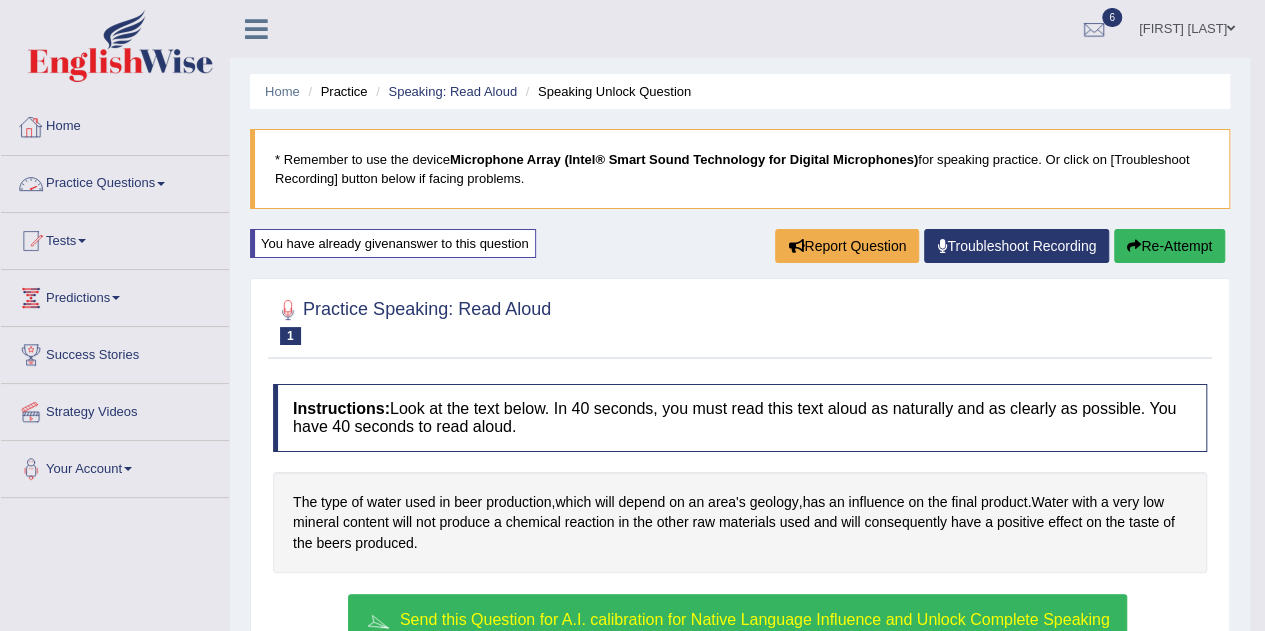 click on "Practice Questions" at bounding box center (115, 181) 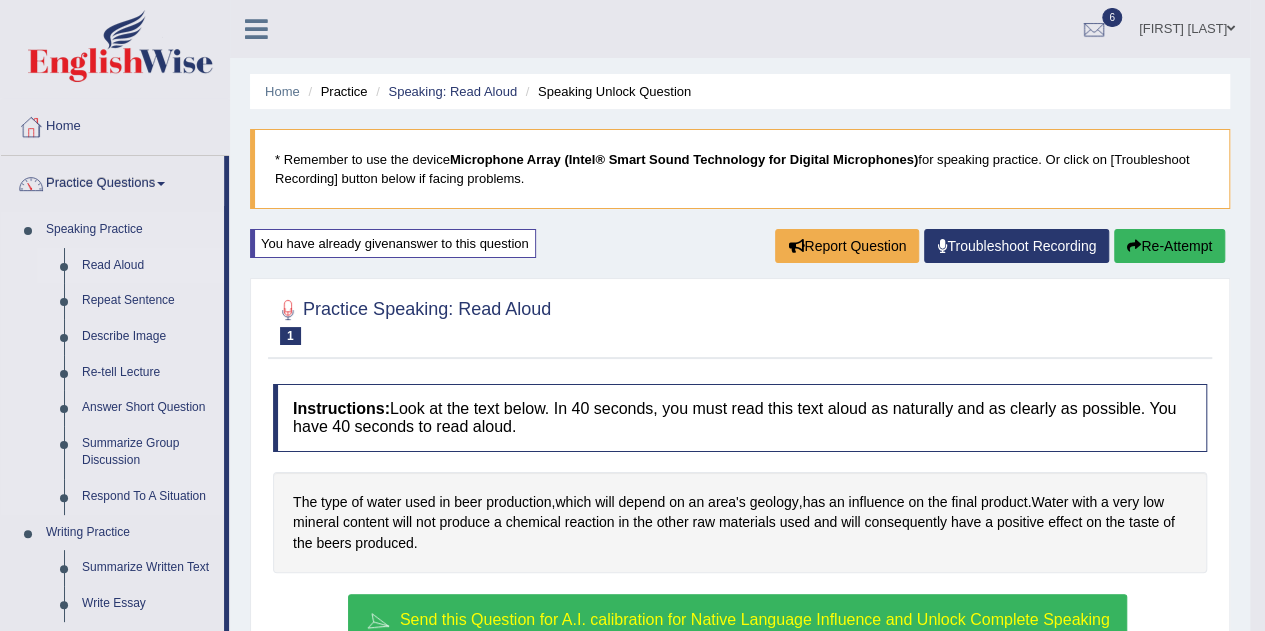 click on "Read Aloud" at bounding box center [148, 266] 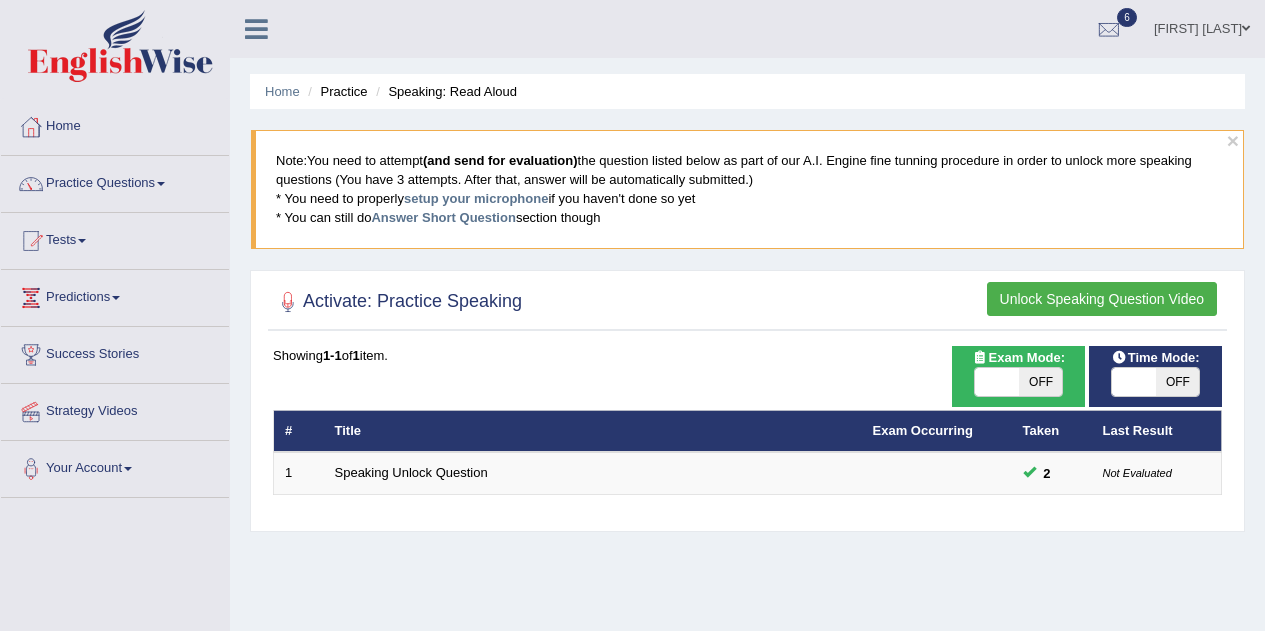 scroll, scrollTop: 0, scrollLeft: 0, axis: both 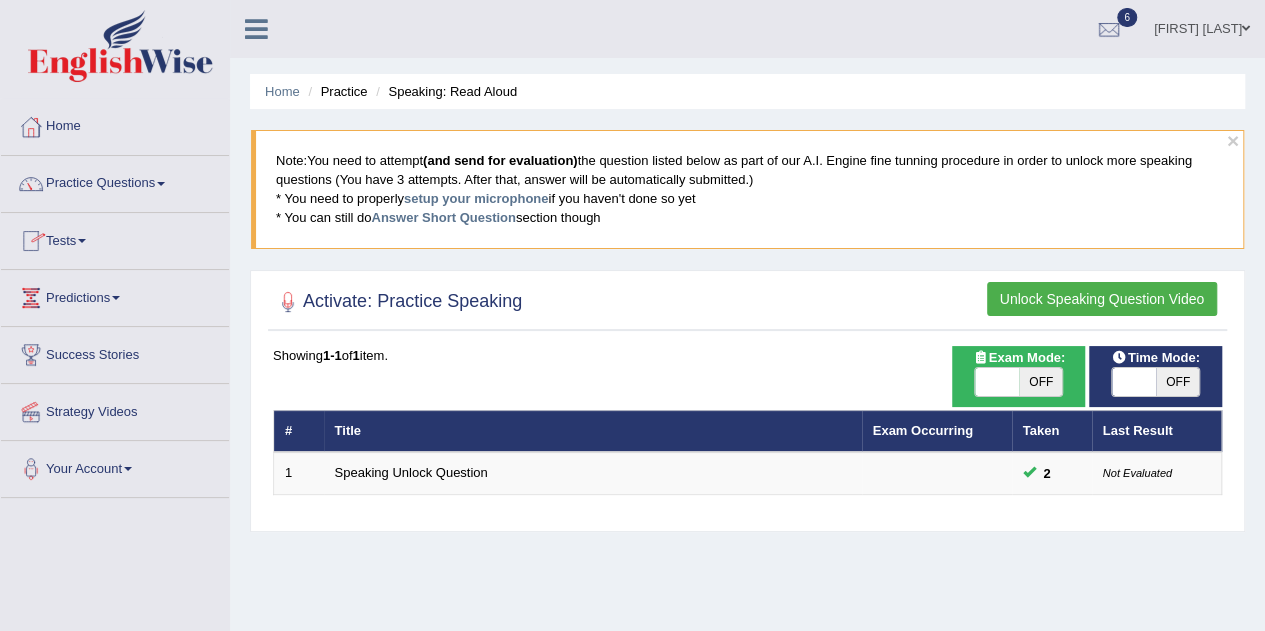 click on "Unlock Speaking Question Video" at bounding box center [1102, 299] 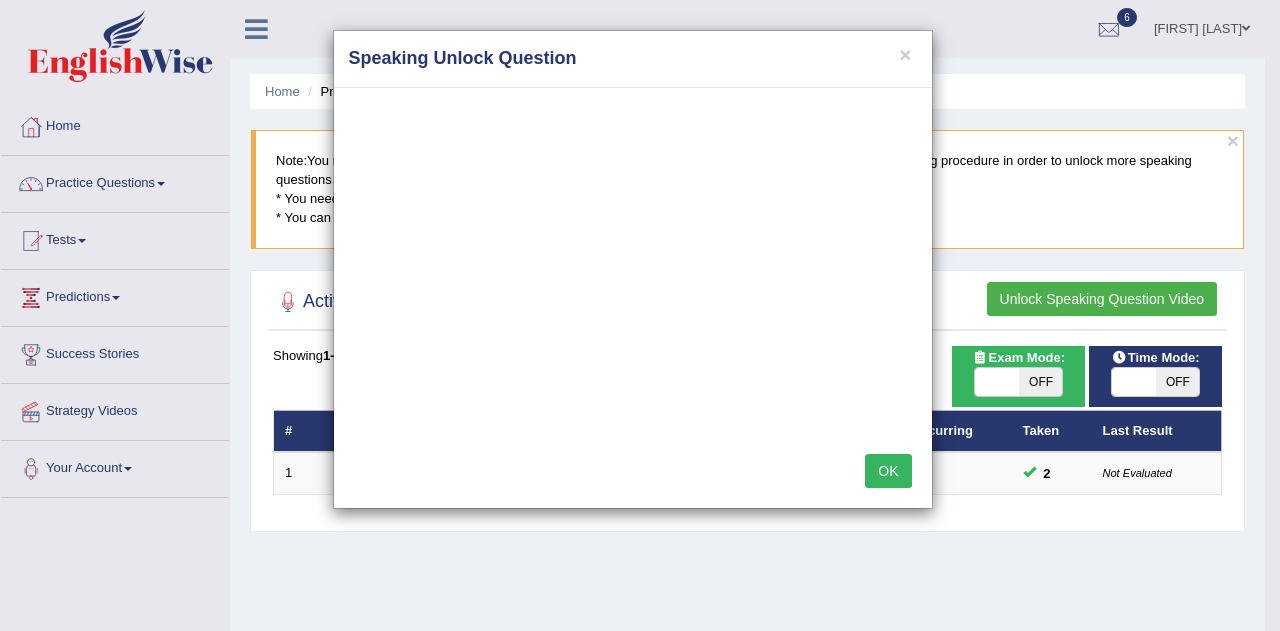 click on "OK" at bounding box center (888, 471) 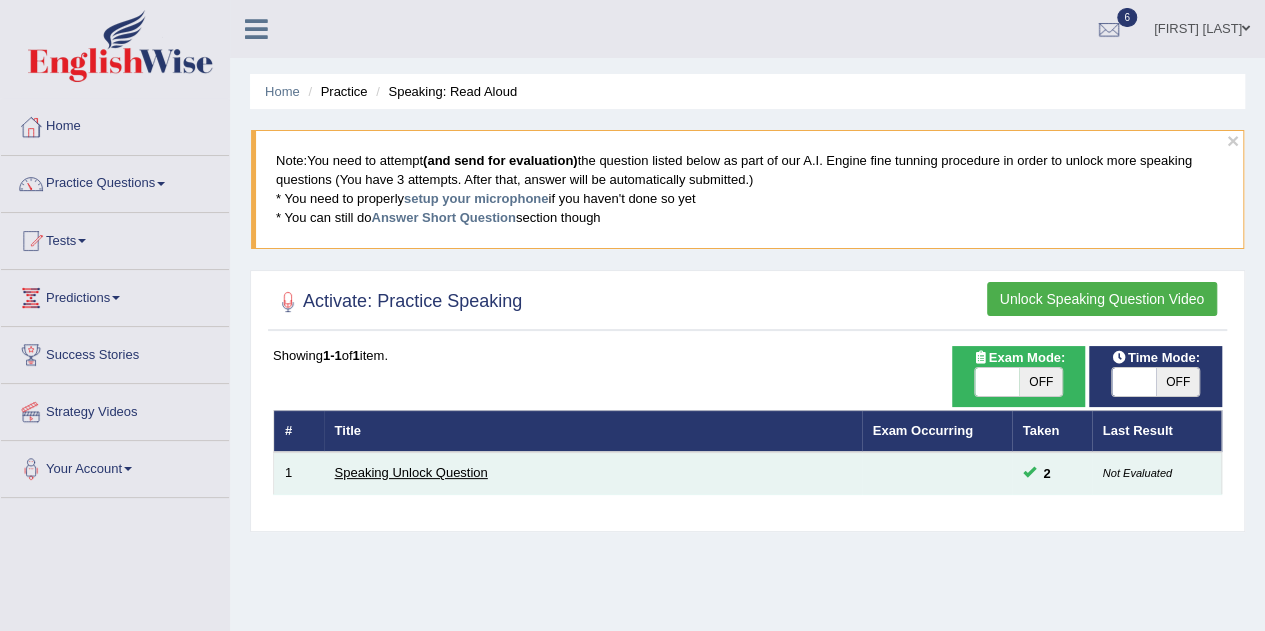 click on "Speaking Unlock Question" at bounding box center (411, 472) 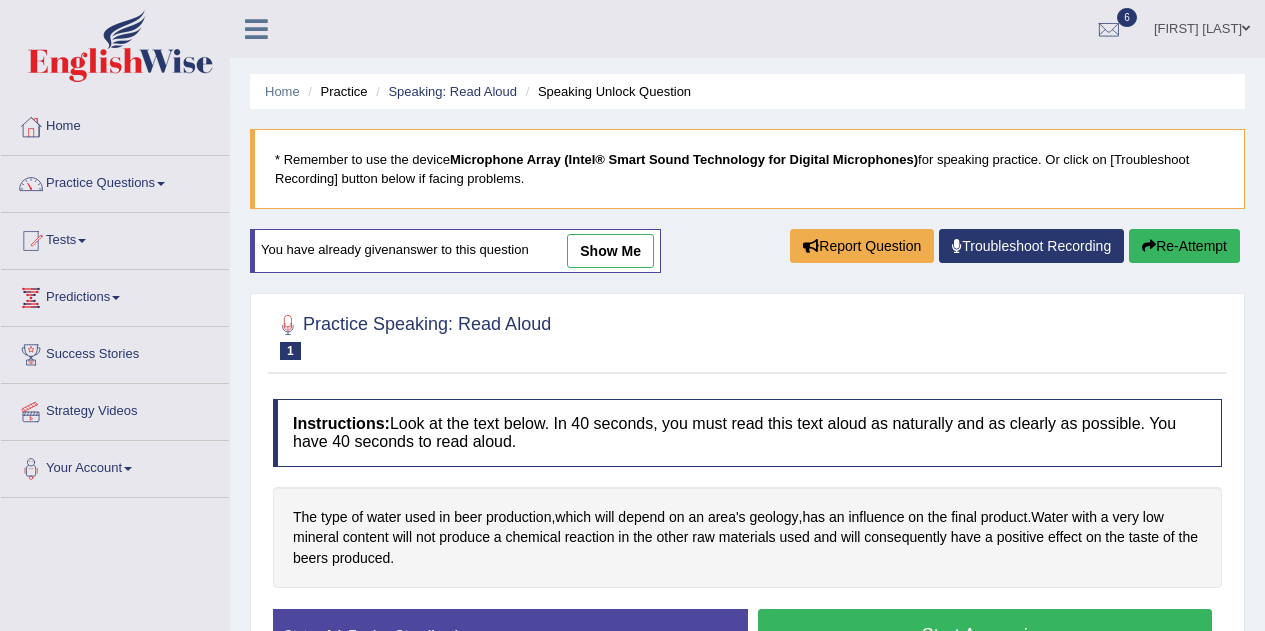 scroll, scrollTop: 0, scrollLeft: 0, axis: both 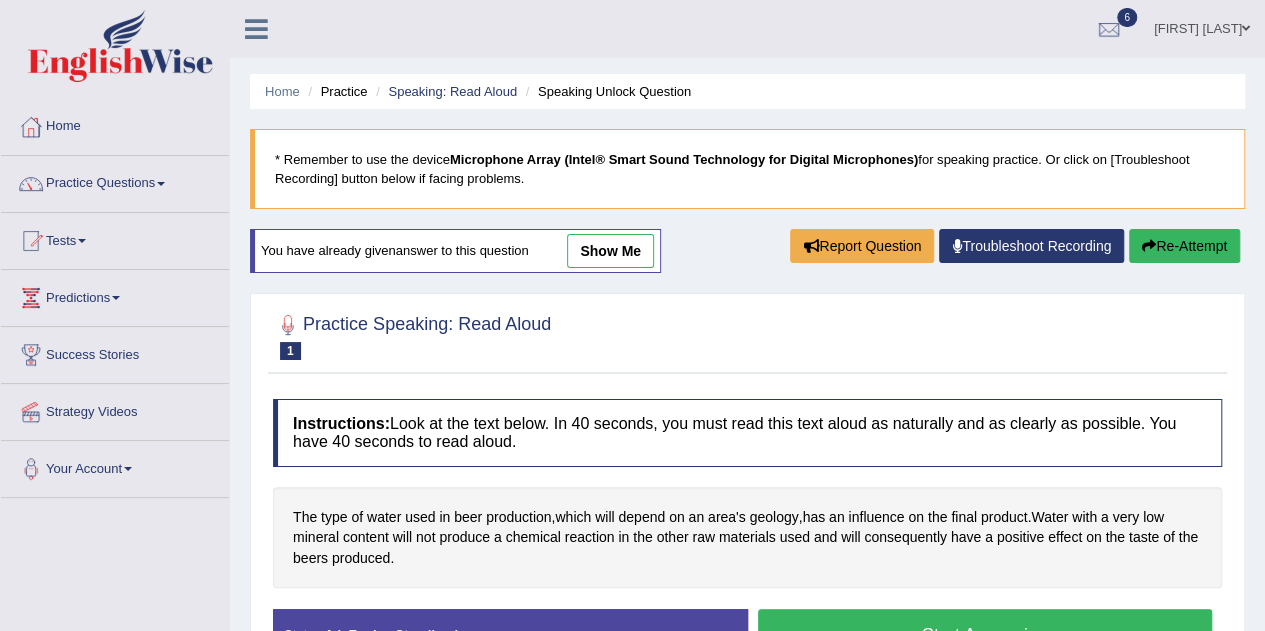 click on "show me" at bounding box center [610, 251] 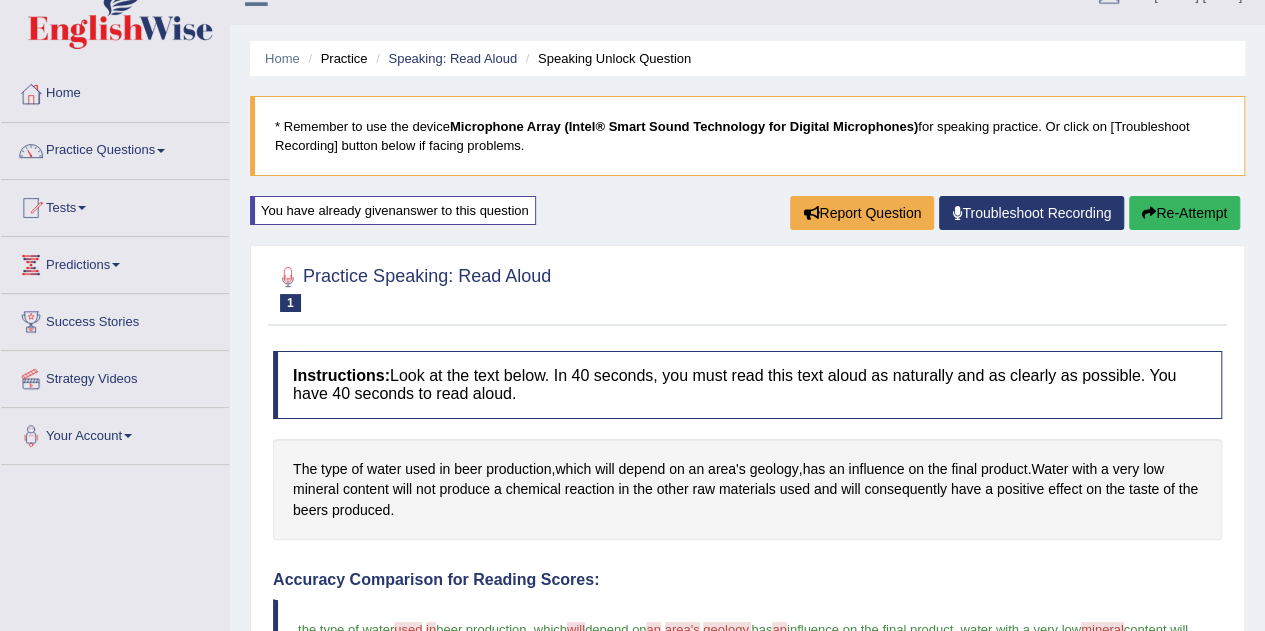 scroll, scrollTop: 0, scrollLeft: 0, axis: both 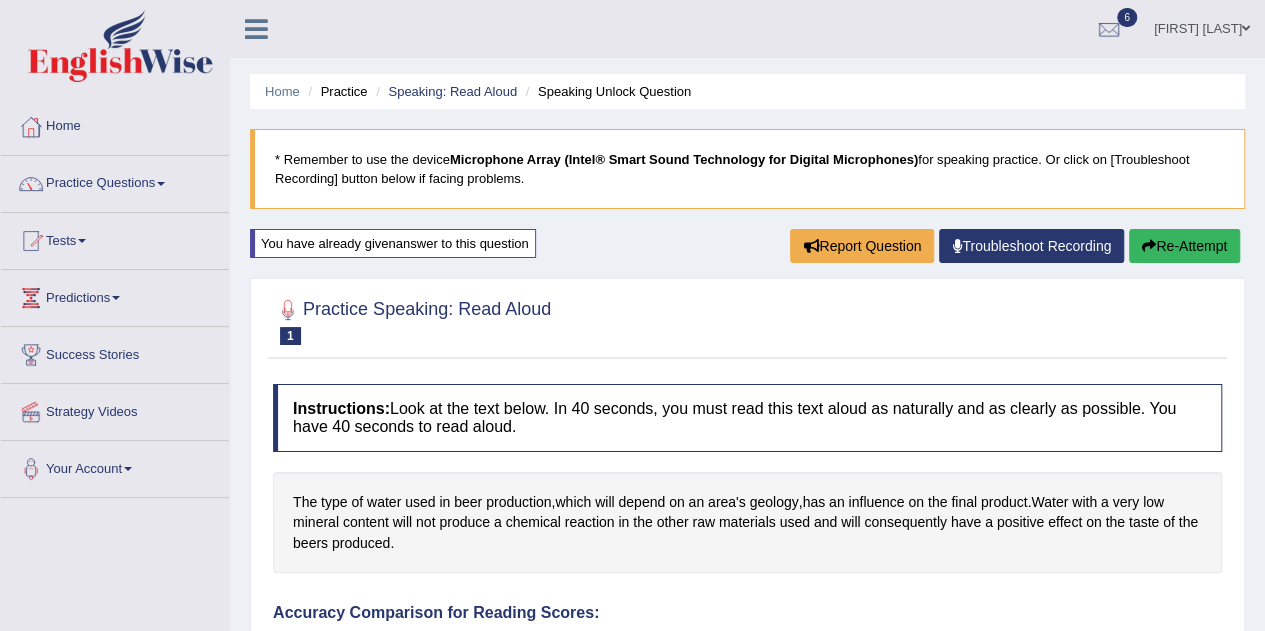 click at bounding box center [161, 184] 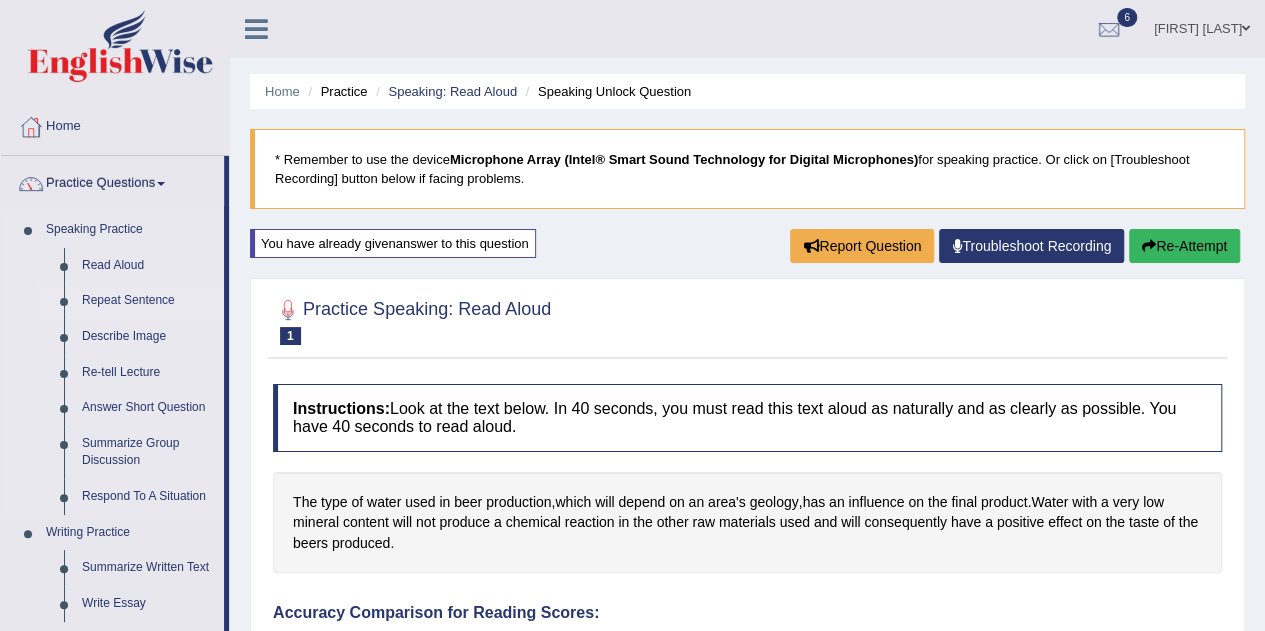 click on "Repeat Sentence" at bounding box center [148, 301] 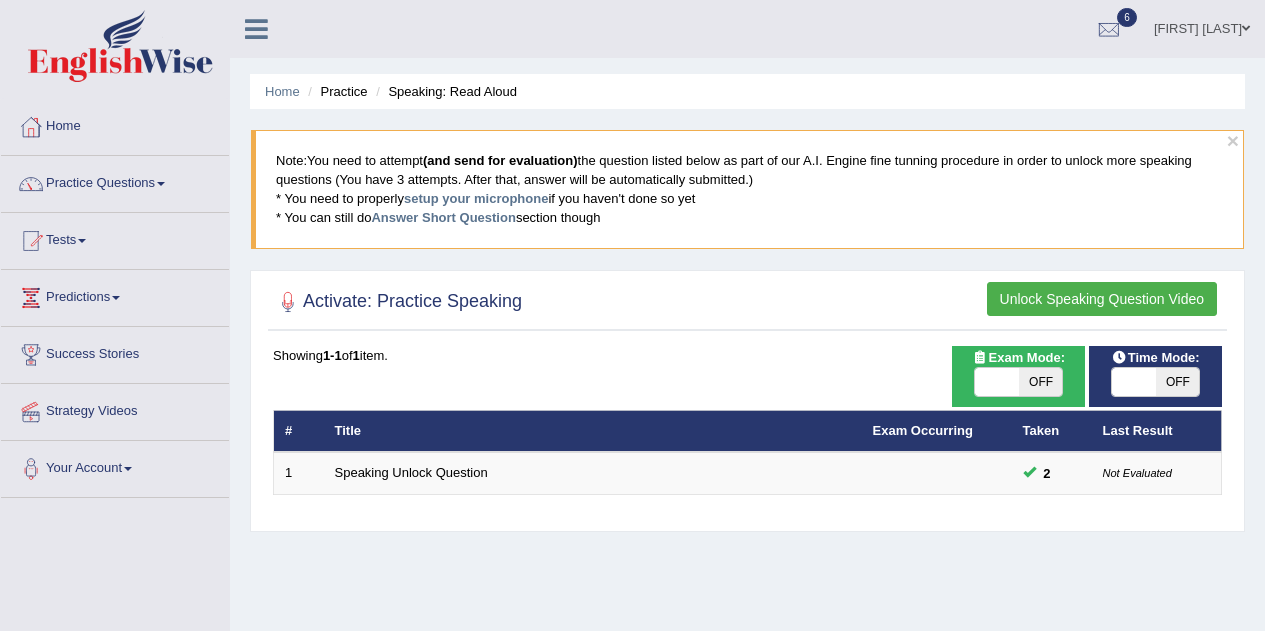 scroll, scrollTop: 0, scrollLeft: 0, axis: both 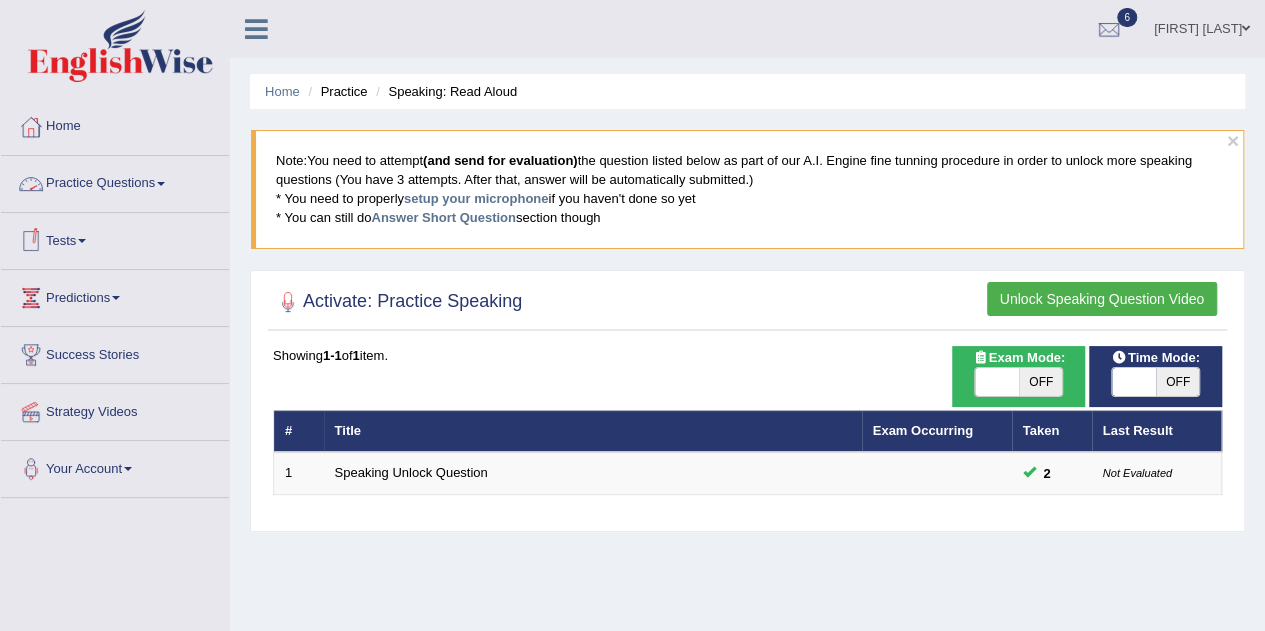 click on "Practice Questions" at bounding box center (115, 181) 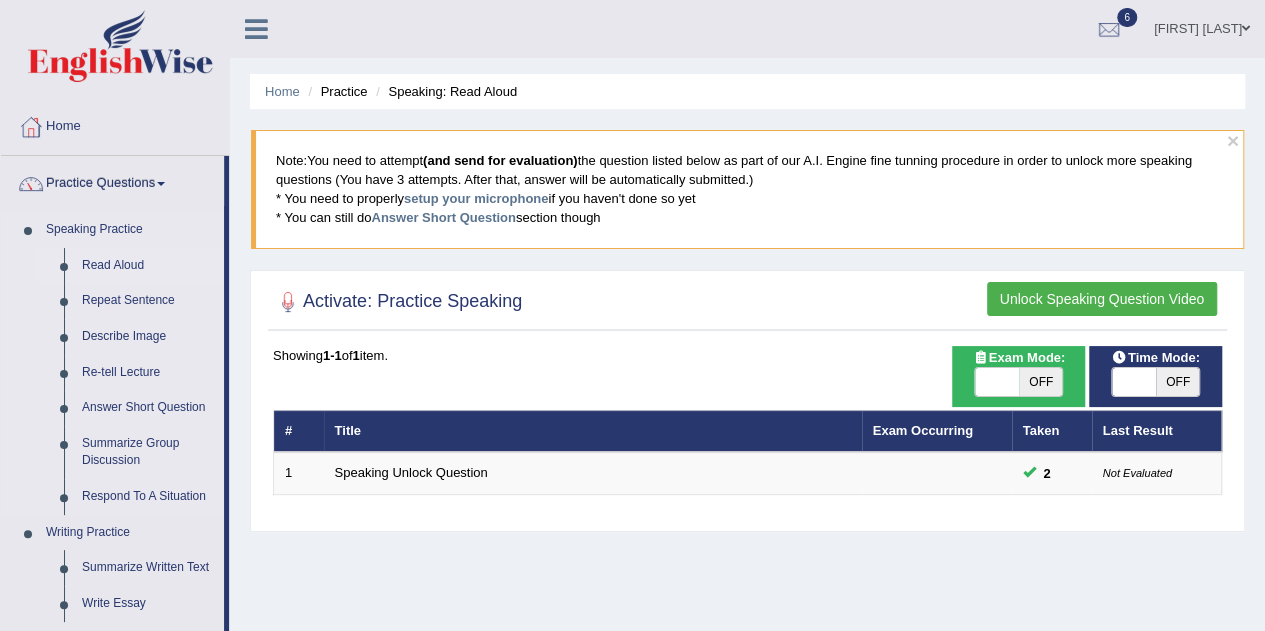 click on "Read Aloud" at bounding box center [148, 266] 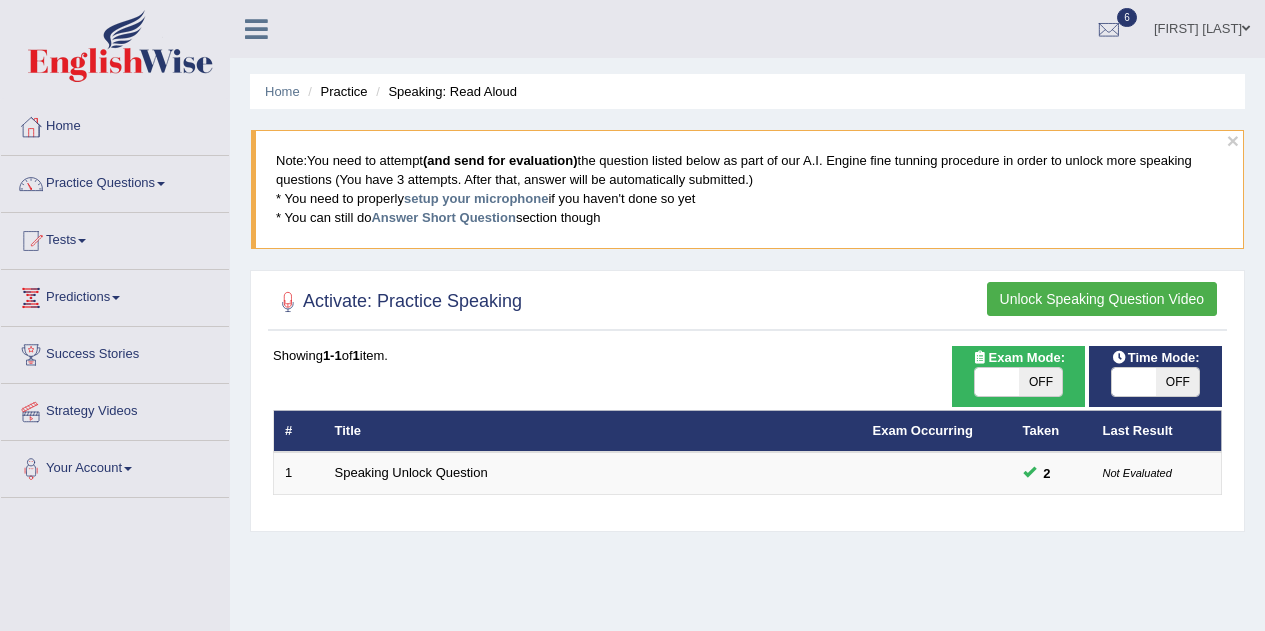 scroll, scrollTop: 0, scrollLeft: 0, axis: both 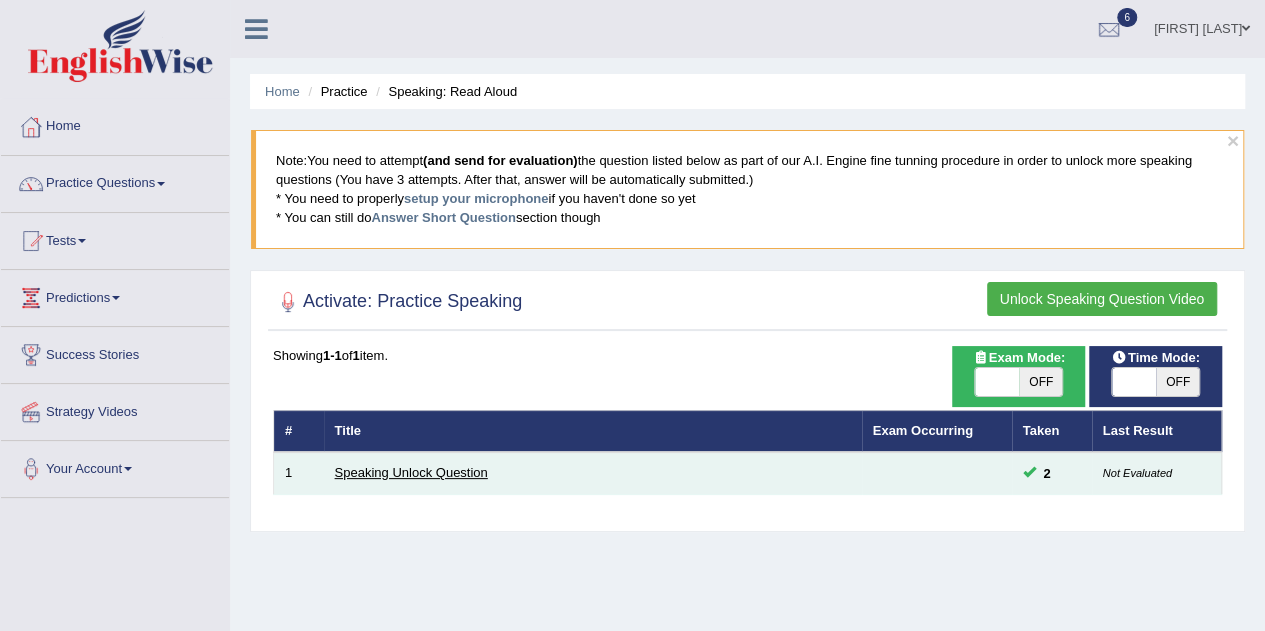 click on "Speaking Unlock Question" at bounding box center (411, 472) 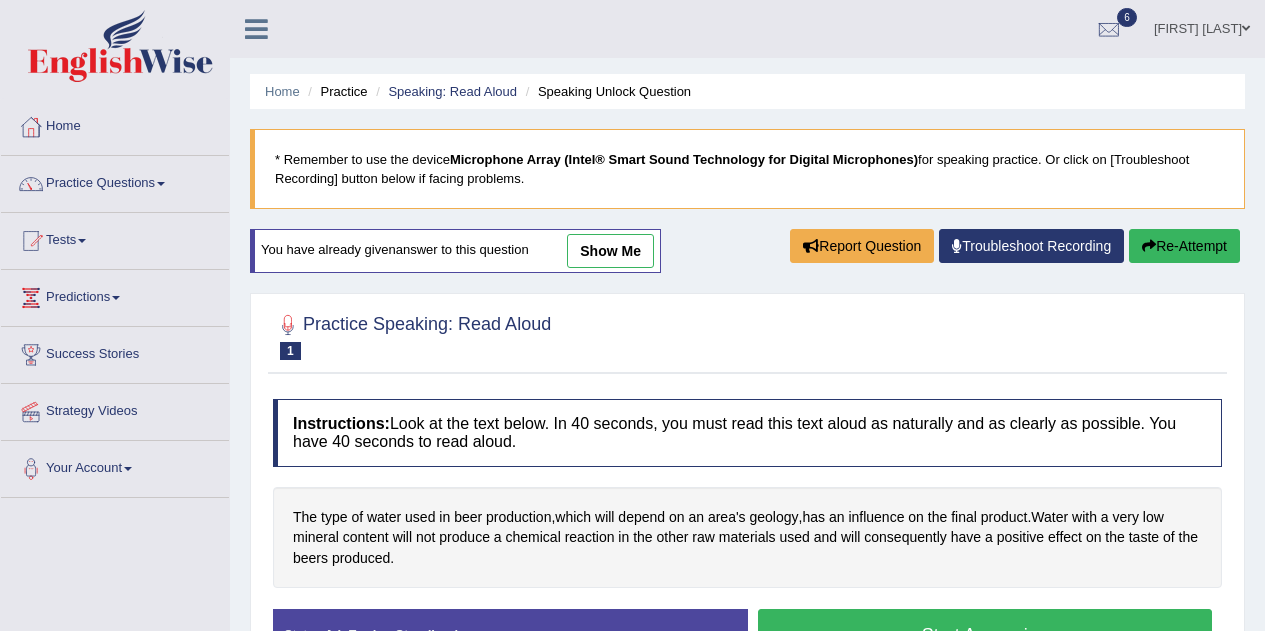 scroll, scrollTop: 0, scrollLeft: 0, axis: both 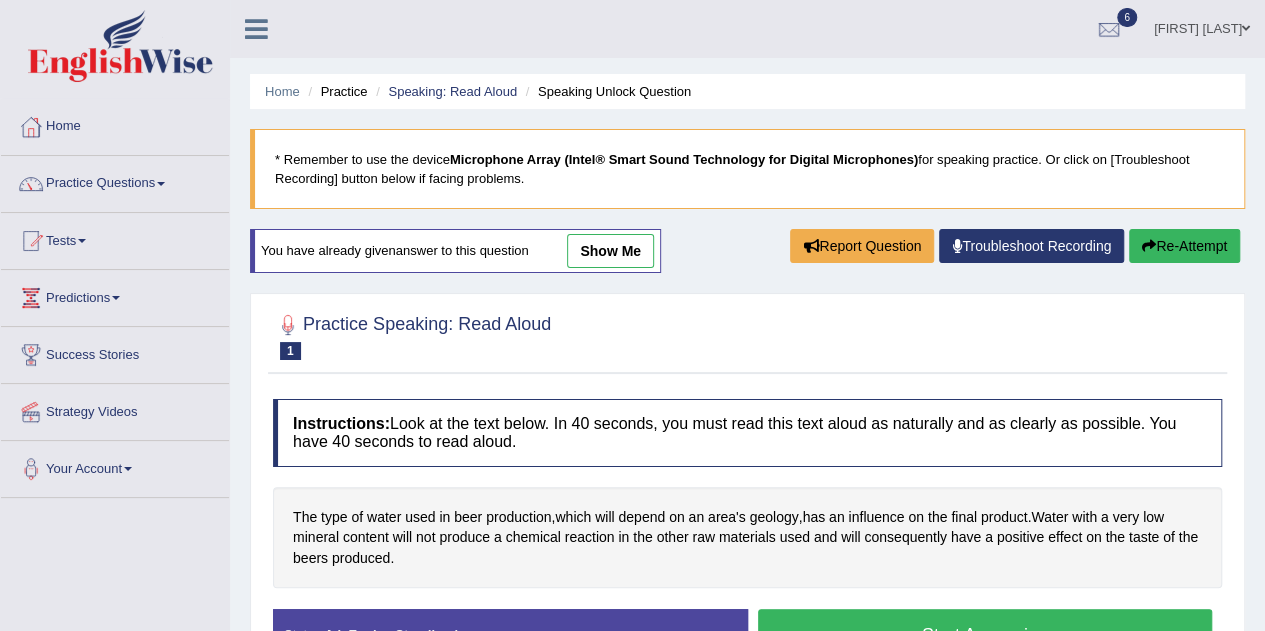 click on "Troubleshoot Recording" at bounding box center [1031, 246] 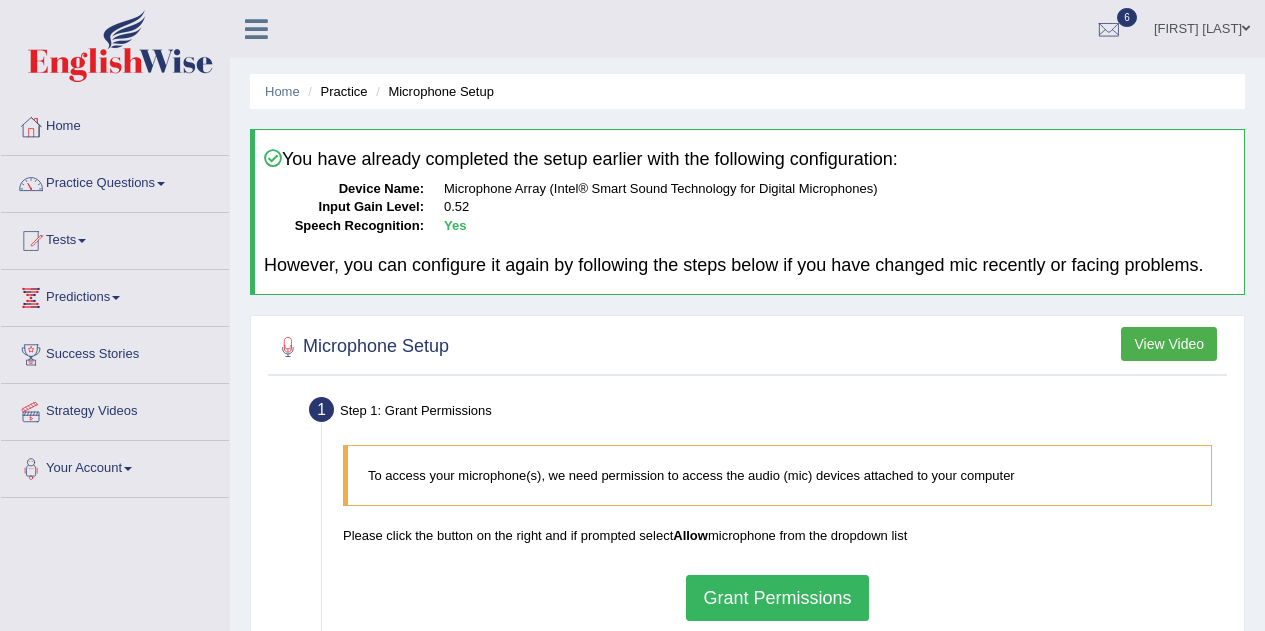scroll, scrollTop: 0, scrollLeft: 0, axis: both 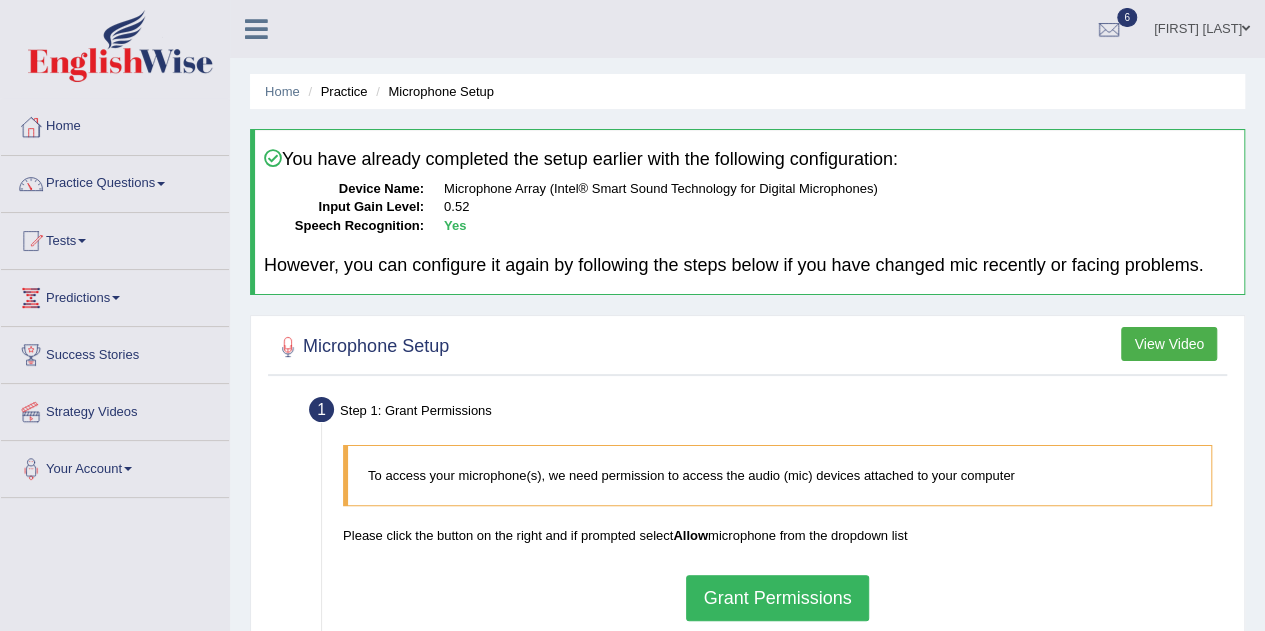click on "Grant Permissions" at bounding box center [777, 598] 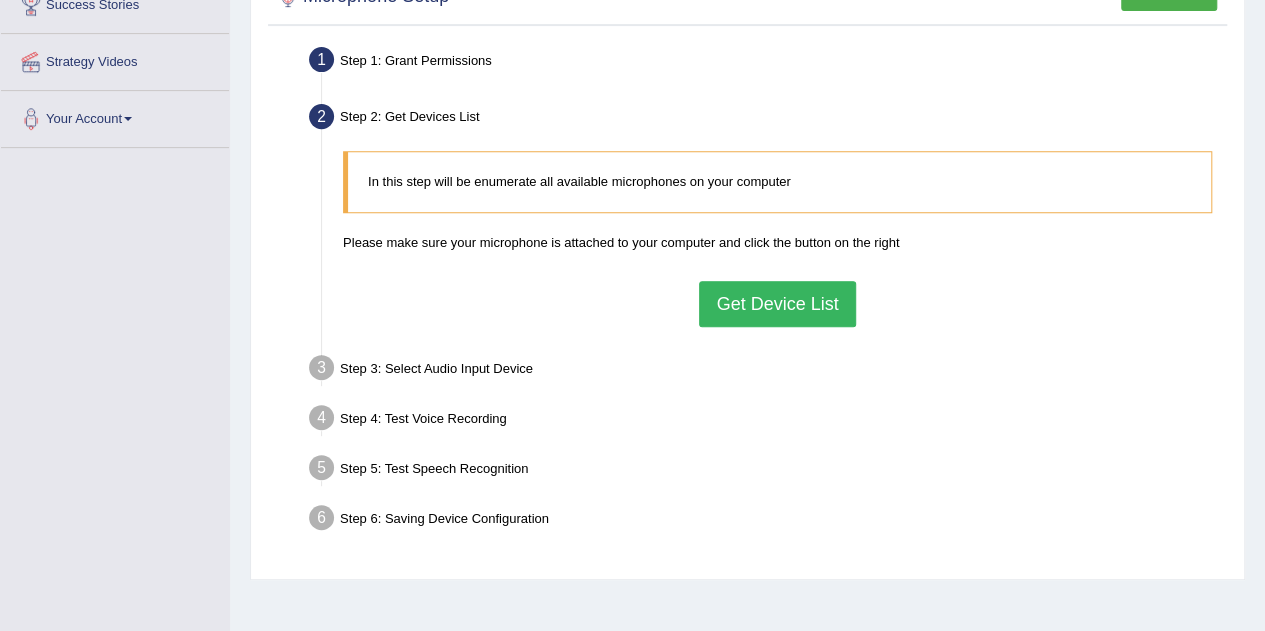 scroll, scrollTop: 355, scrollLeft: 0, axis: vertical 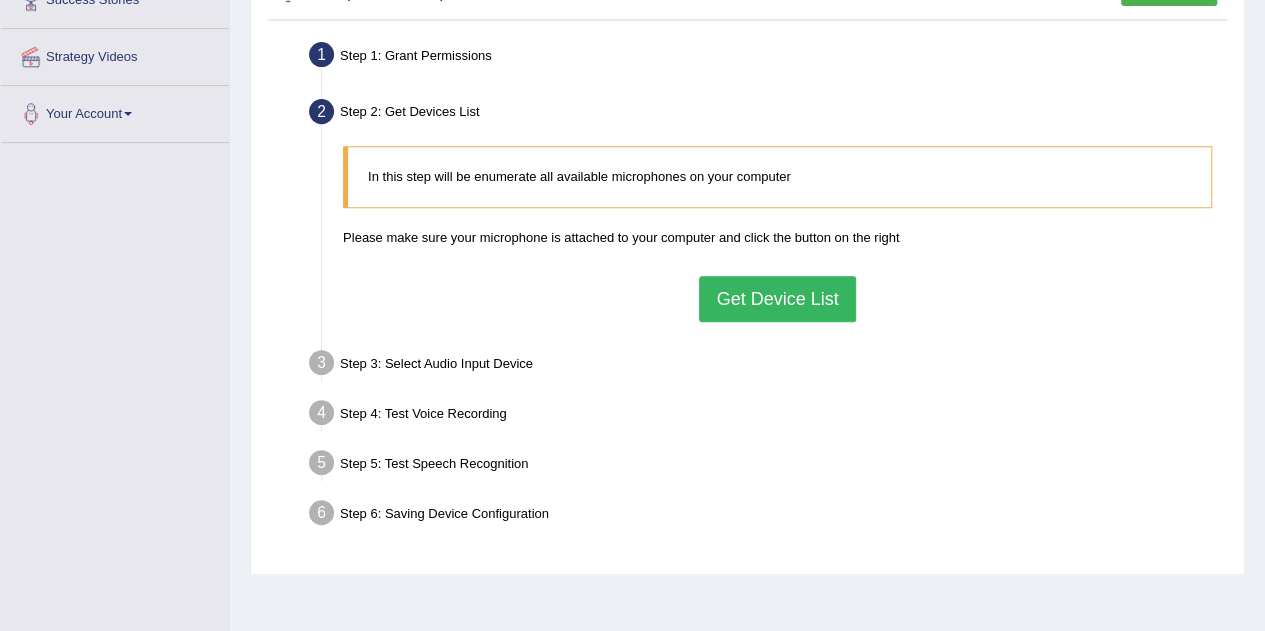 click on "Get Device List" at bounding box center [777, 299] 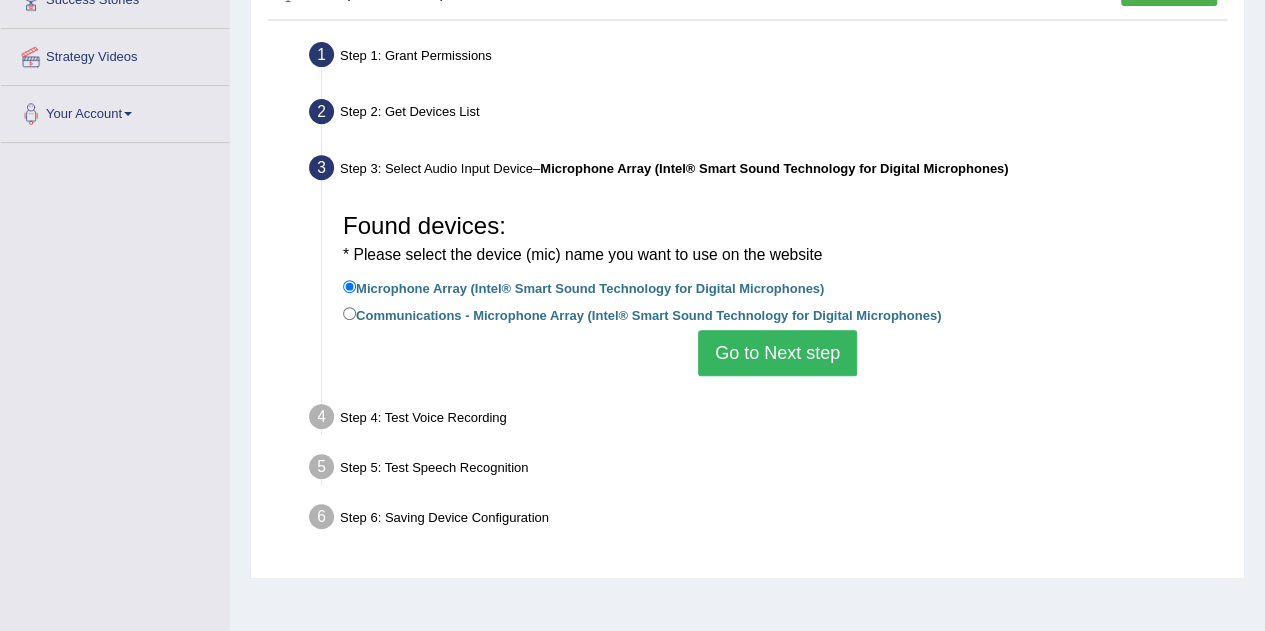 click on "Go to Next step" at bounding box center [777, 353] 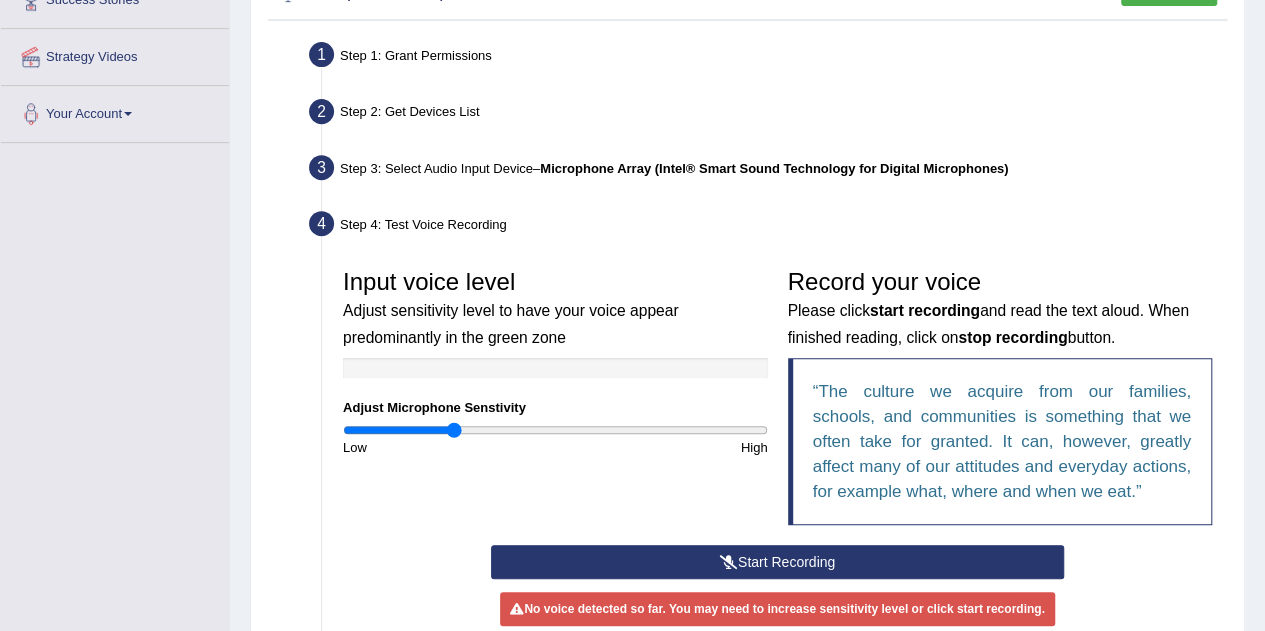click on "Start Recording" at bounding box center (777, 562) 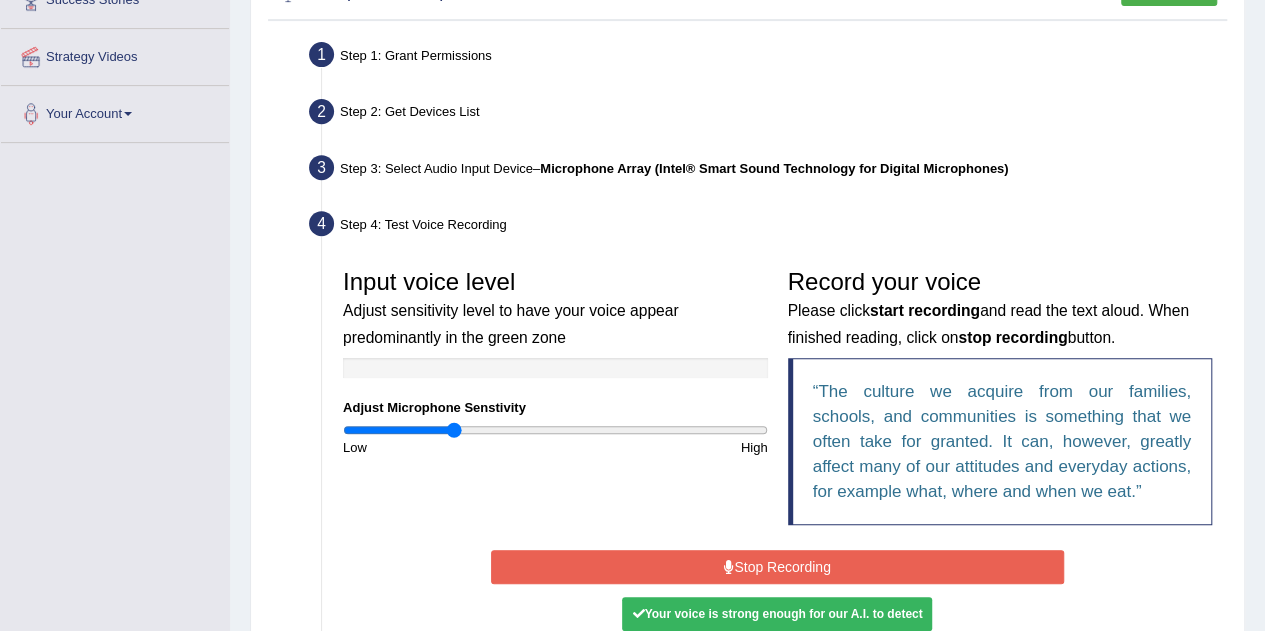 click on "Your voice is strong enough for our A.I. to detect" at bounding box center (777, 614) 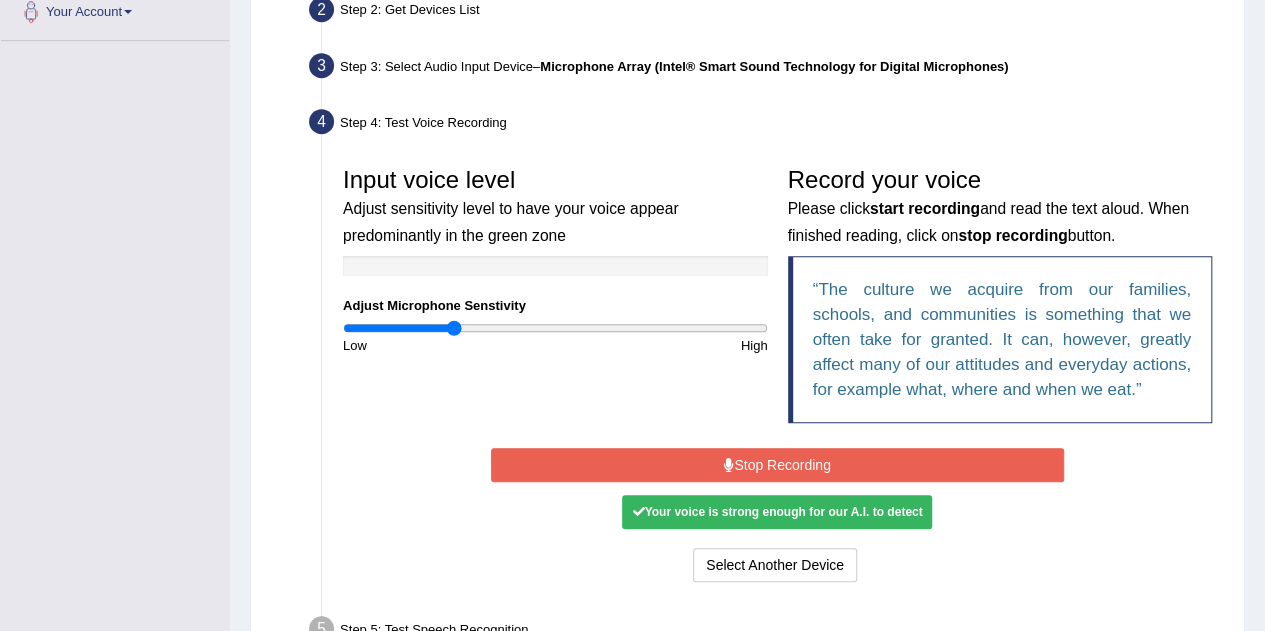 scroll, scrollTop: 458, scrollLeft: 0, axis: vertical 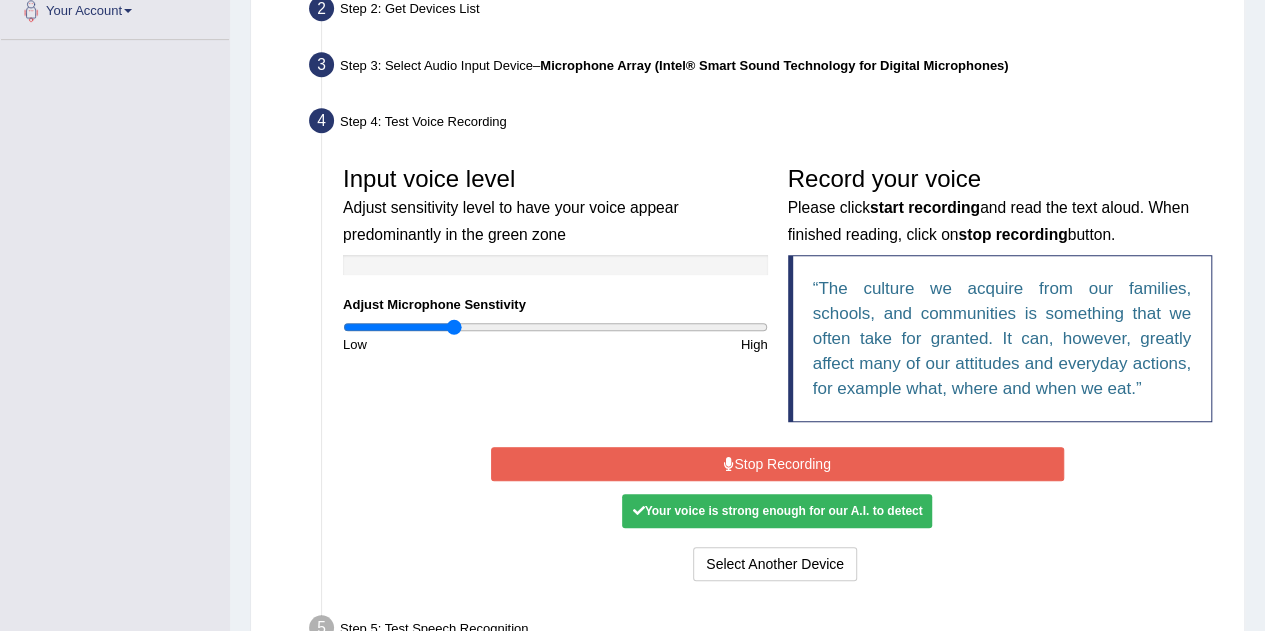 click on "Your voice is strong enough for our A.I. to detect" at bounding box center [777, 511] 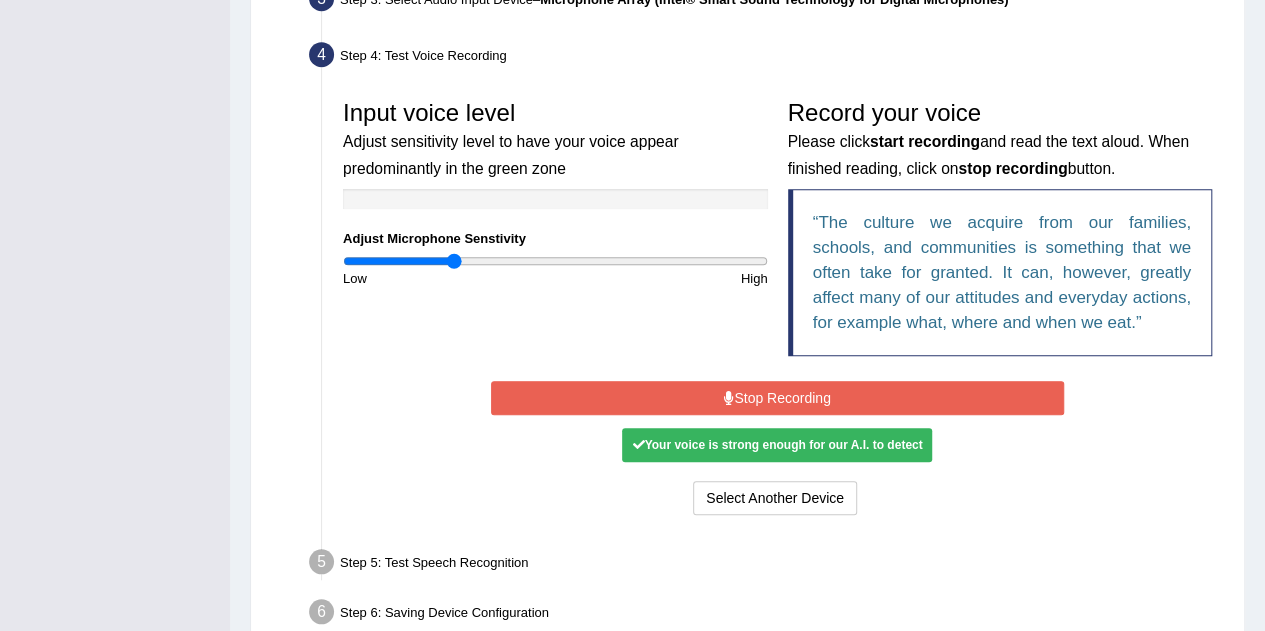 scroll, scrollTop: 552, scrollLeft: 0, axis: vertical 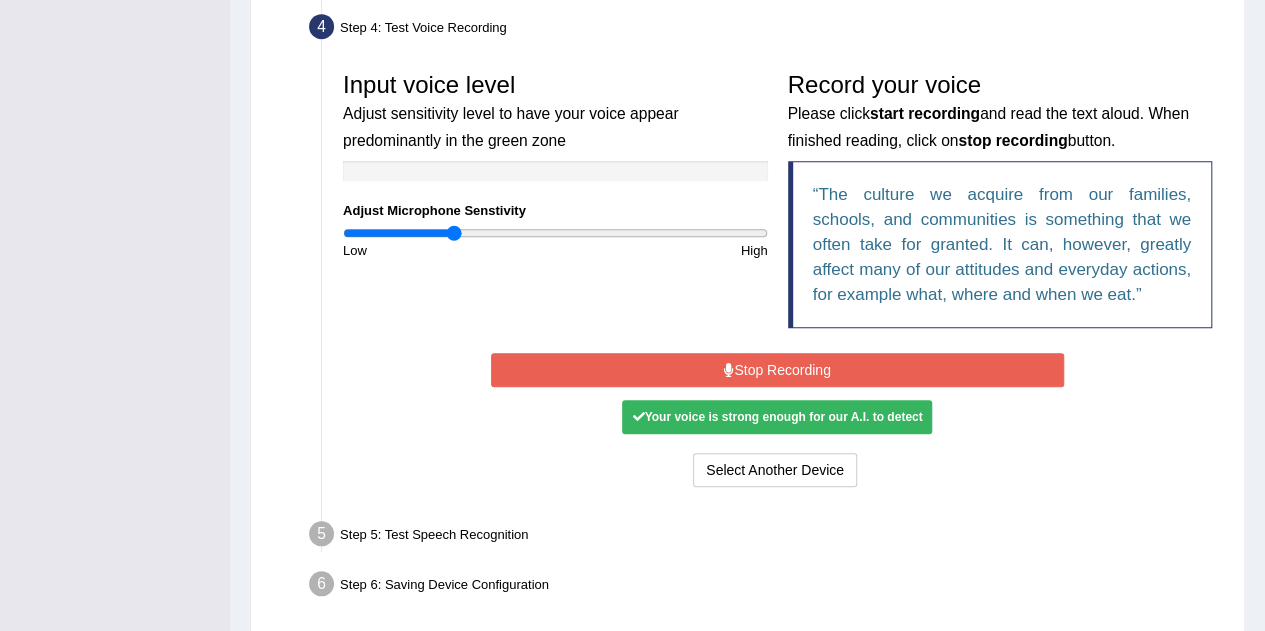 click on "Your voice is strong enough for our A.I. to detect" at bounding box center [777, 417] 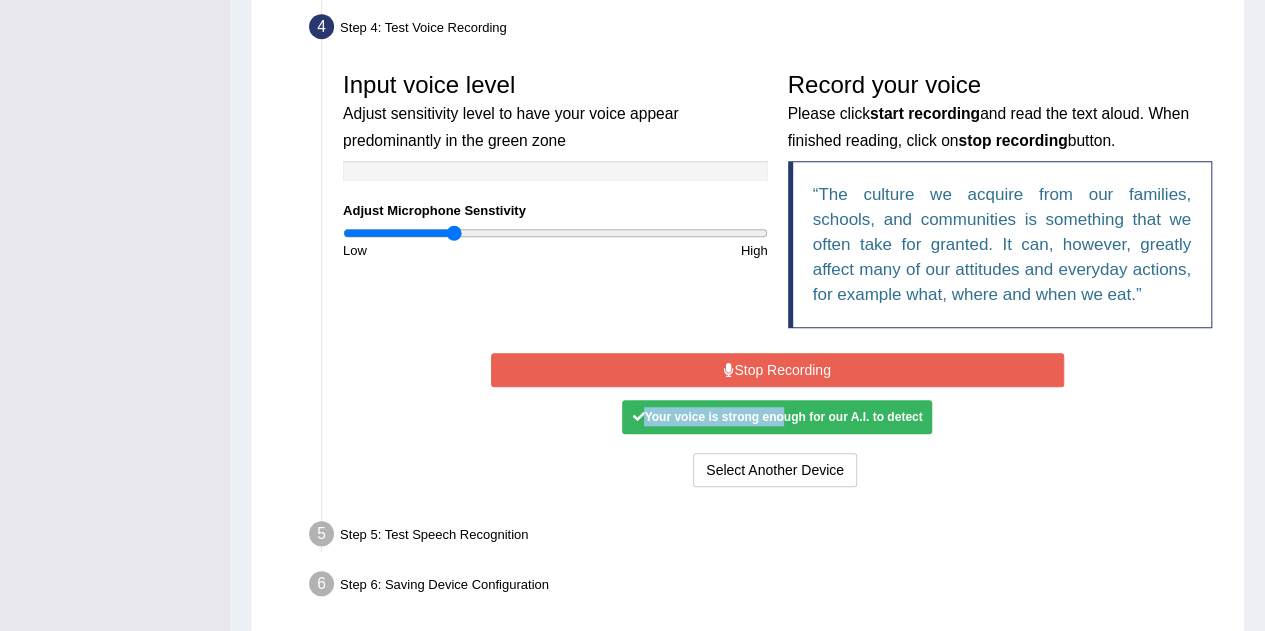 drag, startPoint x: 774, startPoint y: 409, endPoint x: 774, endPoint y: 363, distance: 46 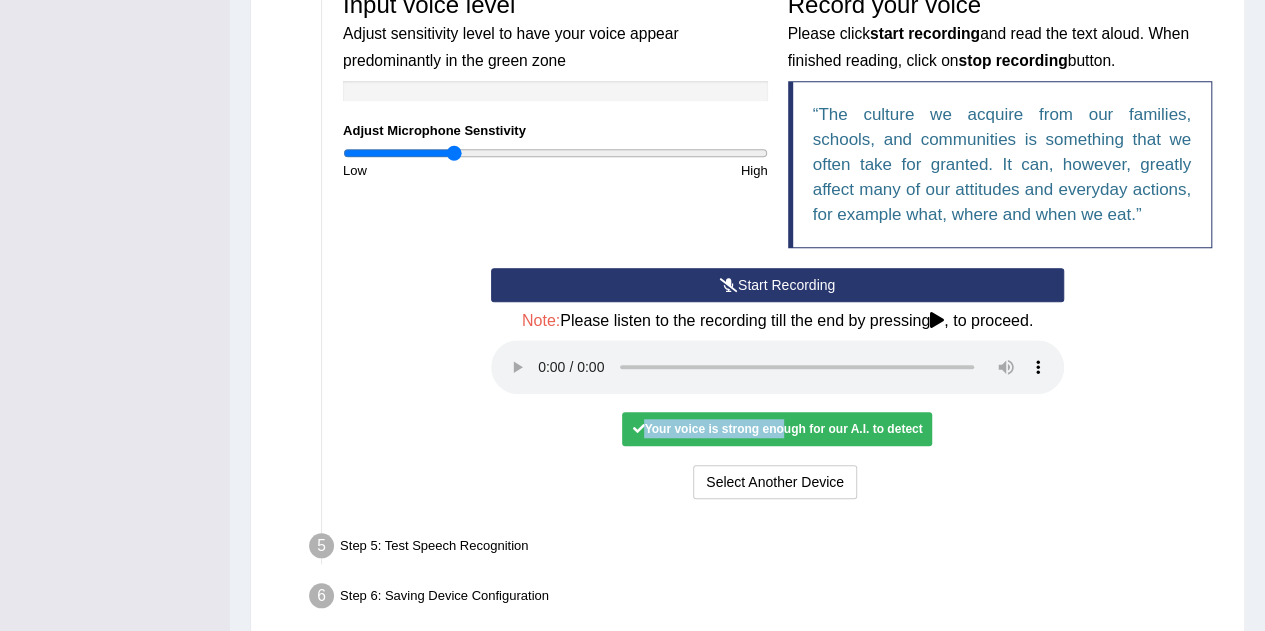 scroll, scrollTop: 636, scrollLeft: 0, axis: vertical 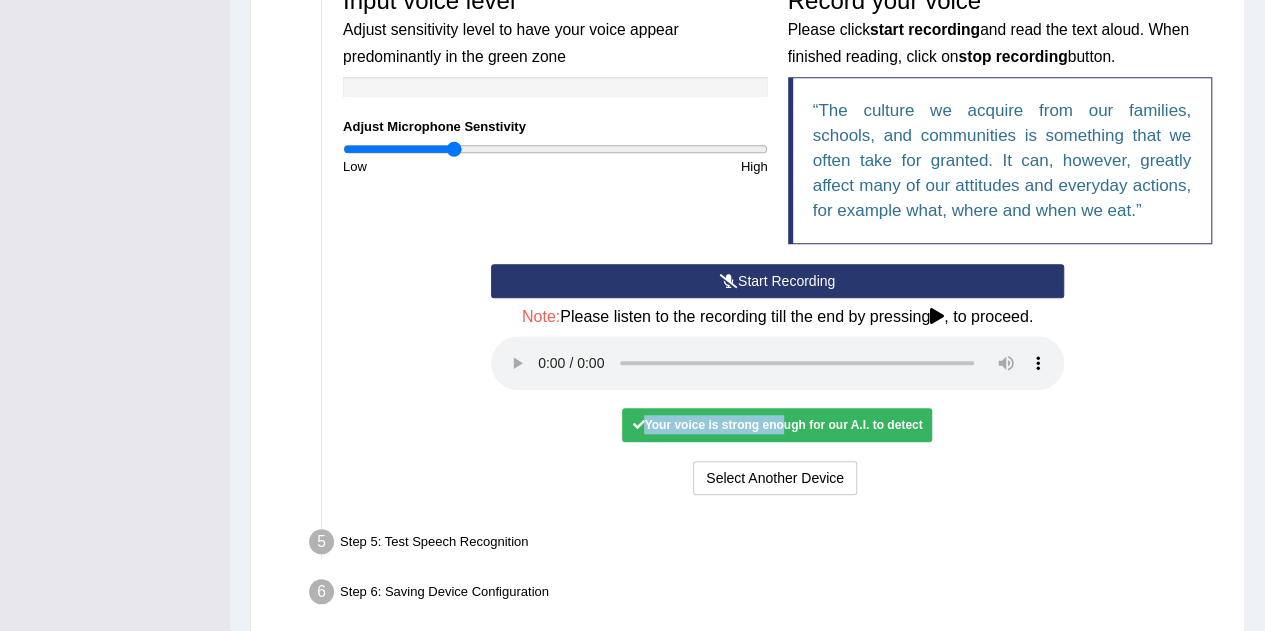click on "Toggle navigation
Home
Practice Questions   Speaking Practice Read Aloud
Repeat Sentence
Describe Image
Re-tell Lecture
Answer Short Question
Summarize Group Discussion
Respond To A Situation
Writing Practice  Summarize Written Text
Write Essay
Reading Practice  Reading & Writing: Fill In The Blanks
Choose Multiple Answers
Re-order Paragraphs
Fill In The Blanks
Choose Single Answer
Listening Practice  Summarize Spoken Text
Highlight Incorrect Words
Highlight Correct Summary
Select Missing Word
Choose Single Answer
Choose Multiple Answers
Fill In The Blanks
Write From Dictation
Pronunciation
Tests  Take Practice Sectional Test
Take Mock Test" at bounding box center [632, 36] 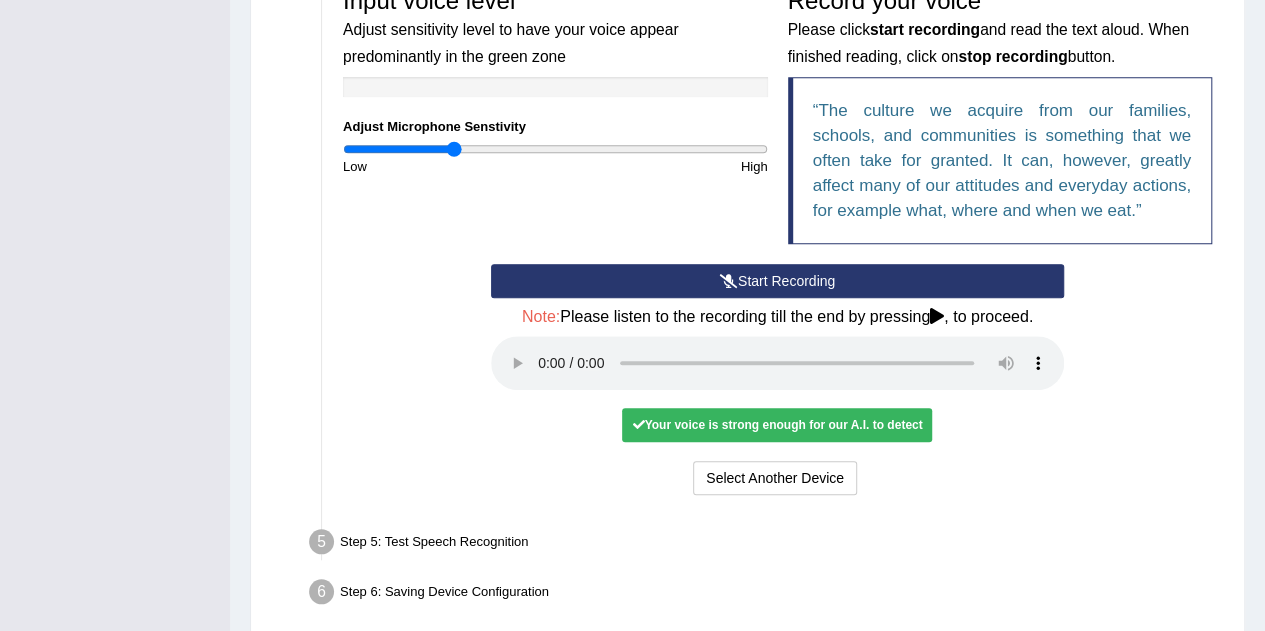click on "Your voice is strong enough for our A.I. to detect" at bounding box center (777, 425) 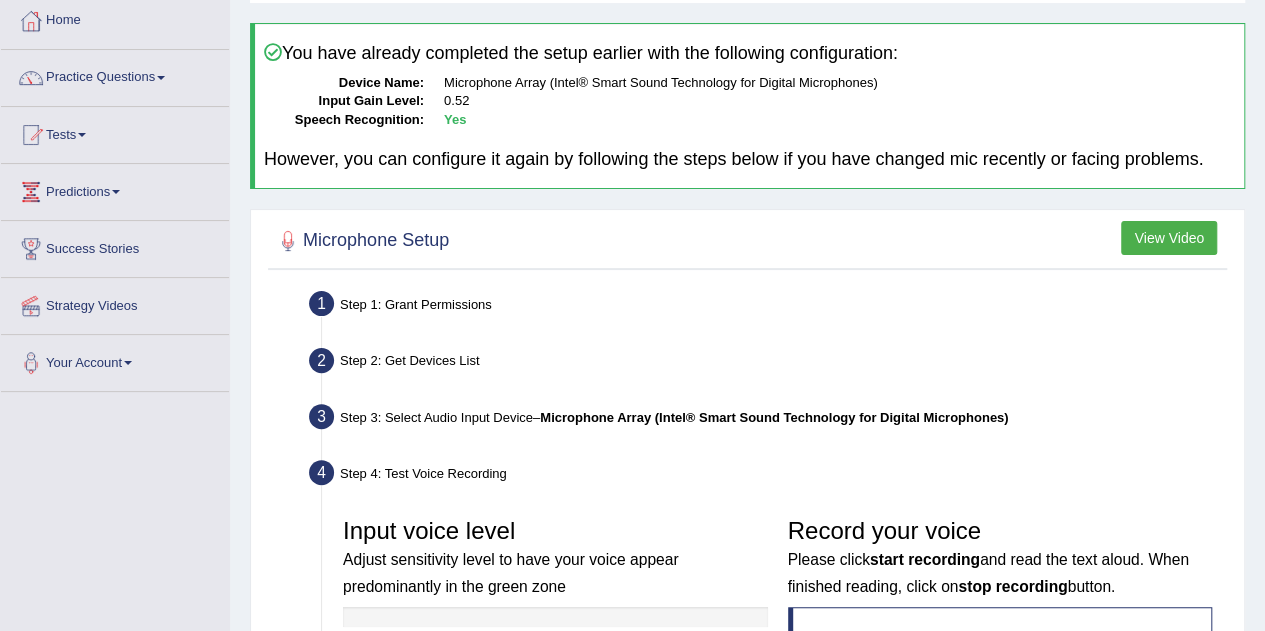 scroll, scrollTop: 104, scrollLeft: 0, axis: vertical 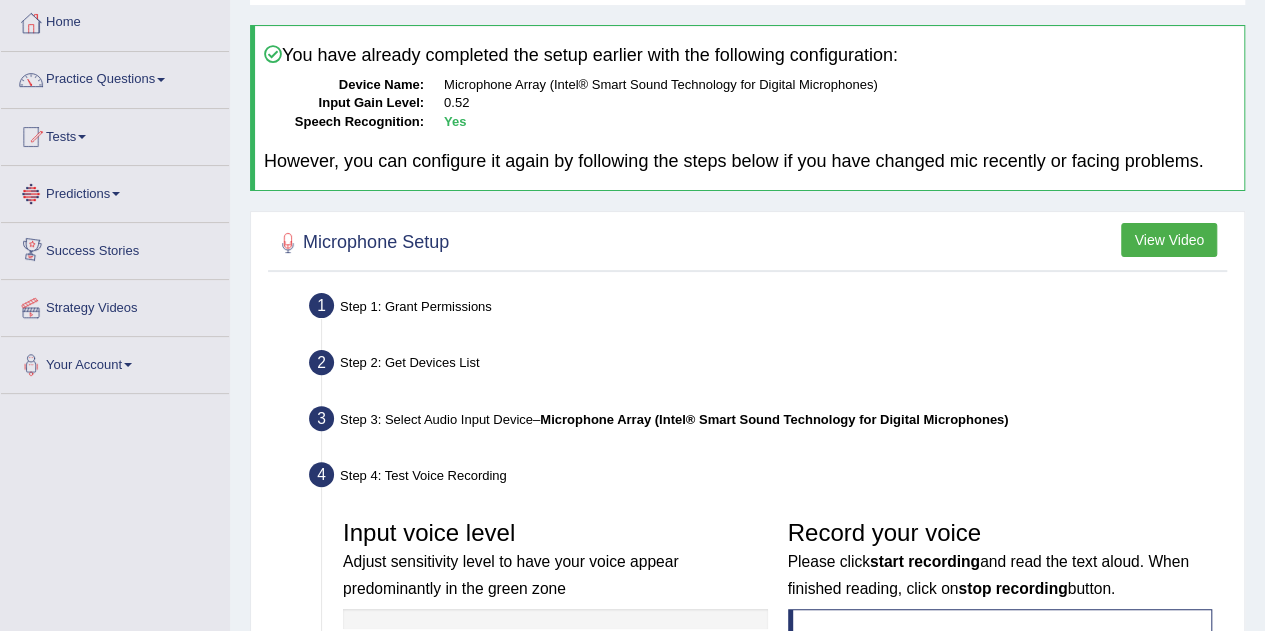 click on "Success Stories" at bounding box center (115, 248) 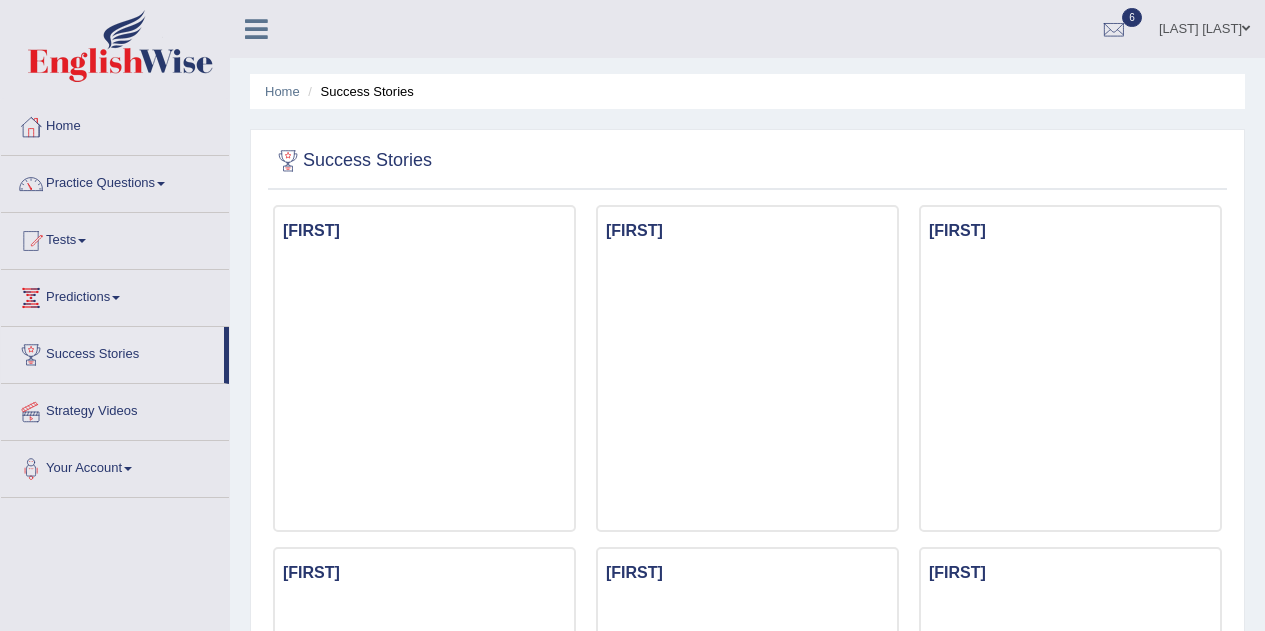 scroll, scrollTop: 0, scrollLeft: 0, axis: both 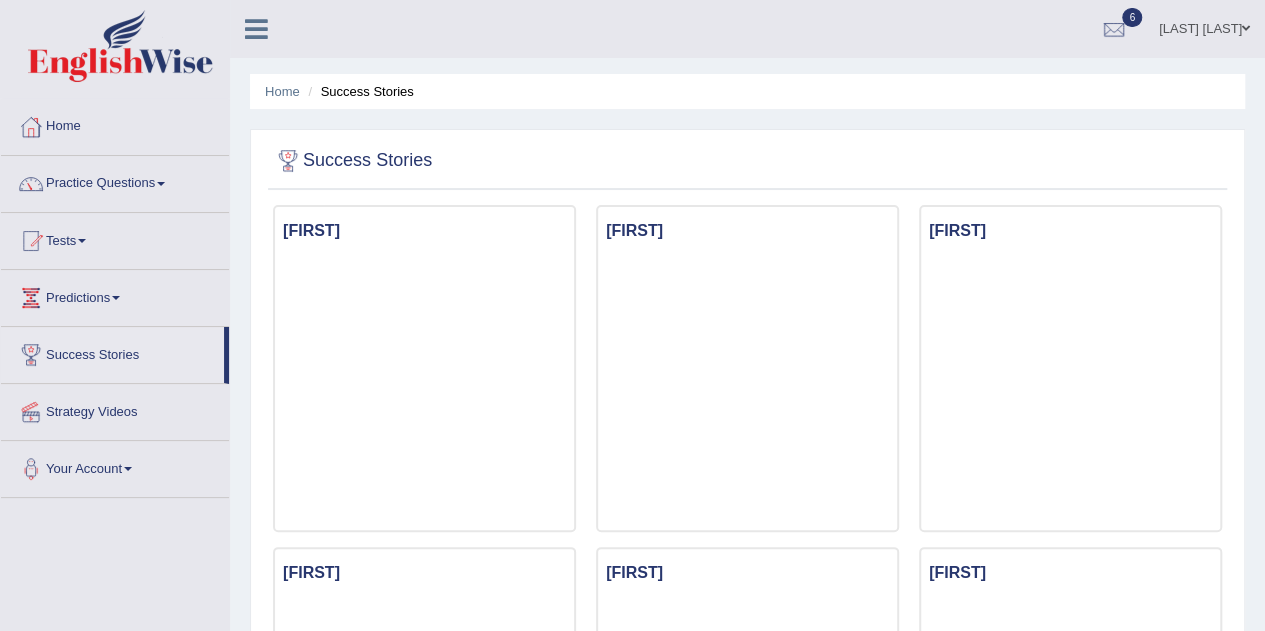 click at bounding box center (82, 241) 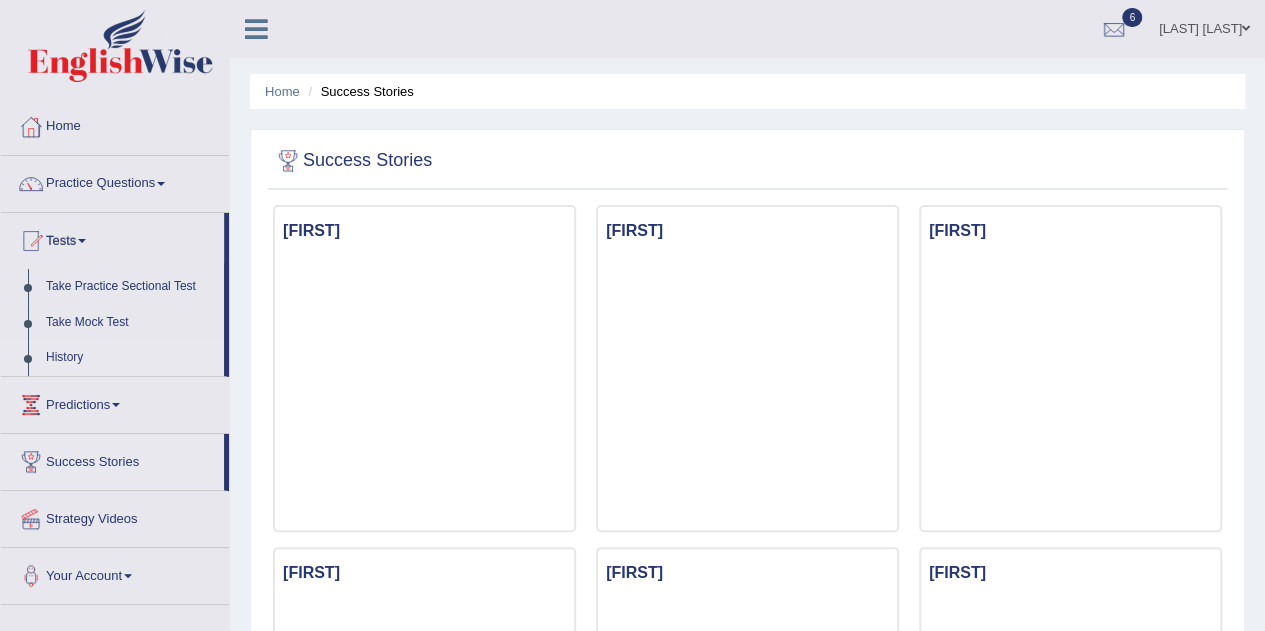 click on "History" at bounding box center [130, 358] 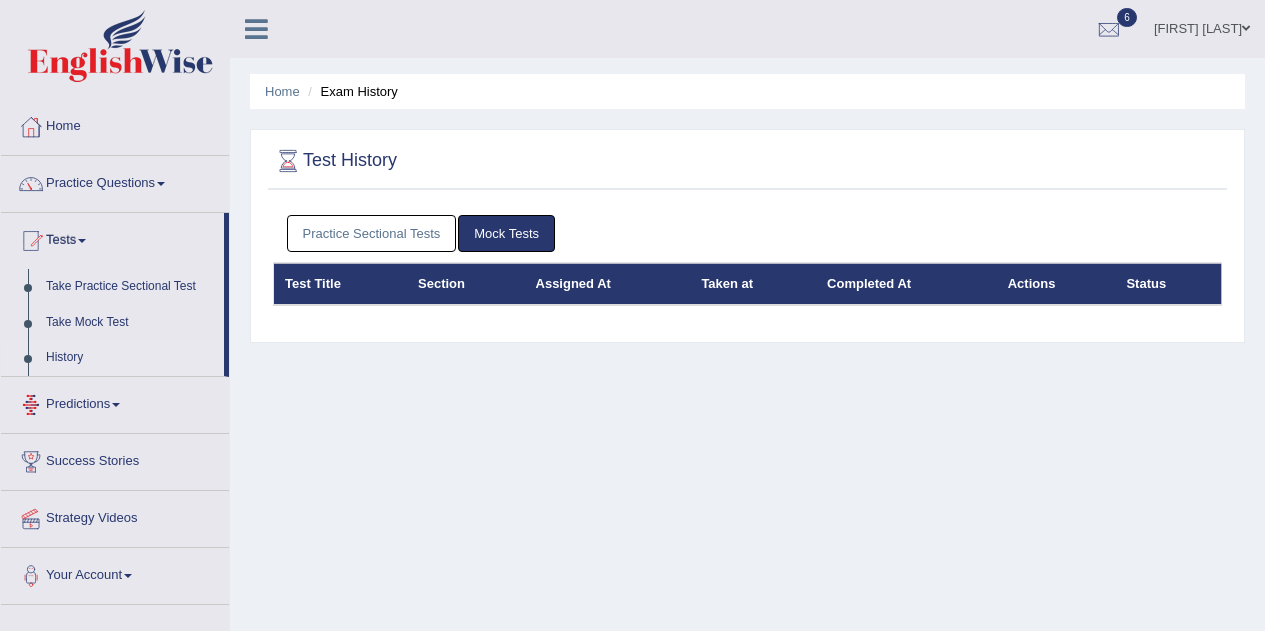 scroll, scrollTop: 0, scrollLeft: 0, axis: both 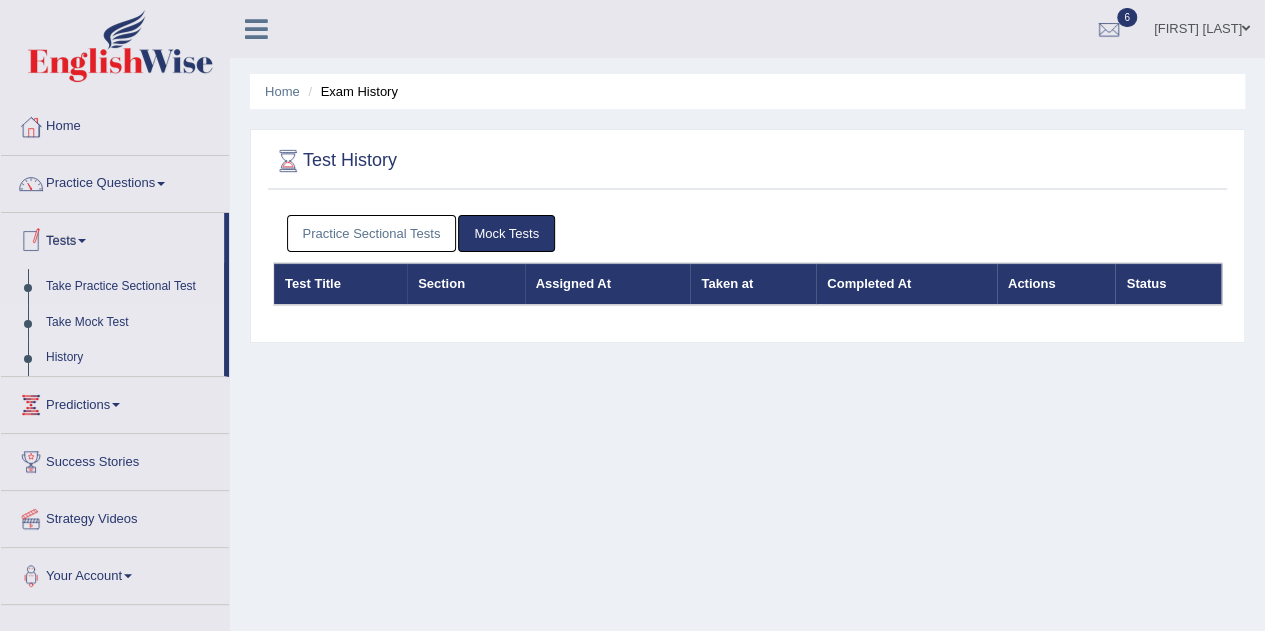 click on "Take Mock Test" at bounding box center (130, 323) 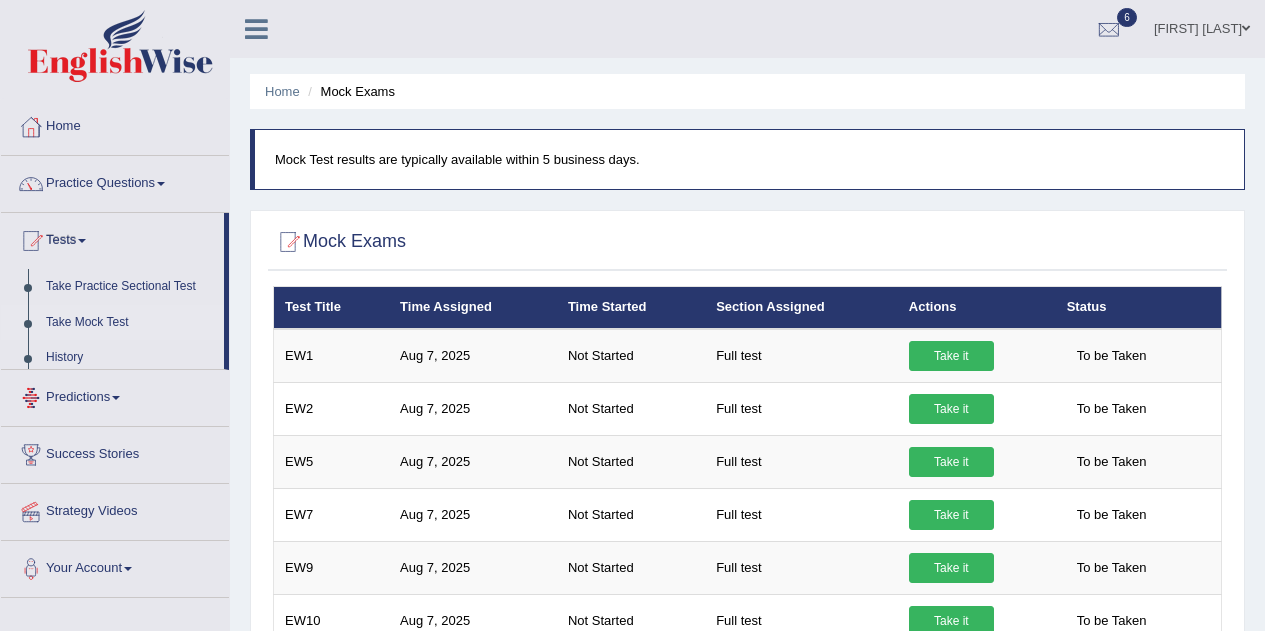 scroll, scrollTop: 0, scrollLeft: 0, axis: both 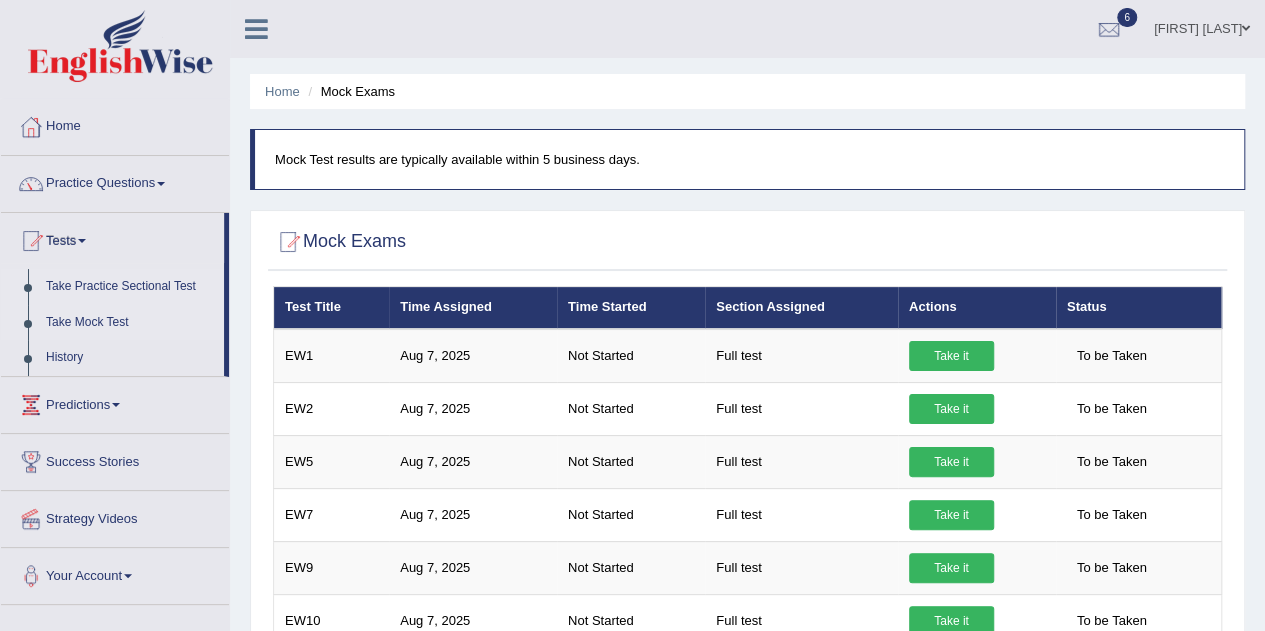 click on "Take Practice Sectional Test" at bounding box center (130, 287) 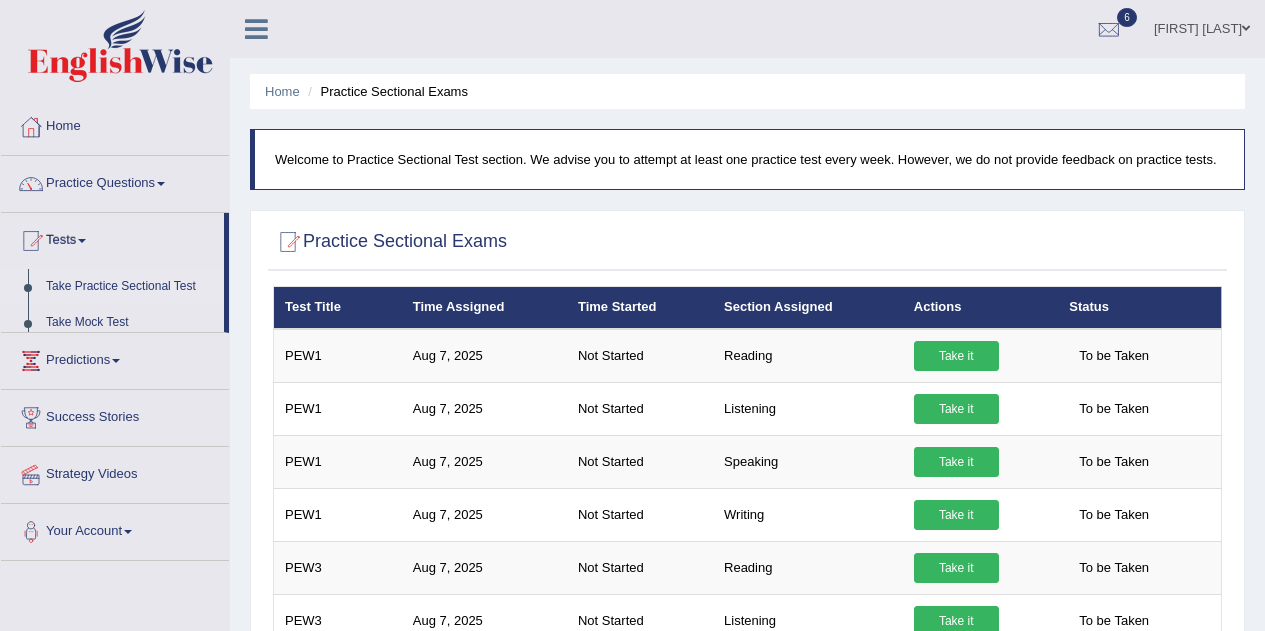 scroll, scrollTop: 0, scrollLeft: 0, axis: both 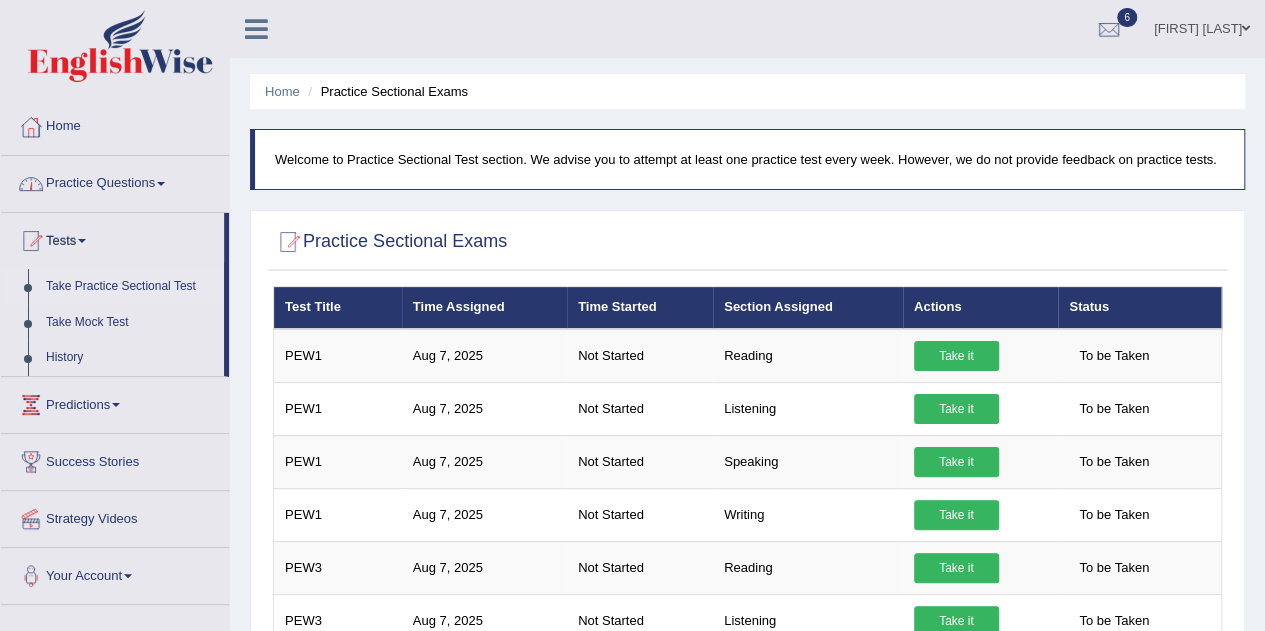 click on "Practice Questions" at bounding box center [115, 181] 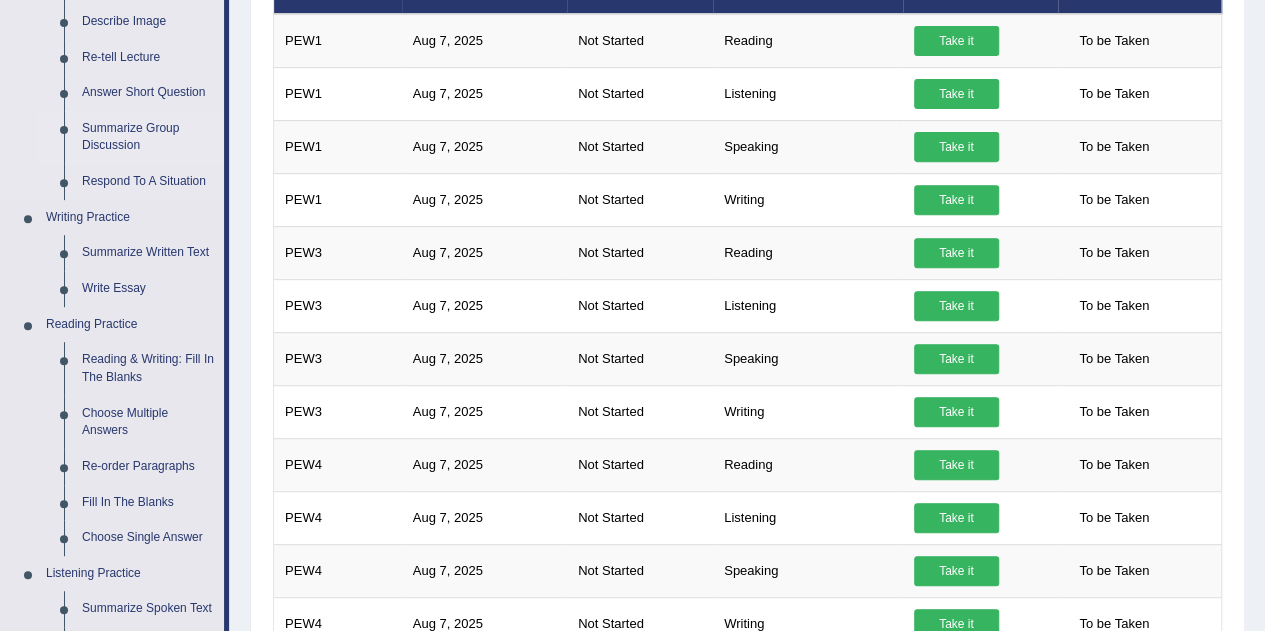 scroll, scrollTop: 334, scrollLeft: 0, axis: vertical 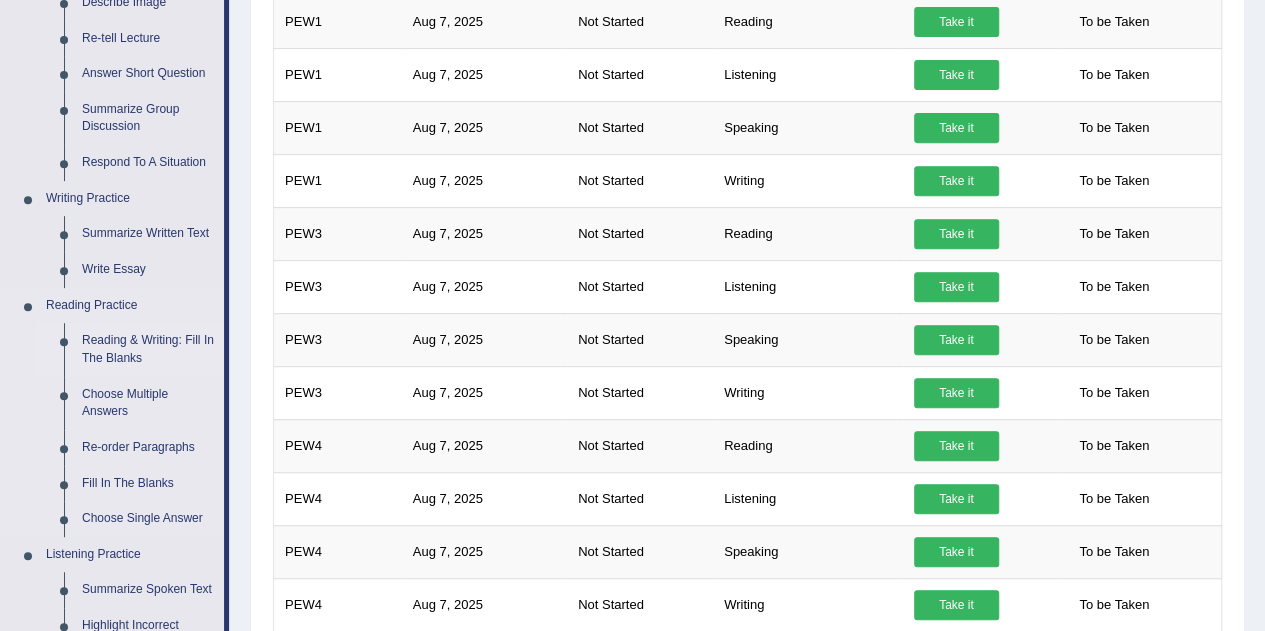 click on "Reading & Writing: Fill In The Blanks" at bounding box center [148, 349] 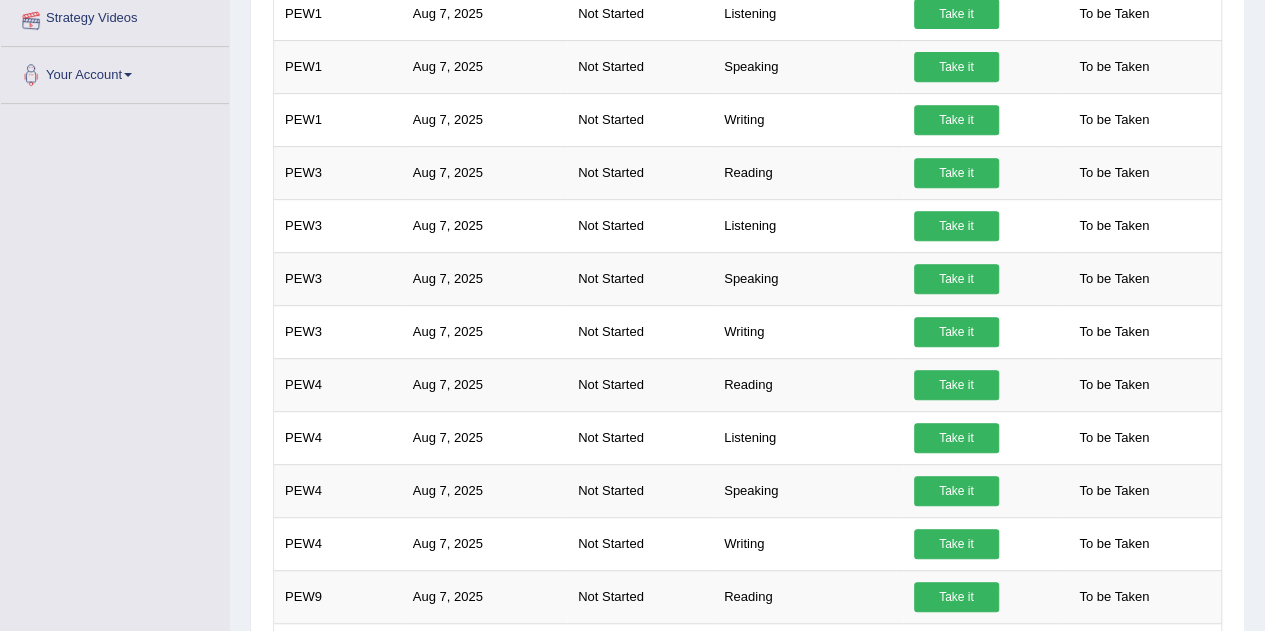 scroll, scrollTop: 546, scrollLeft: 0, axis: vertical 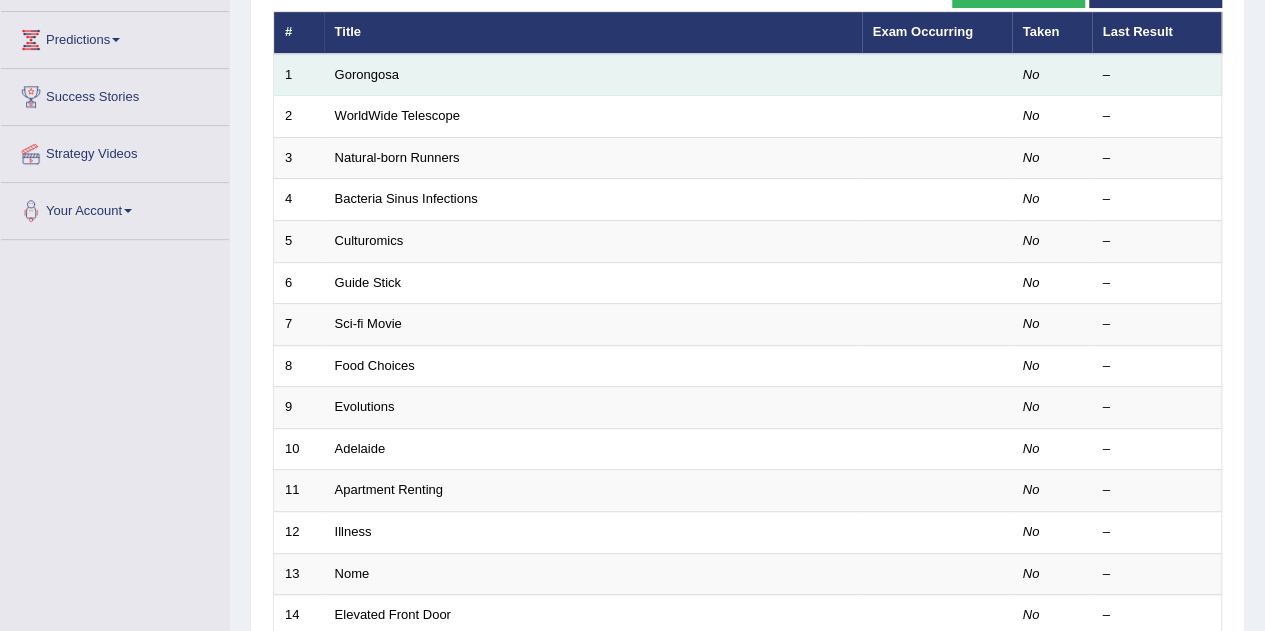 click on "Gorongosa" at bounding box center [593, 75] 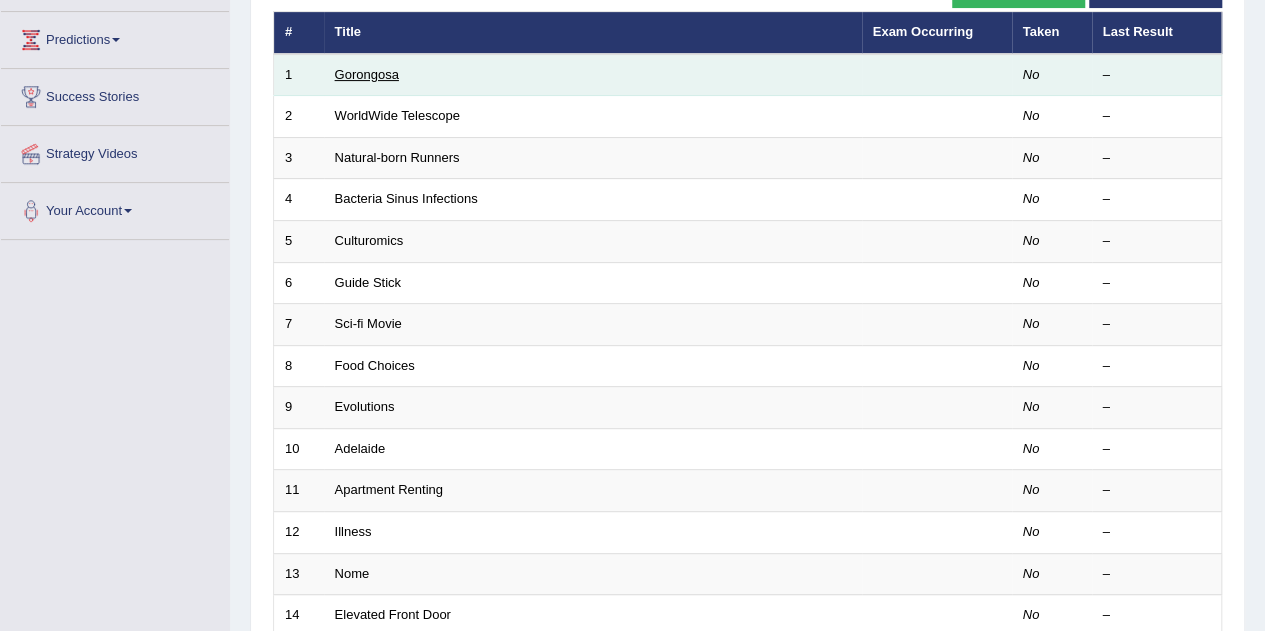 click on "Gorongosa" at bounding box center (367, 74) 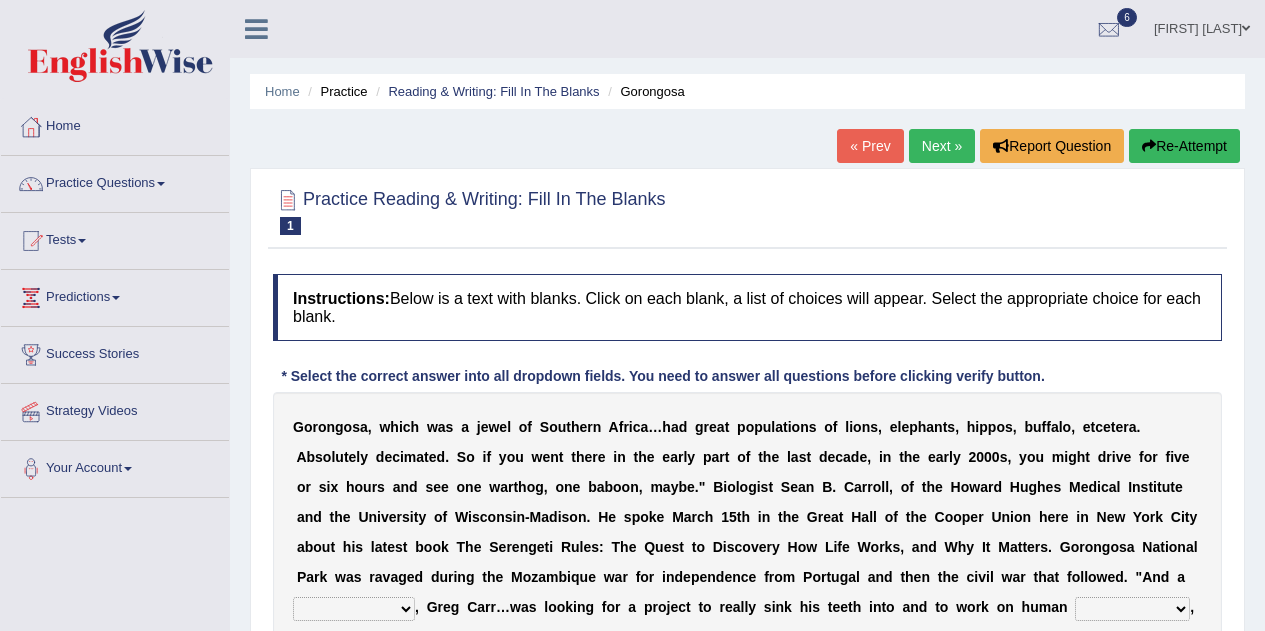 scroll, scrollTop: 0, scrollLeft: 0, axis: both 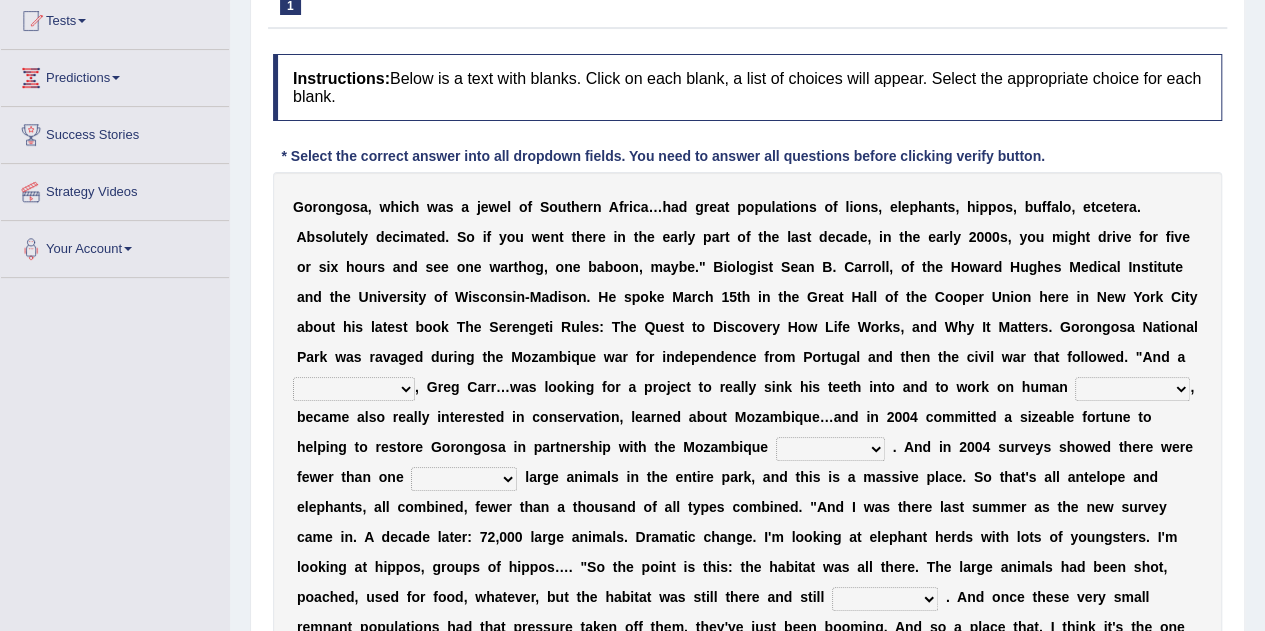 click on "passion solstice ballast philanthropist" at bounding box center (354, 389) 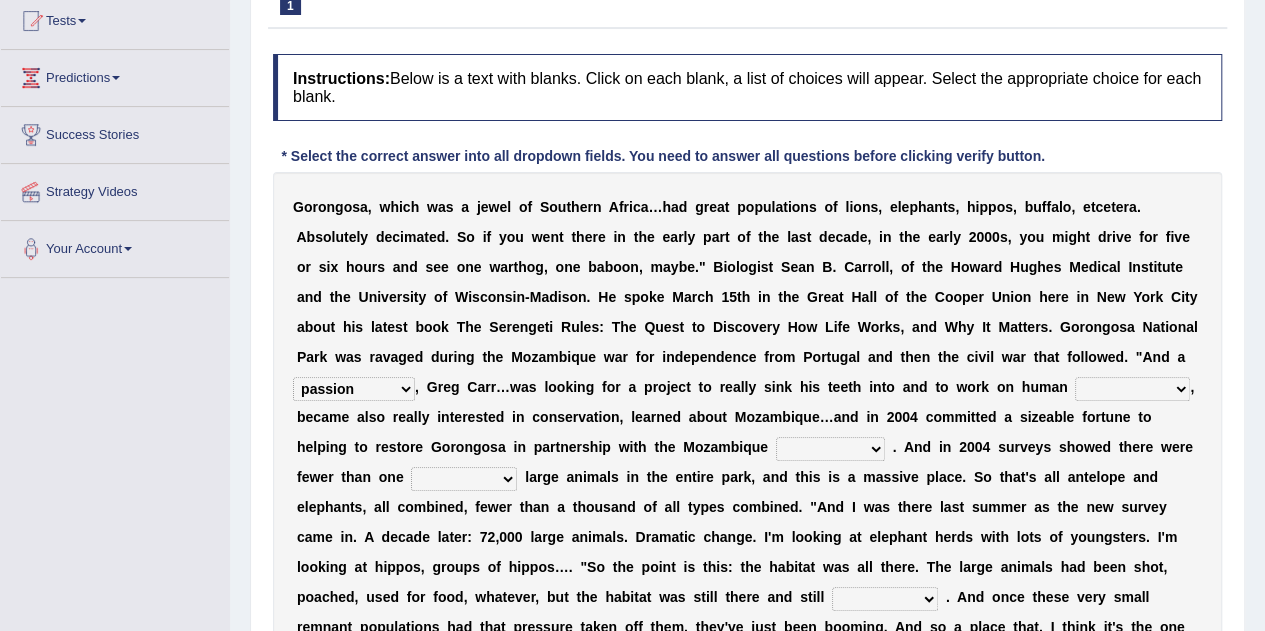 click on "passion solstice ballast philanthropist" at bounding box center [354, 389] 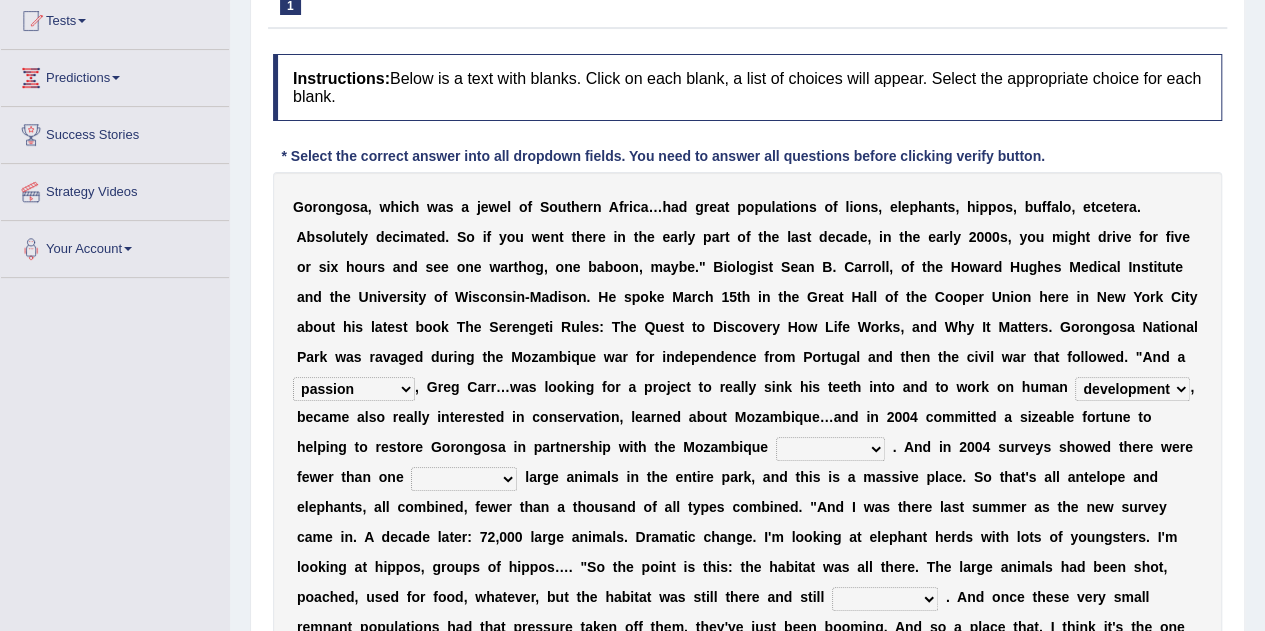 click on "negligence prevalence development malevolence" at bounding box center [1132, 389] 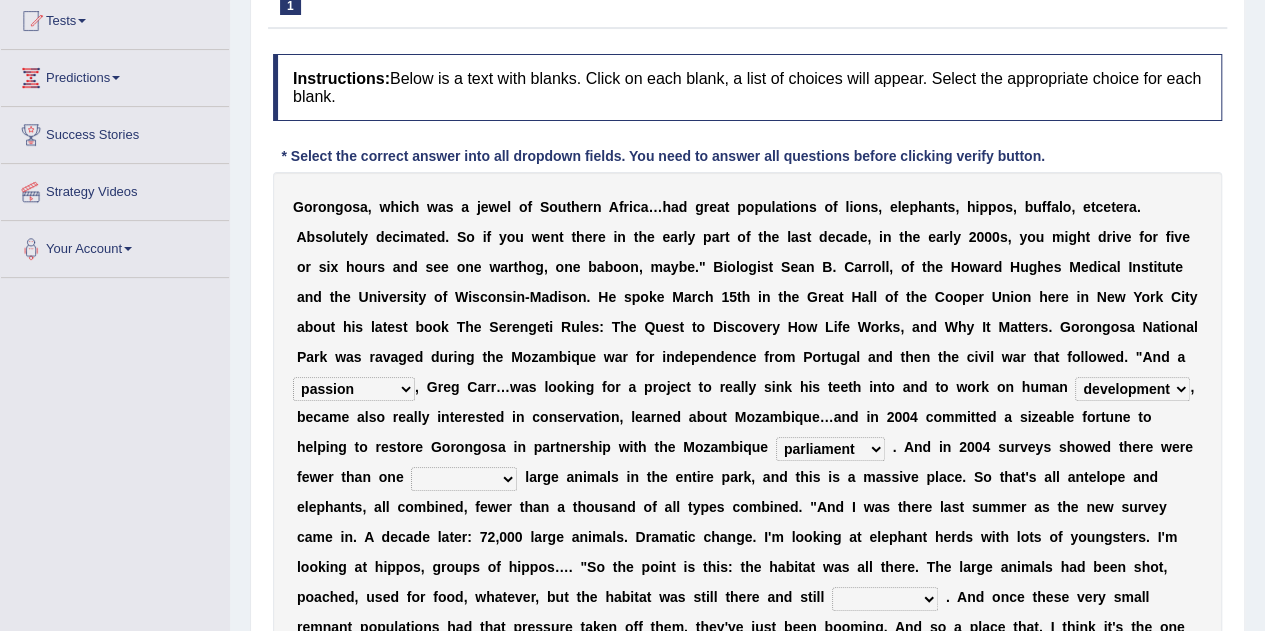 click on "deflowered embowered roundest thousand" at bounding box center (464, 479) 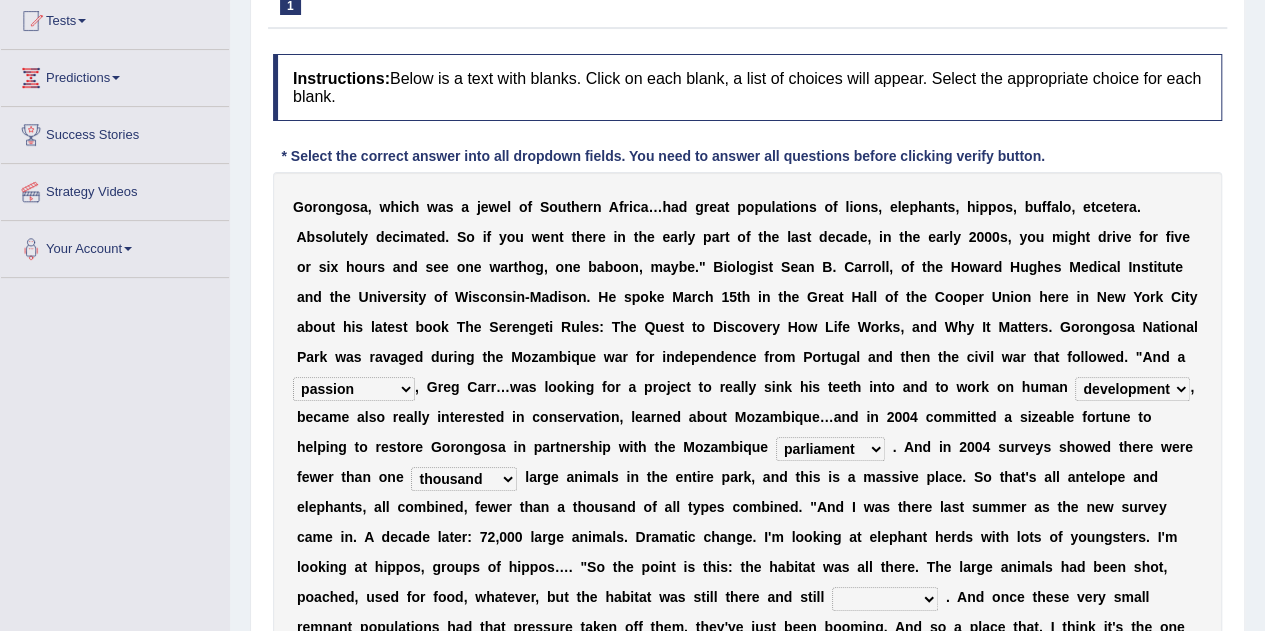 click on "deflowered embowered roundest thousand" at bounding box center (464, 479) 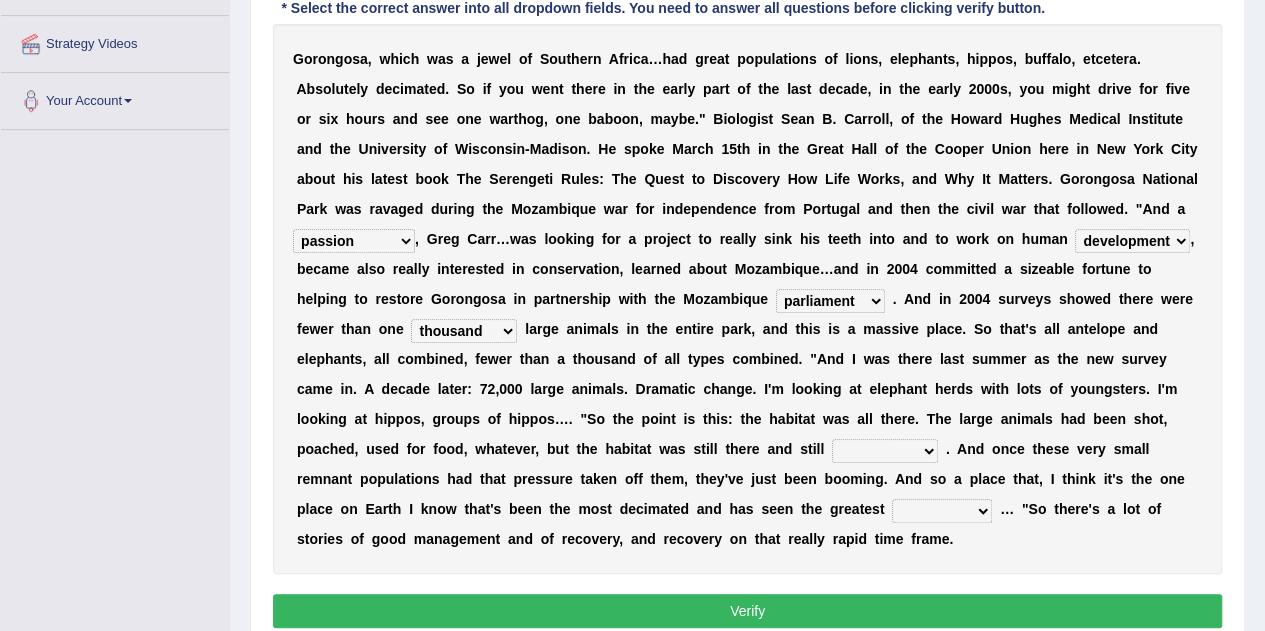 scroll, scrollTop: 384, scrollLeft: 0, axis: vertical 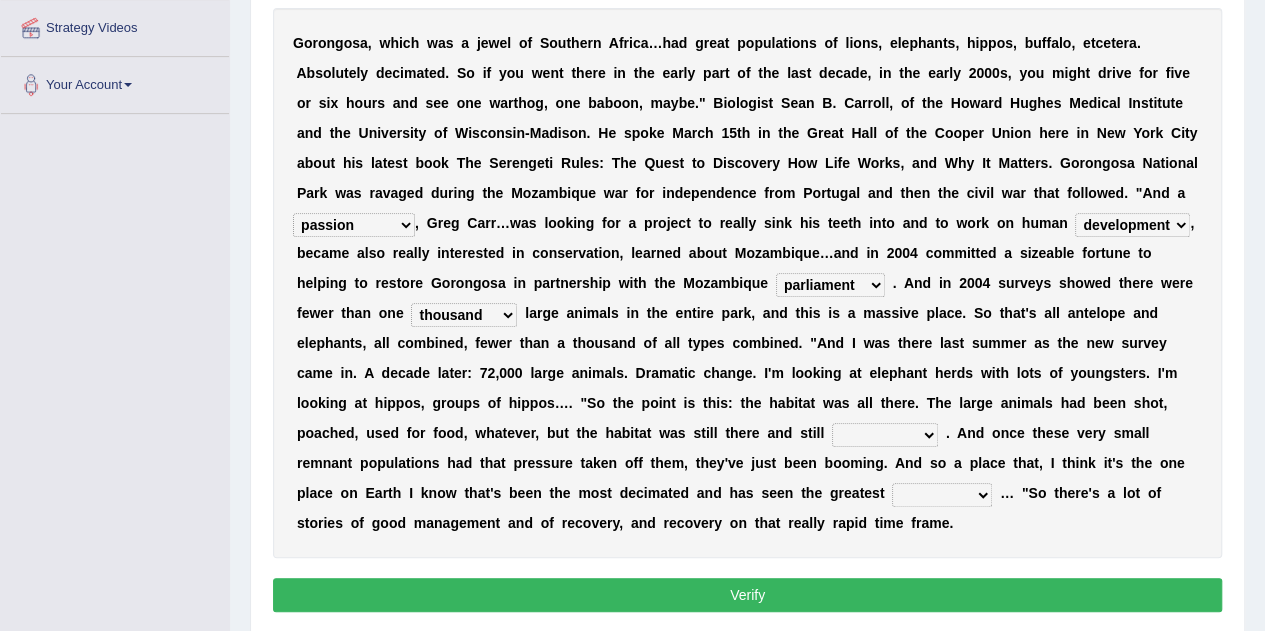 click on "assertive incidental compulsive productive" at bounding box center (885, 435) 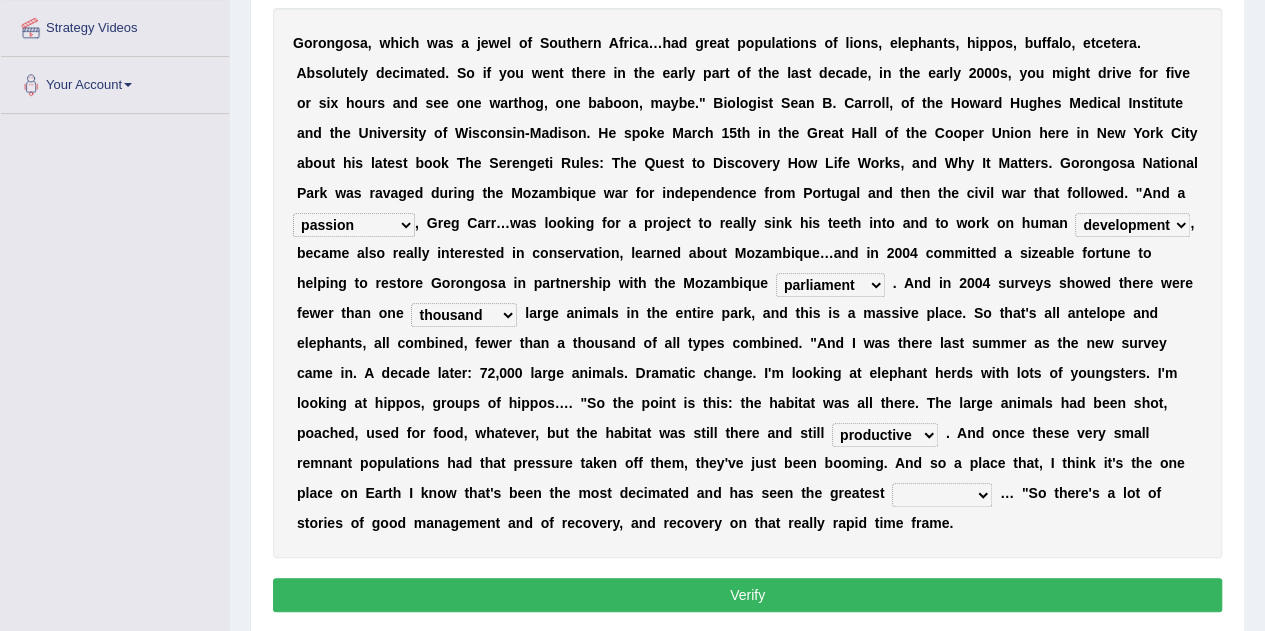 click on "recovery efficacy golly stumpy" at bounding box center (942, 495) 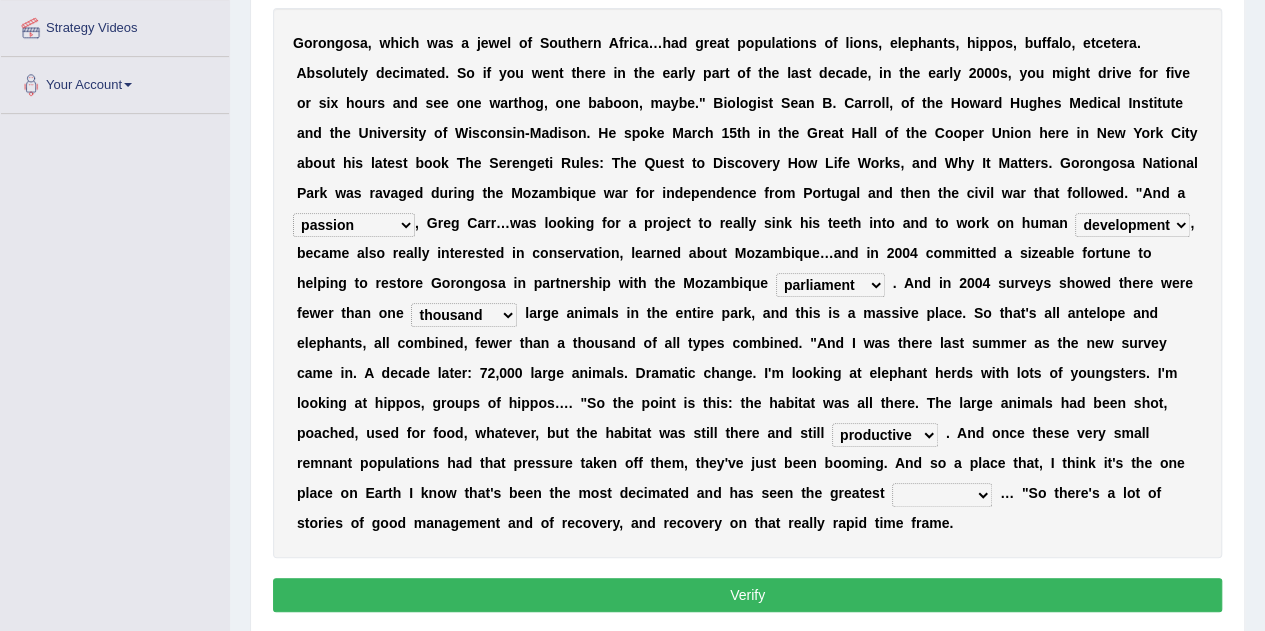 select on "recovery" 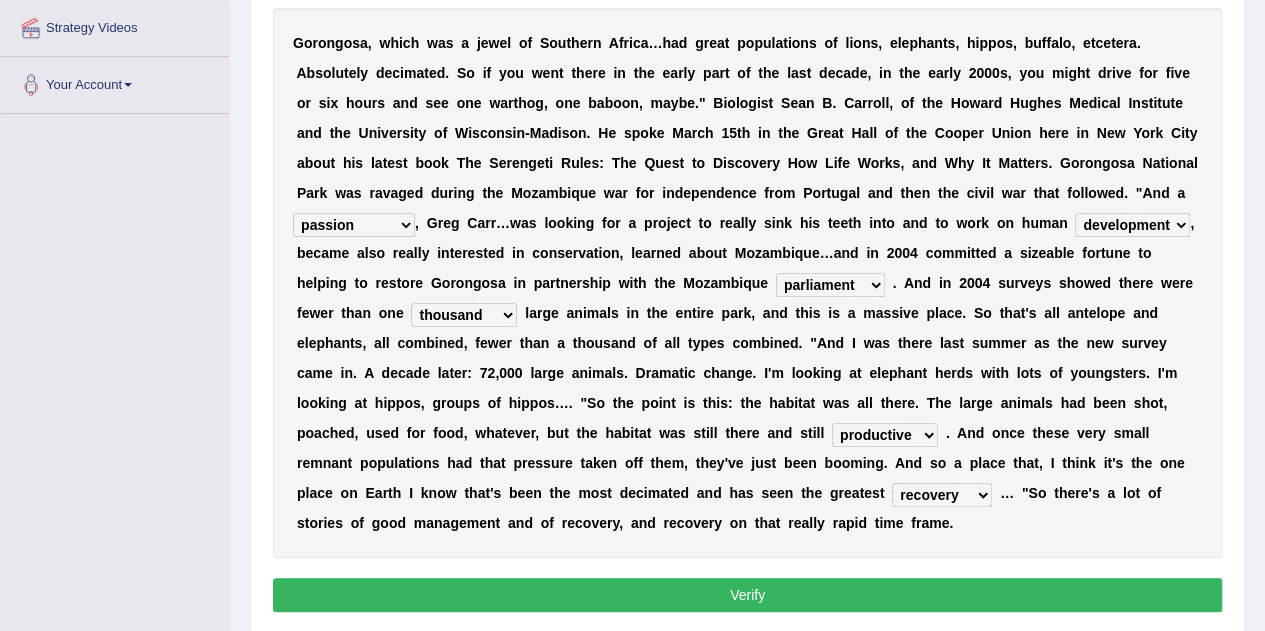 click on "Verify" at bounding box center [747, 595] 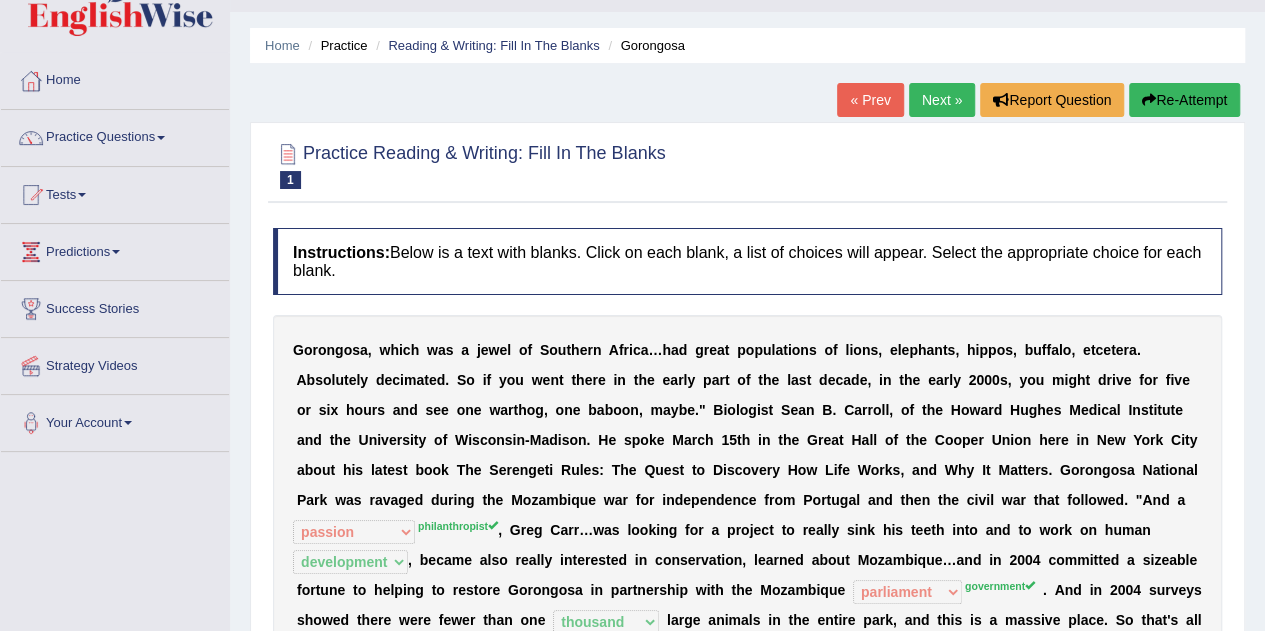scroll, scrollTop: 0, scrollLeft: 0, axis: both 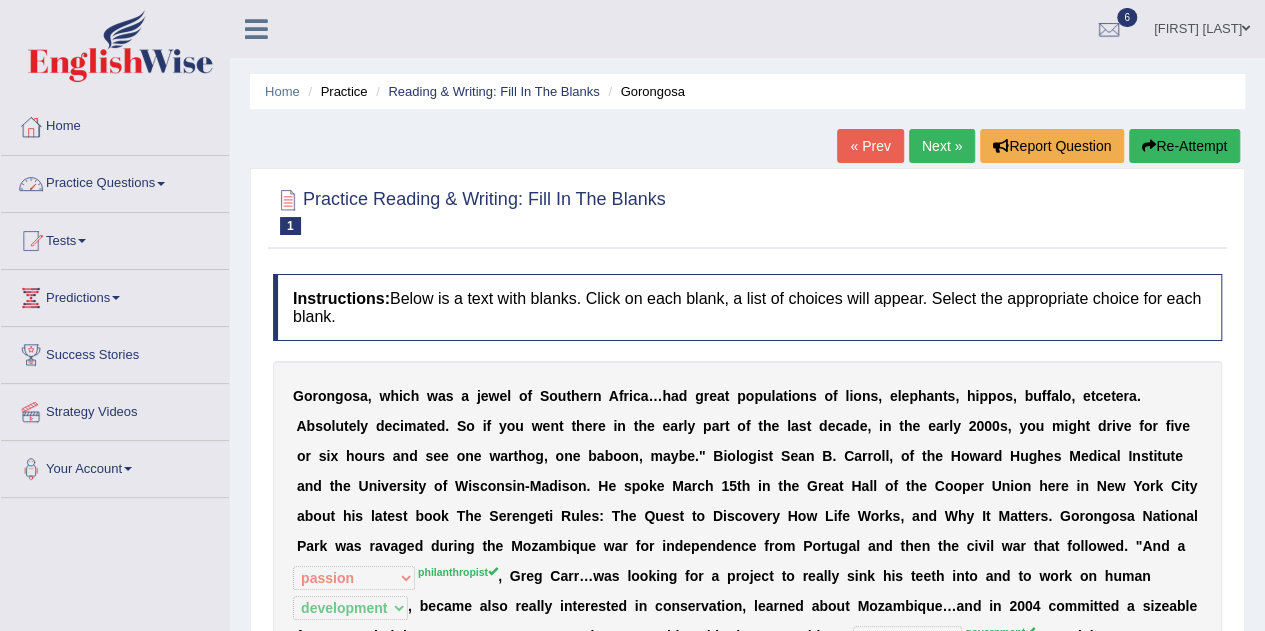 click on "Home" at bounding box center (115, 124) 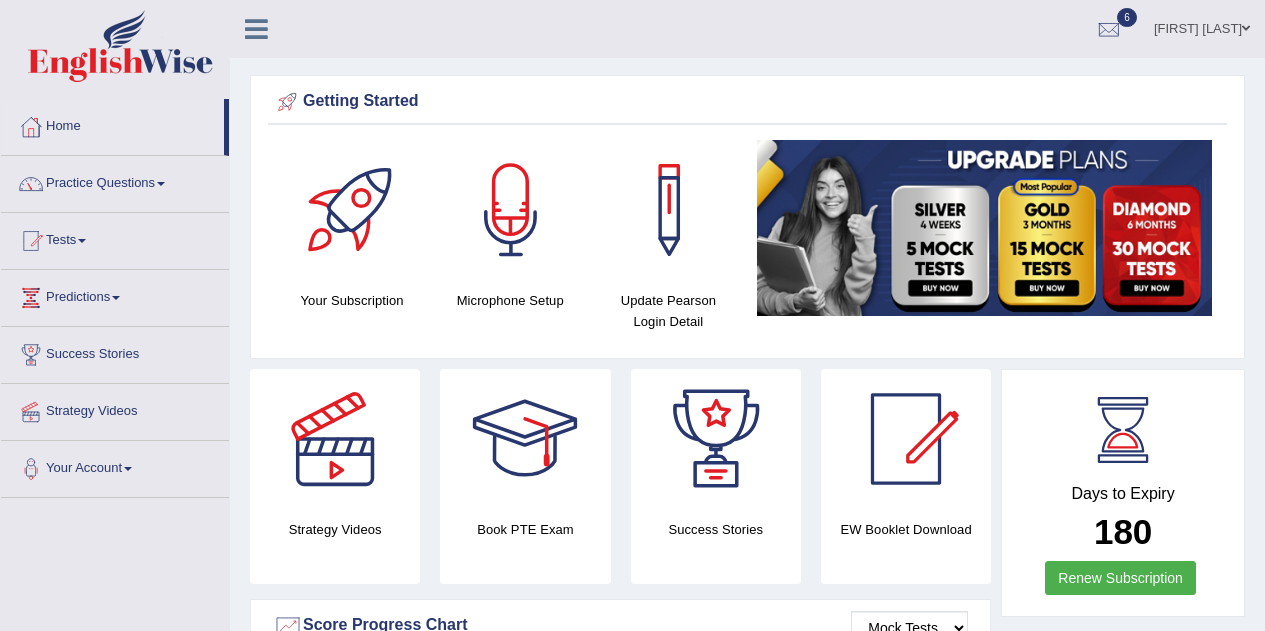 scroll, scrollTop: 0, scrollLeft: 0, axis: both 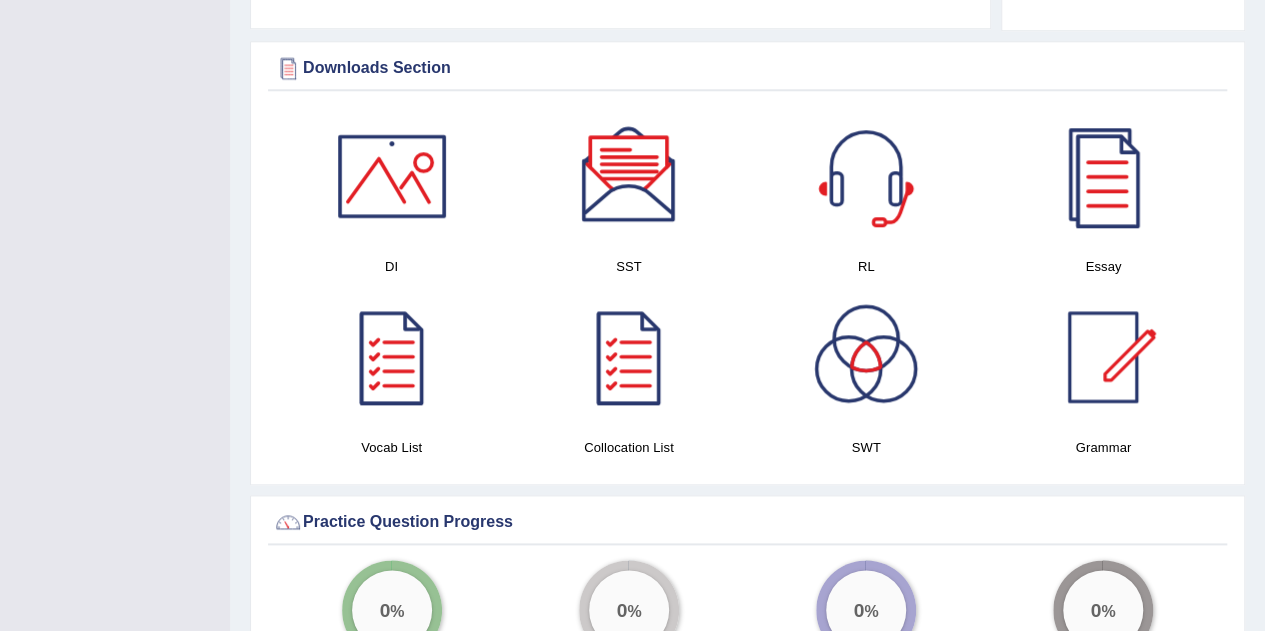 click at bounding box center [1103, 176] 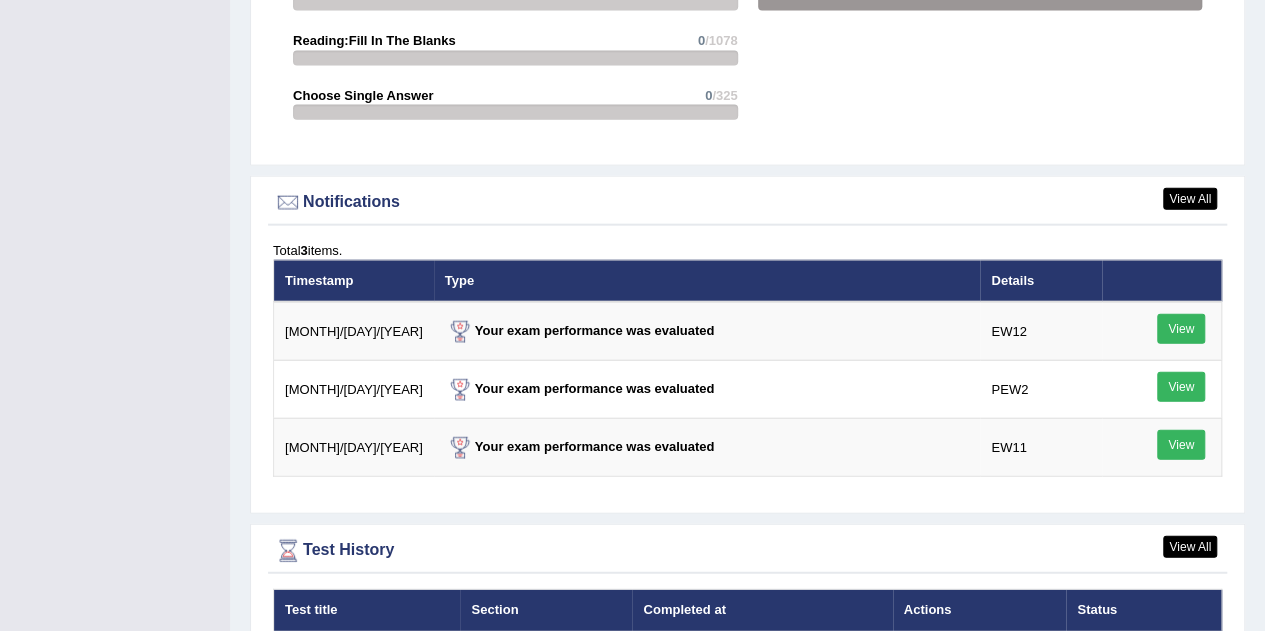 scroll, scrollTop: 2270, scrollLeft: 0, axis: vertical 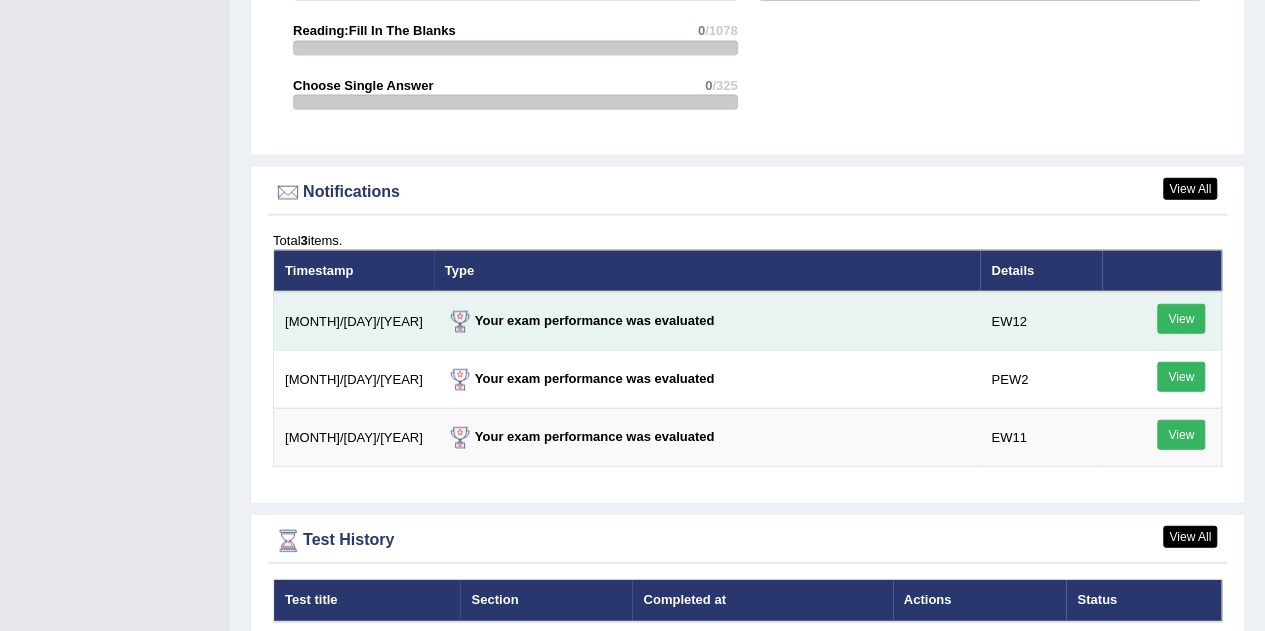 click on "View" at bounding box center (1181, 319) 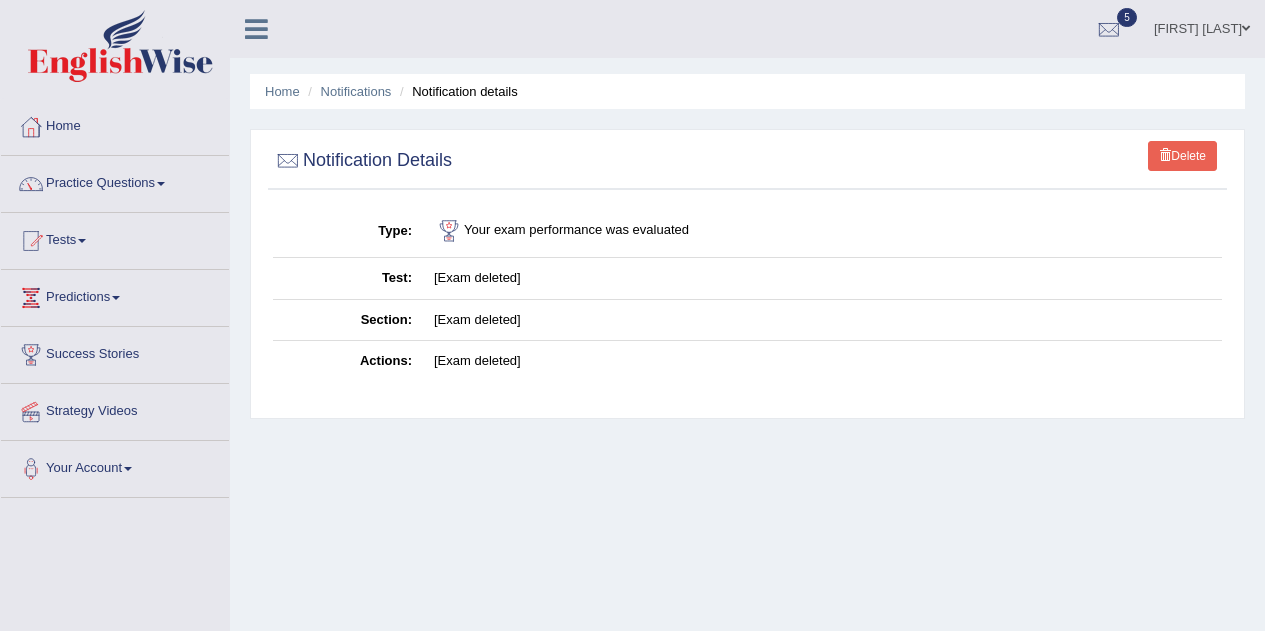 scroll, scrollTop: 0, scrollLeft: 0, axis: both 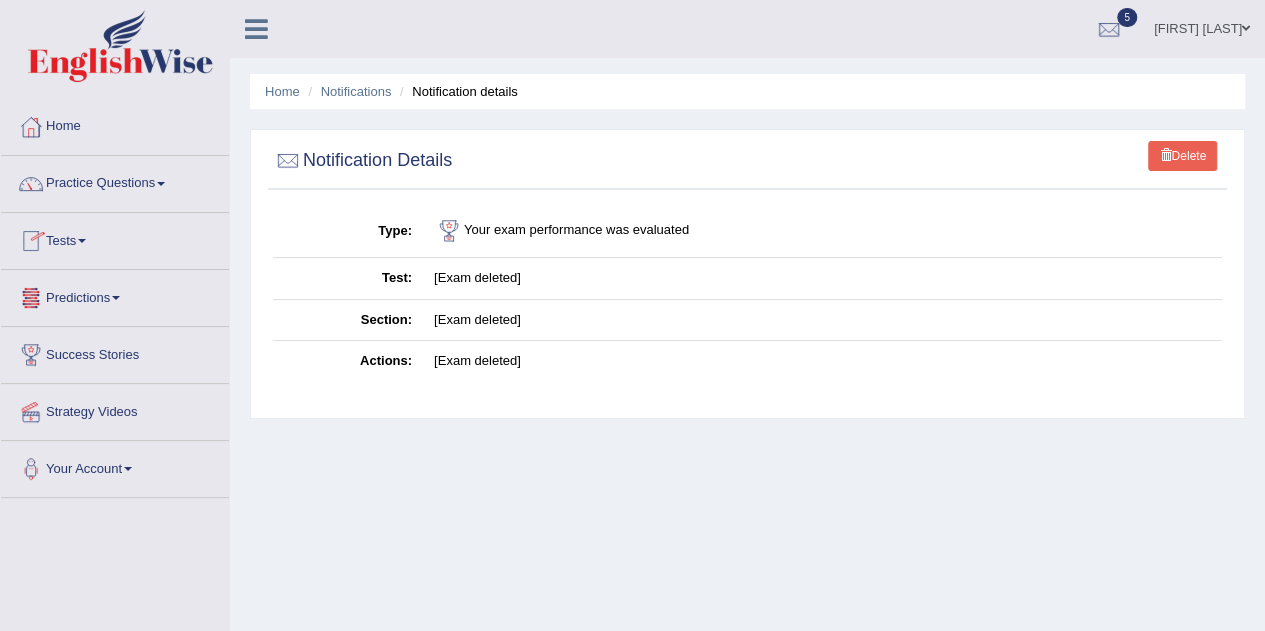 click on "Tests" at bounding box center (115, 238) 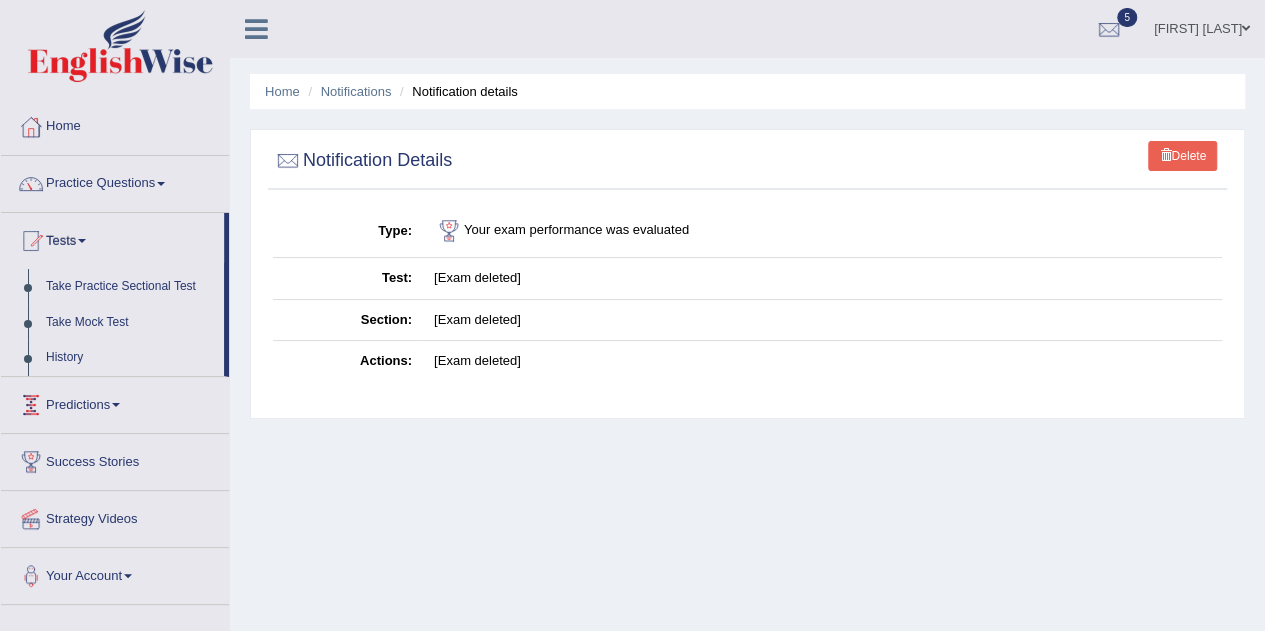 click on "Predictions" at bounding box center [115, 402] 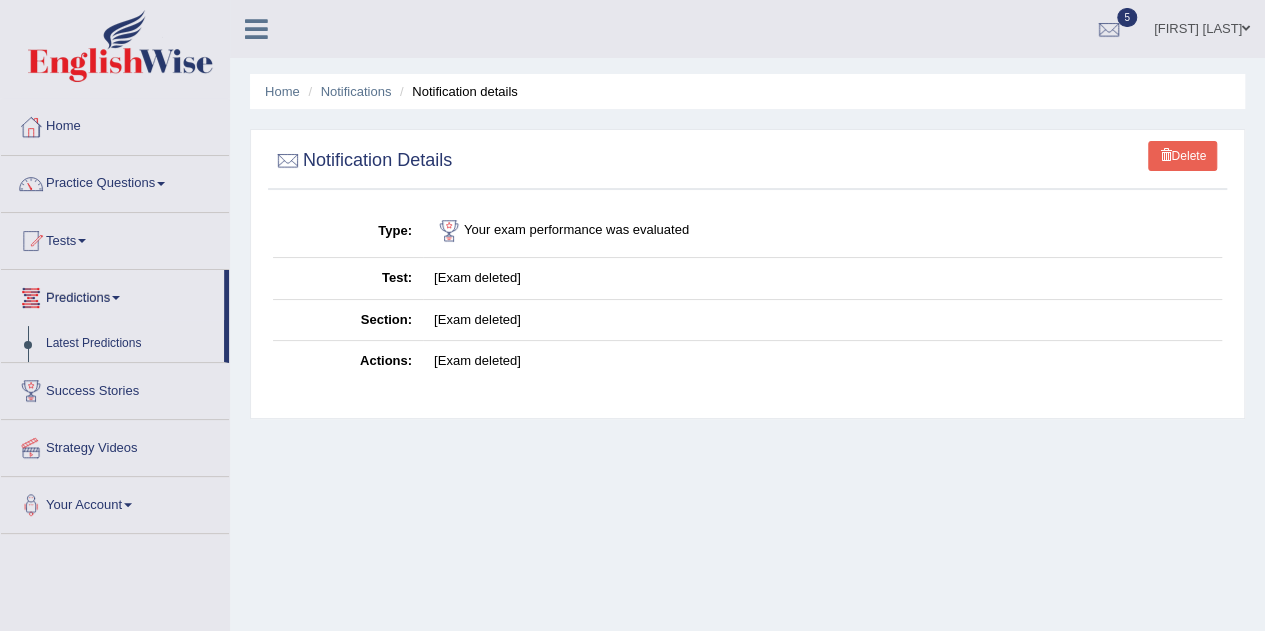 click on "Predictions" at bounding box center [112, 295] 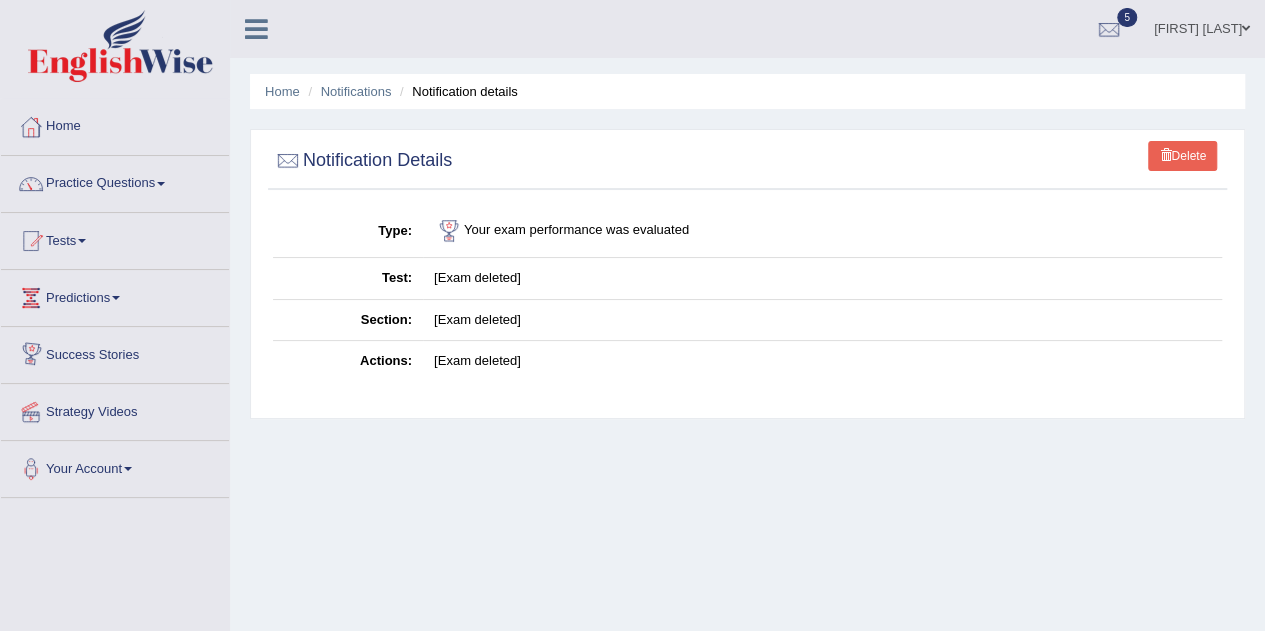click at bounding box center [116, 298] 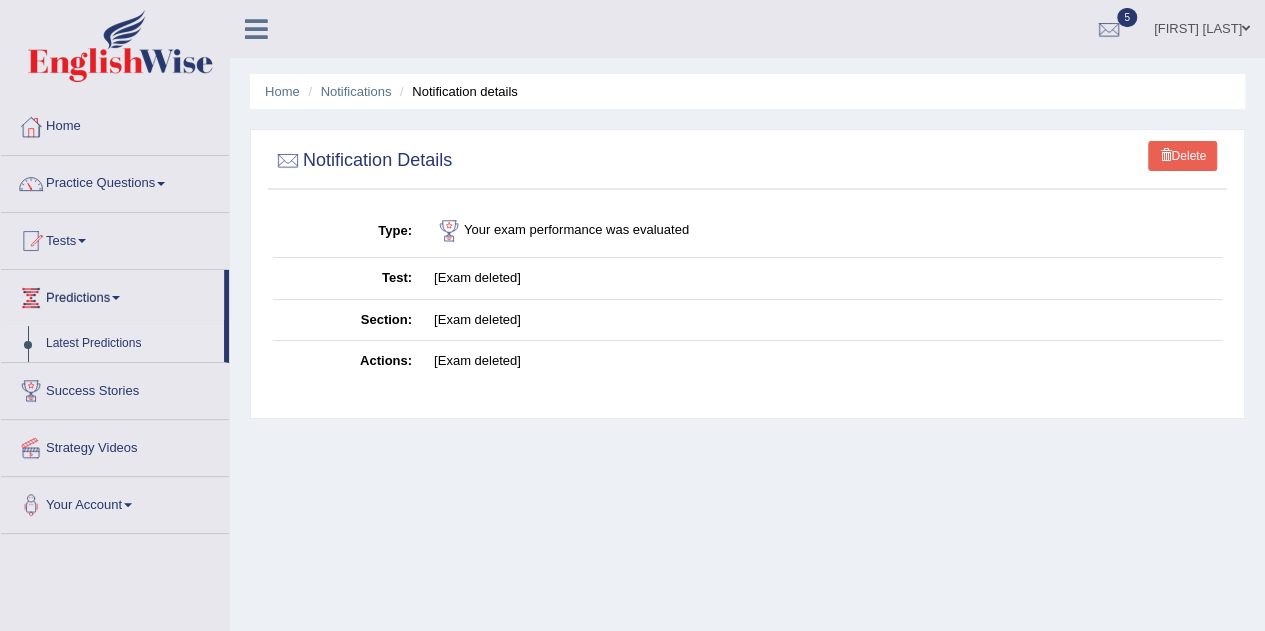click on "Latest Predictions" at bounding box center (130, 344) 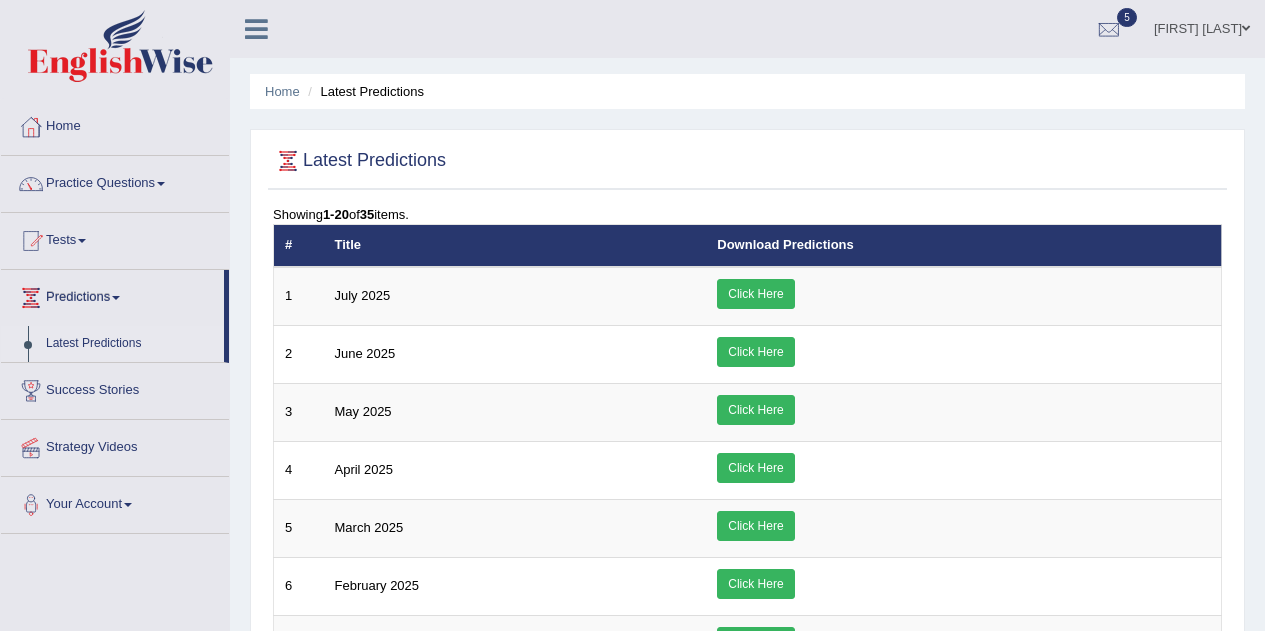 scroll, scrollTop: 0, scrollLeft: 0, axis: both 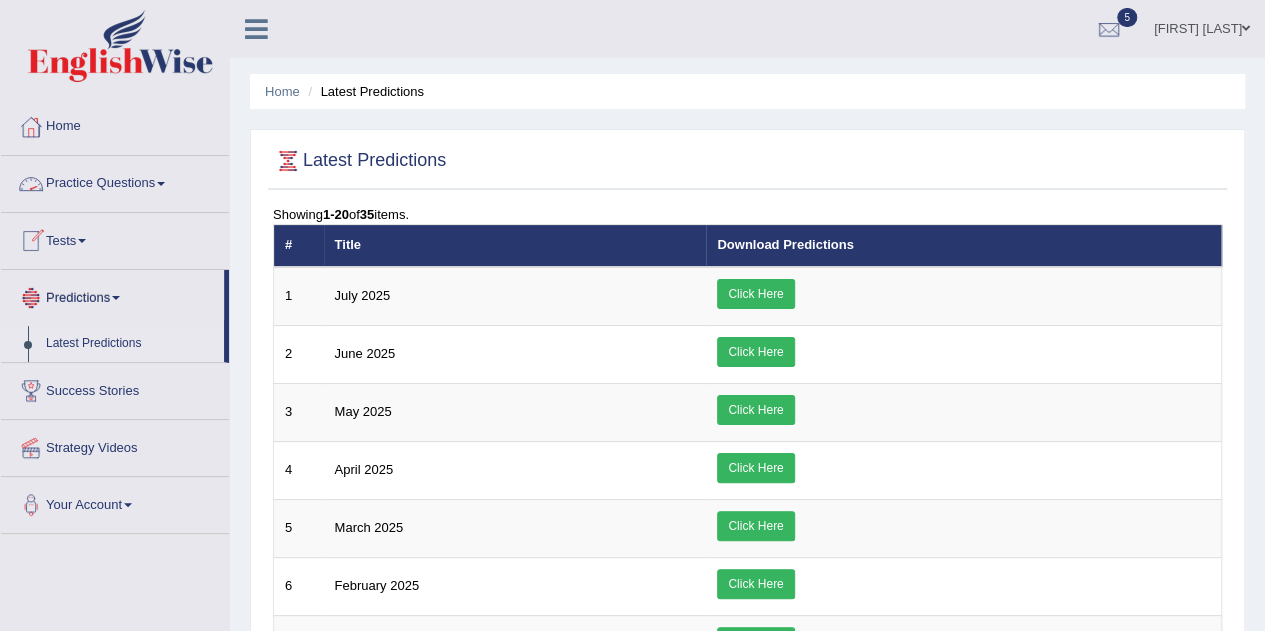 click on "Practice Questions" at bounding box center [115, 181] 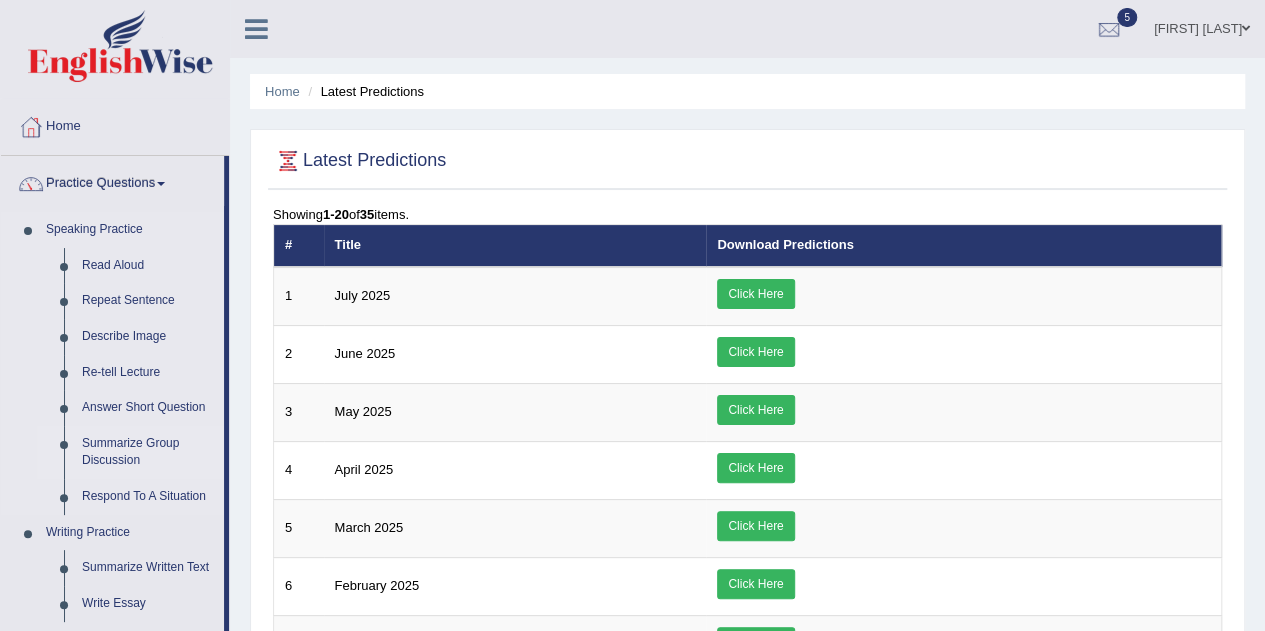 click on "Summarize Group Discussion" at bounding box center (148, 452) 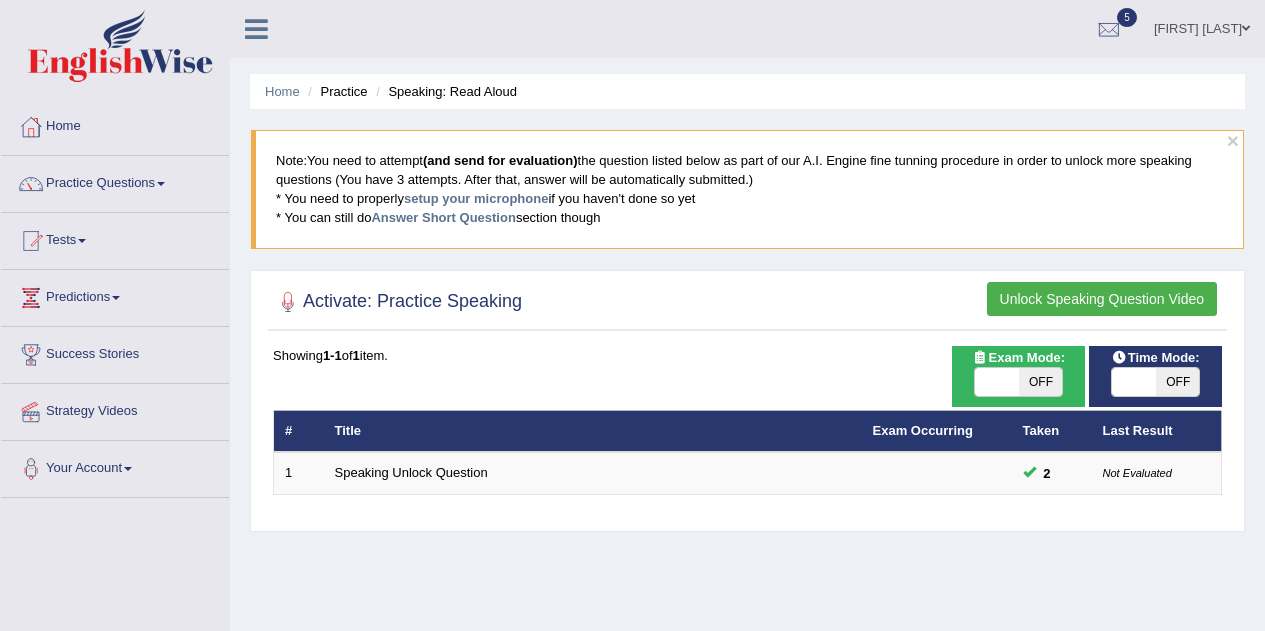 scroll, scrollTop: 0, scrollLeft: 0, axis: both 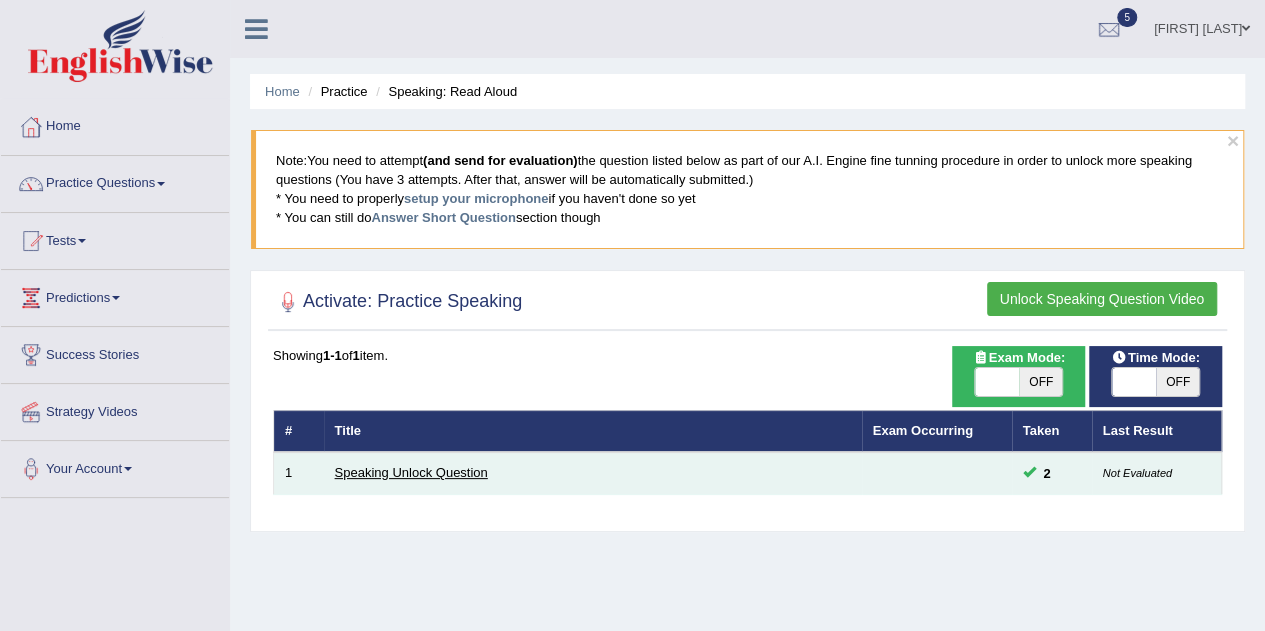 click on "Speaking Unlock Question" at bounding box center (411, 472) 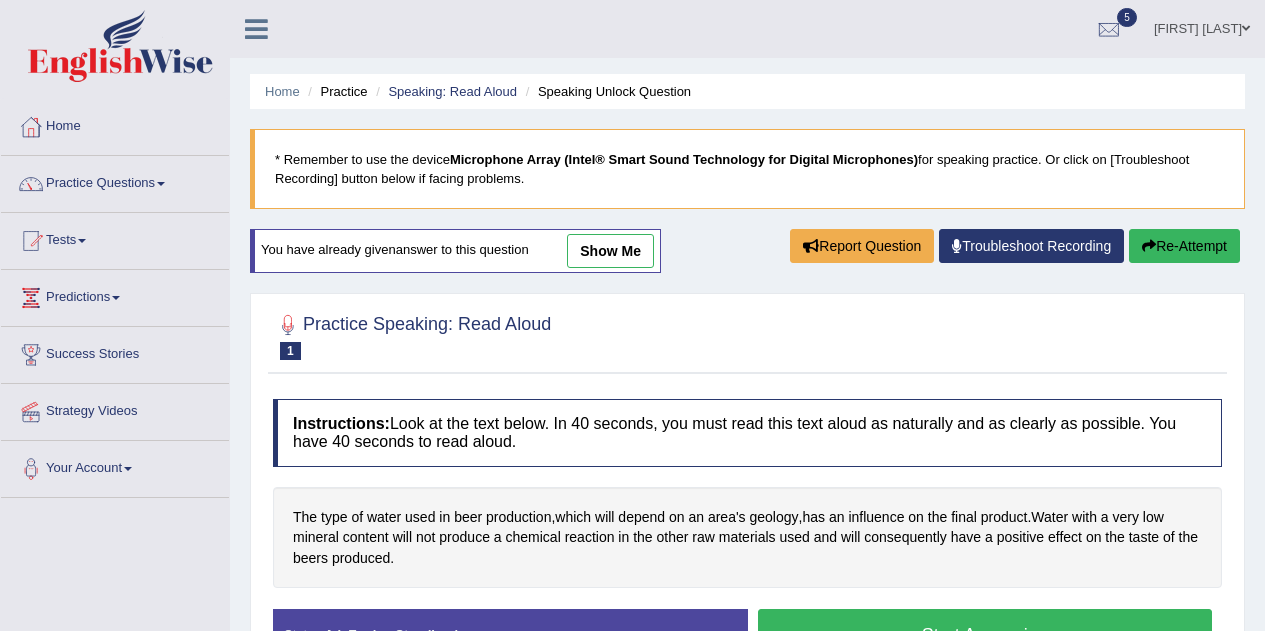 scroll, scrollTop: 0, scrollLeft: 0, axis: both 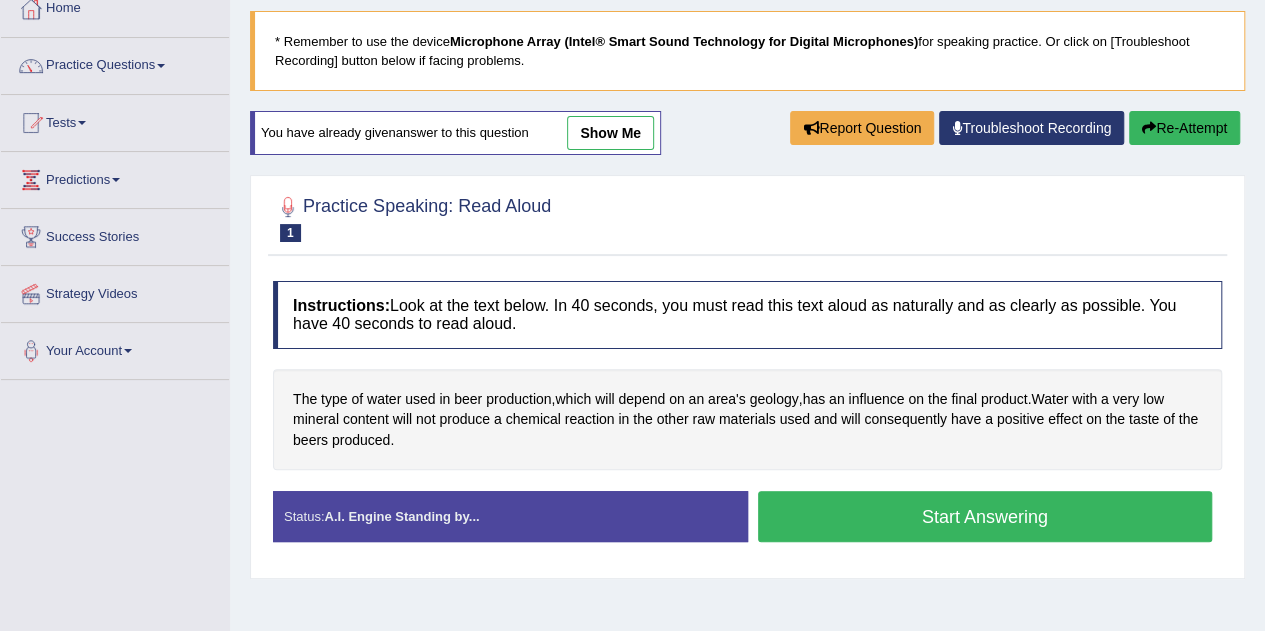 click on "Start Answering" at bounding box center (985, 516) 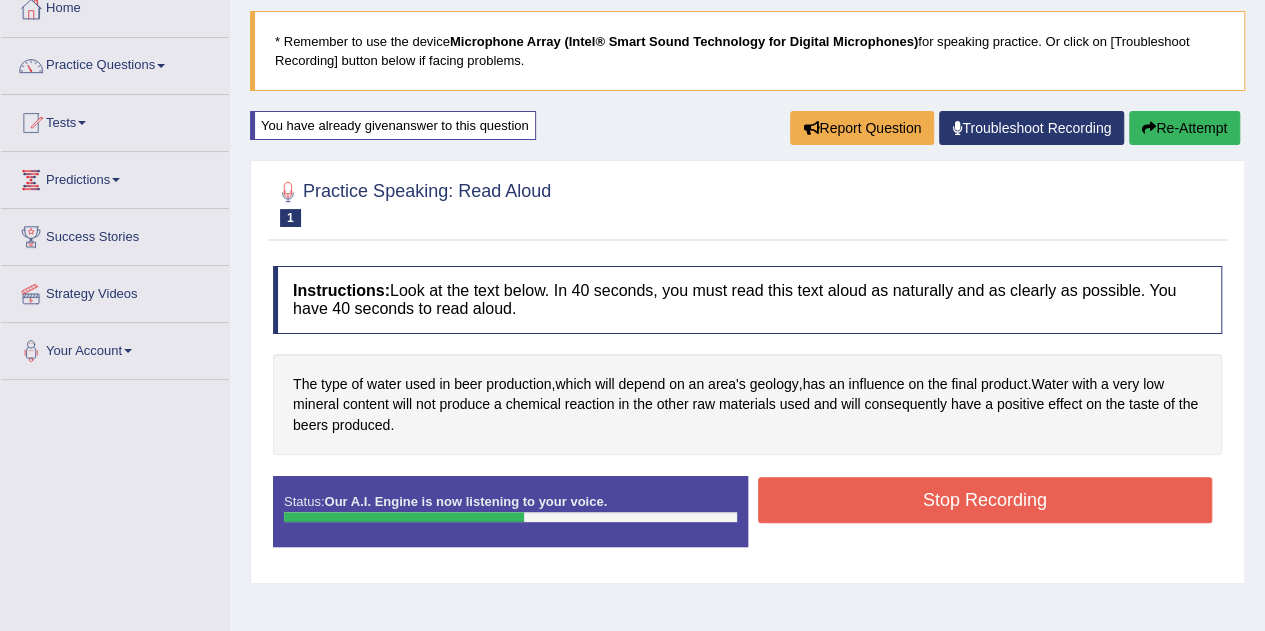 click on "Stop Recording" at bounding box center [985, 500] 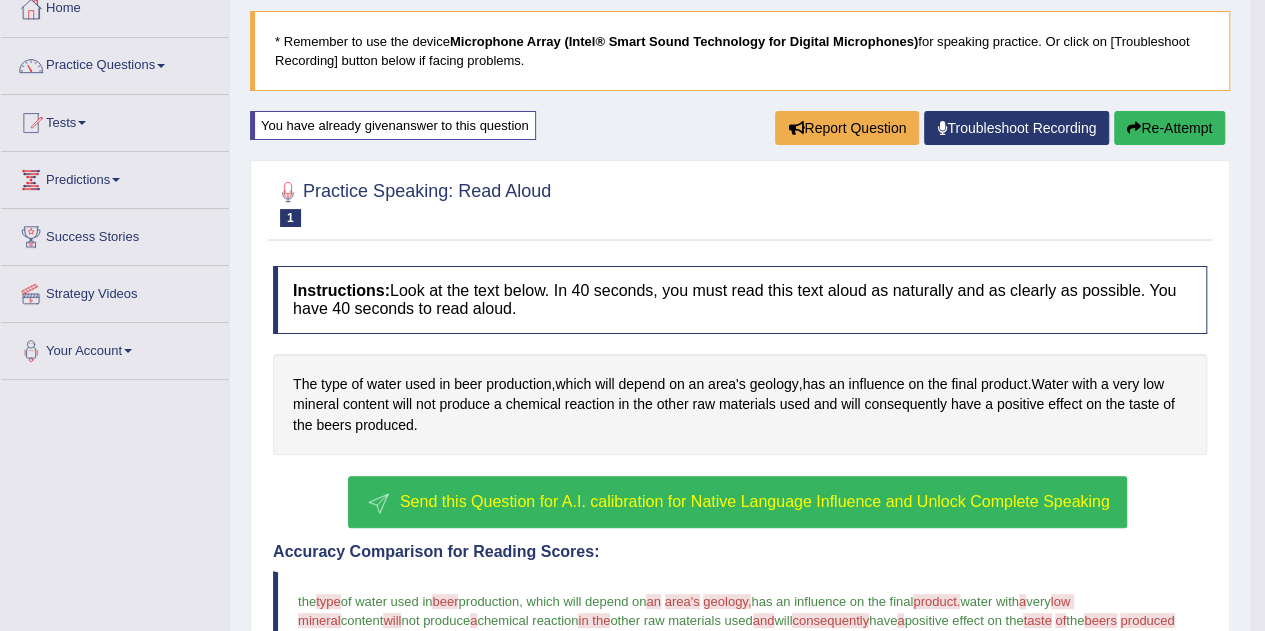 click on "Send this Question for A.I. calibration for Native Language Influence and Unlock Complete Speaking" at bounding box center (755, 501) 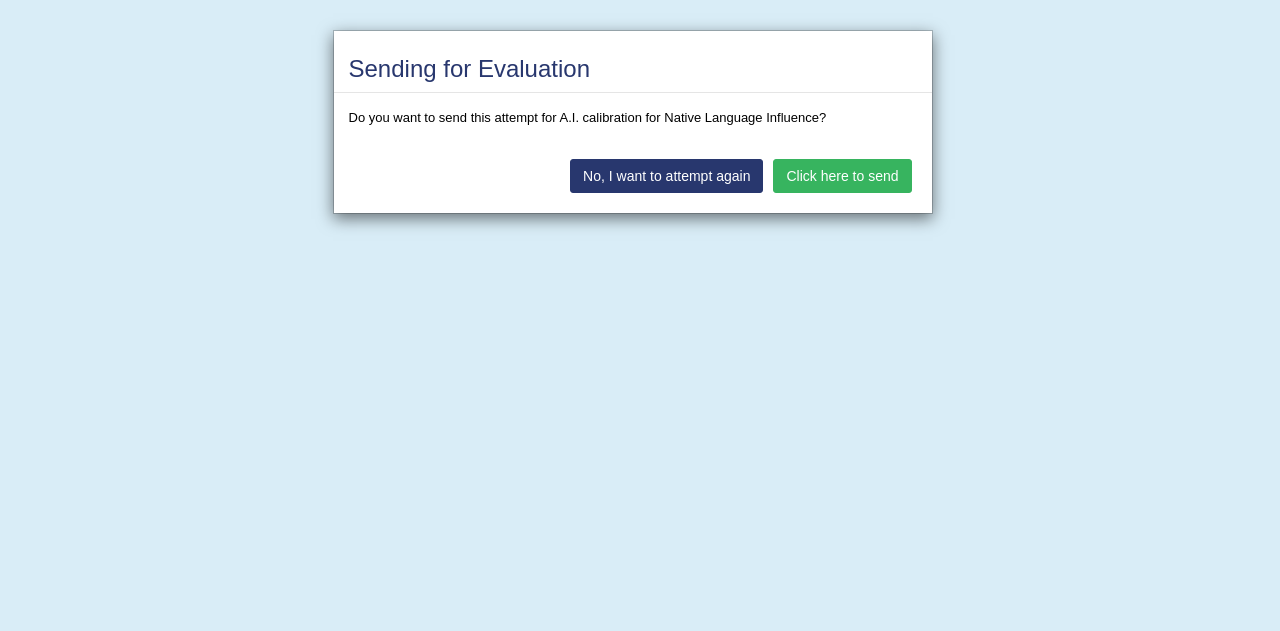 click on "Click here to send" at bounding box center [842, 176] 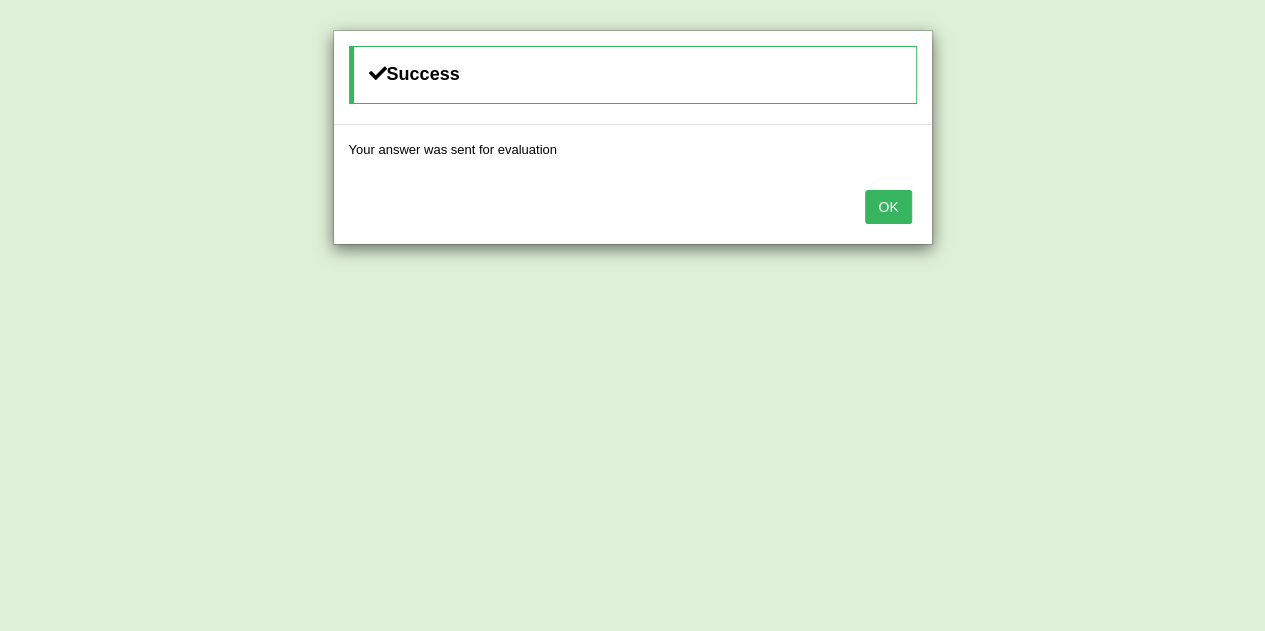 click on "OK" at bounding box center [888, 207] 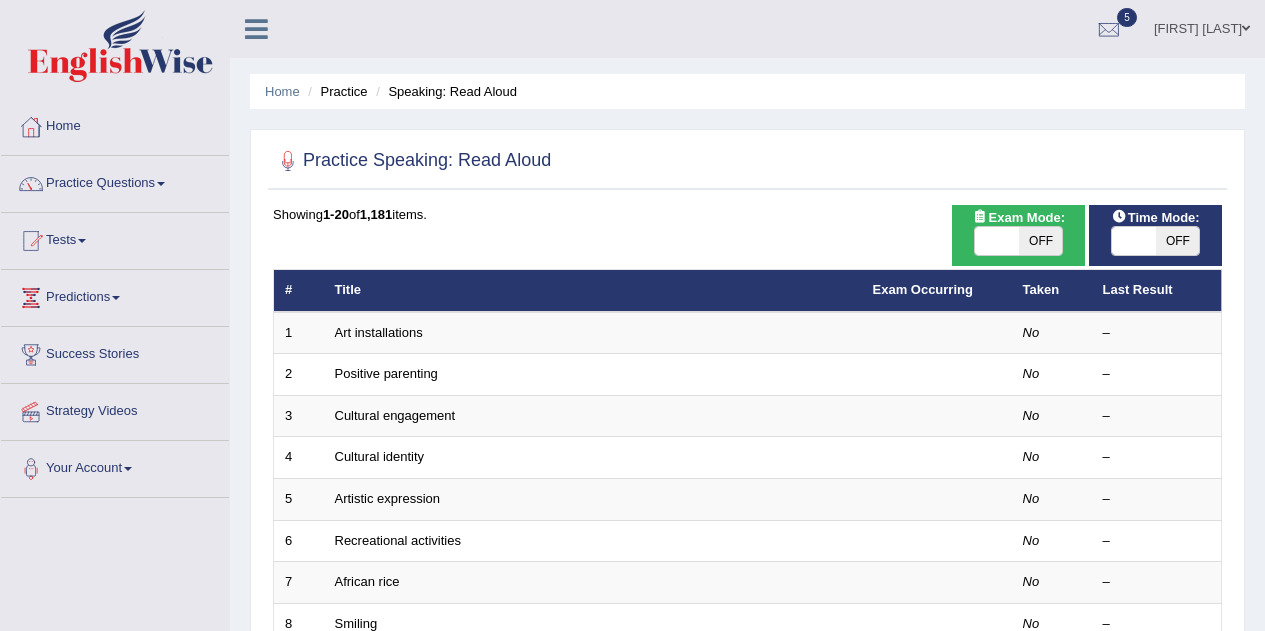 scroll, scrollTop: 0, scrollLeft: 0, axis: both 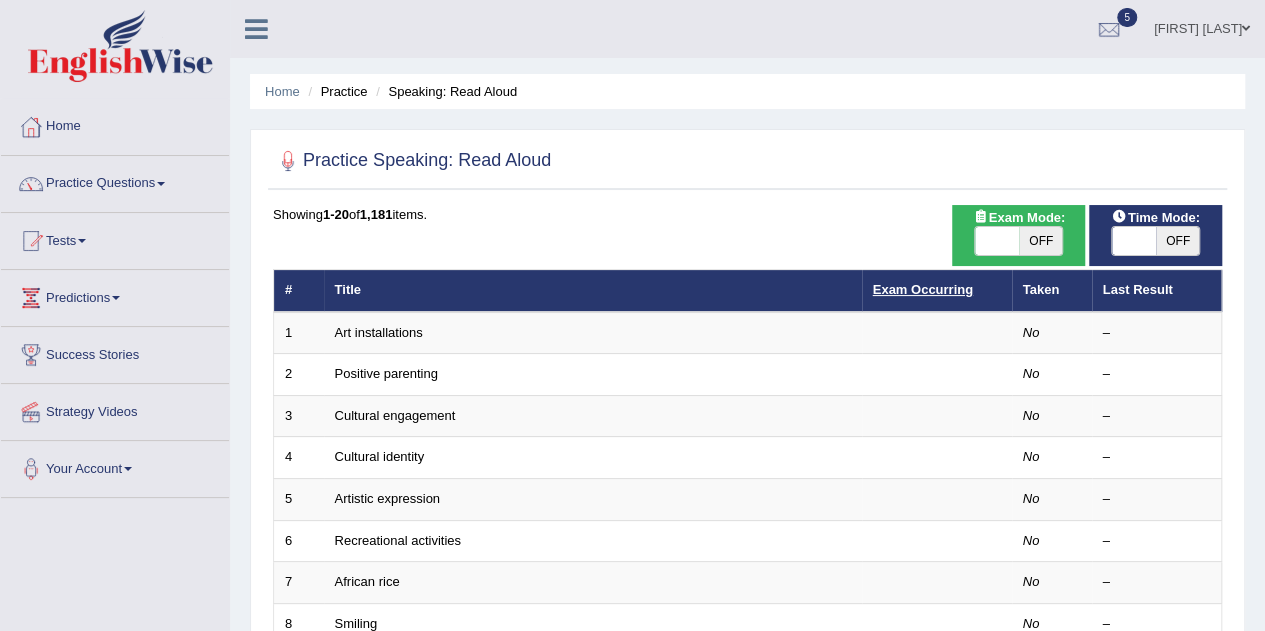 click on "Exam Occurring" at bounding box center (923, 289) 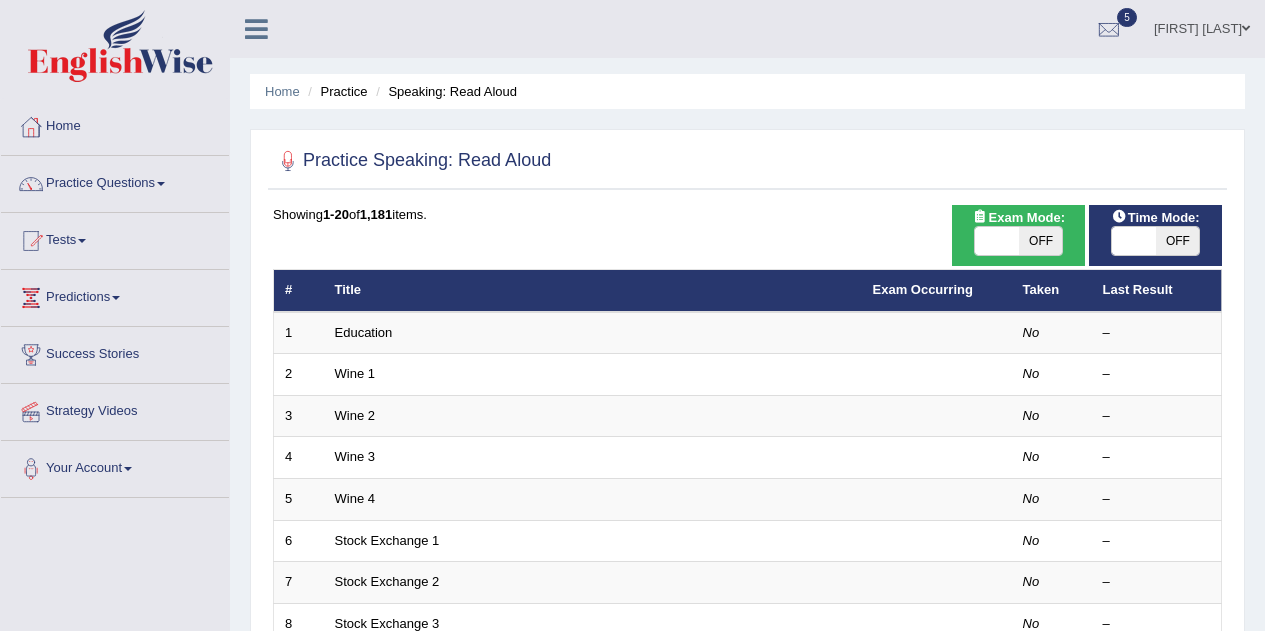 scroll, scrollTop: 0, scrollLeft: 0, axis: both 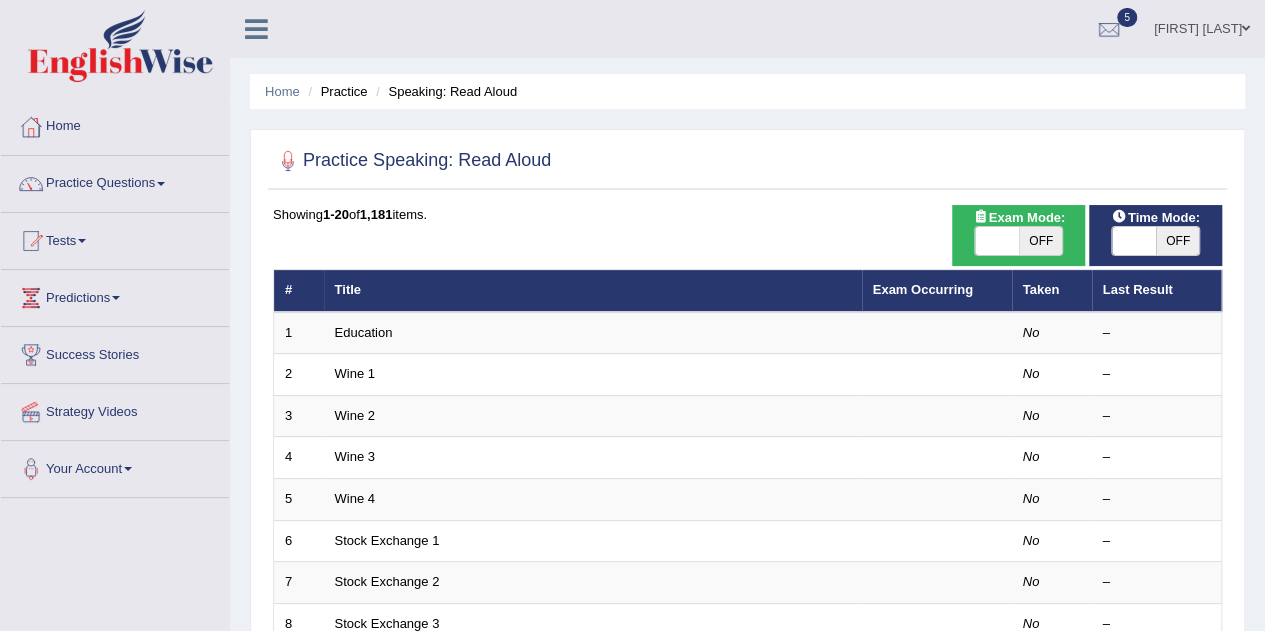 click on "Exam Occurring" at bounding box center [923, 289] 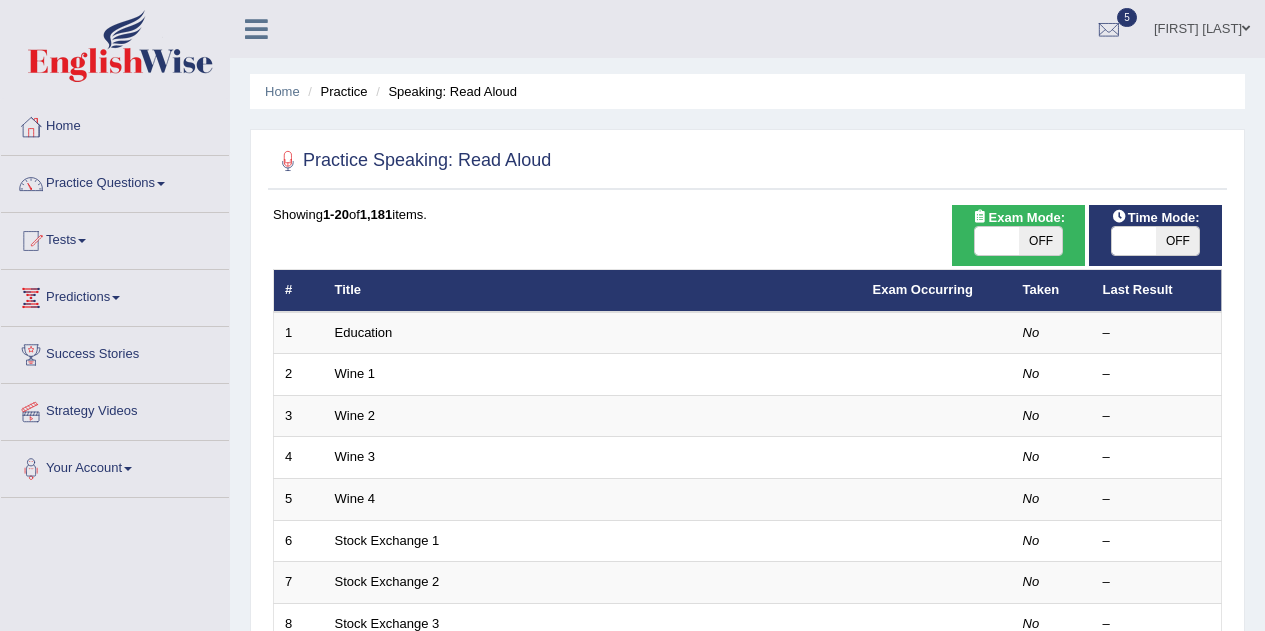 scroll, scrollTop: 0, scrollLeft: 0, axis: both 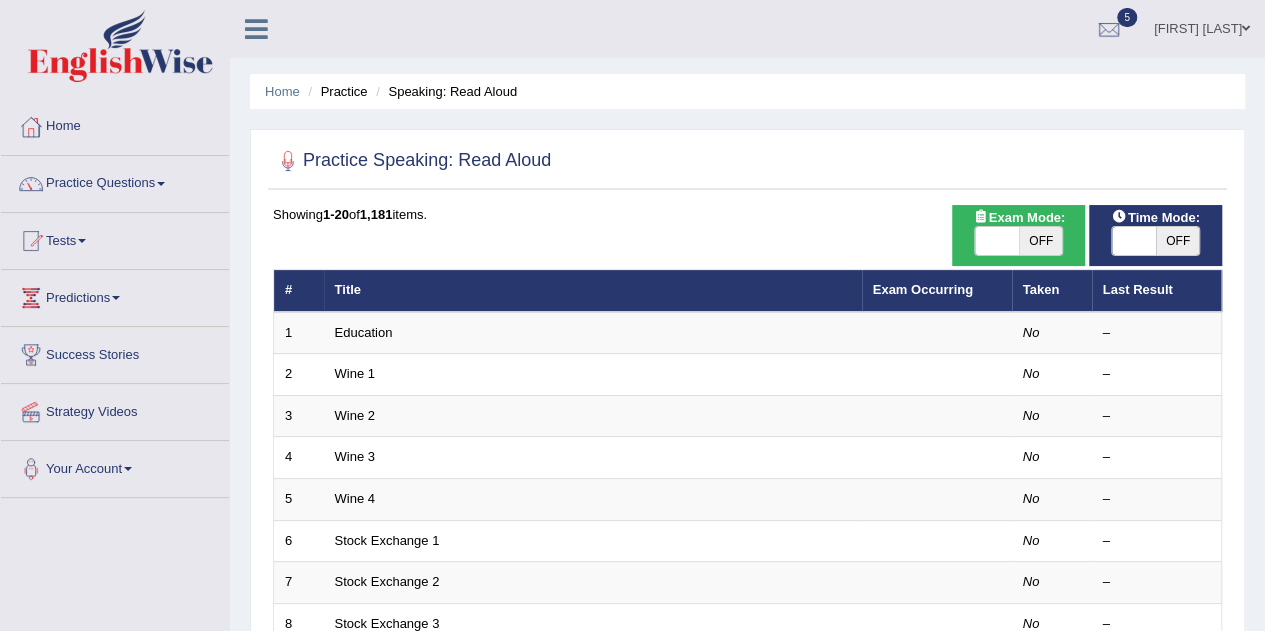 click on "Last Result" at bounding box center [1157, 291] 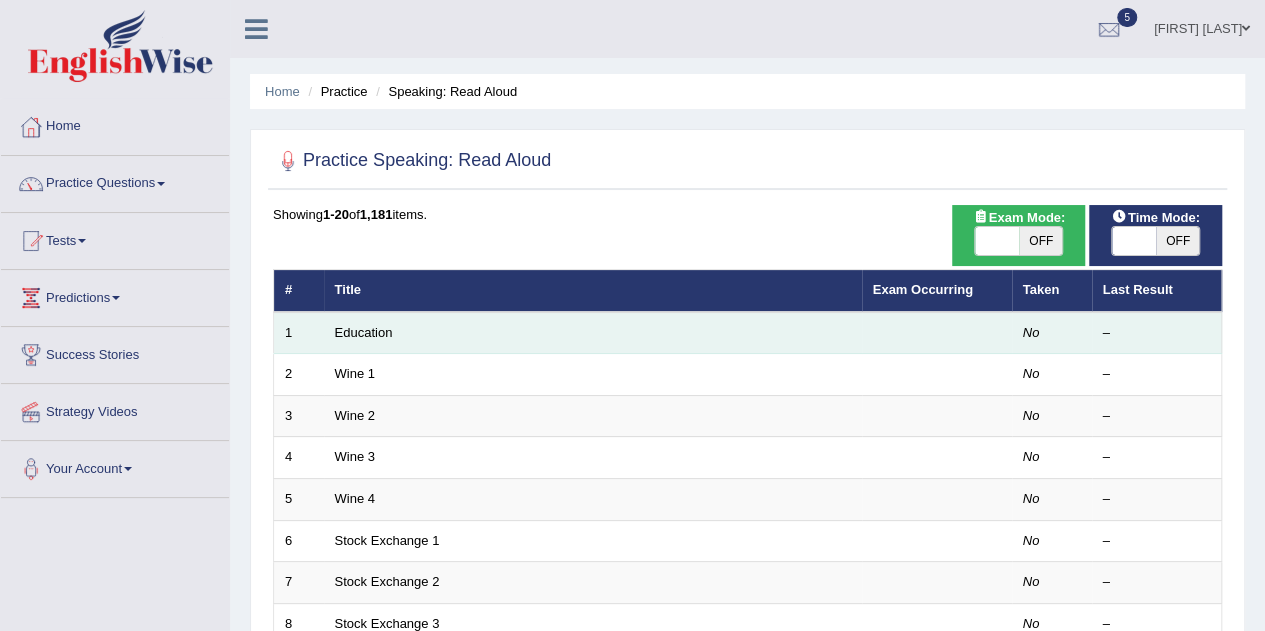click on "Education" at bounding box center (593, 333) 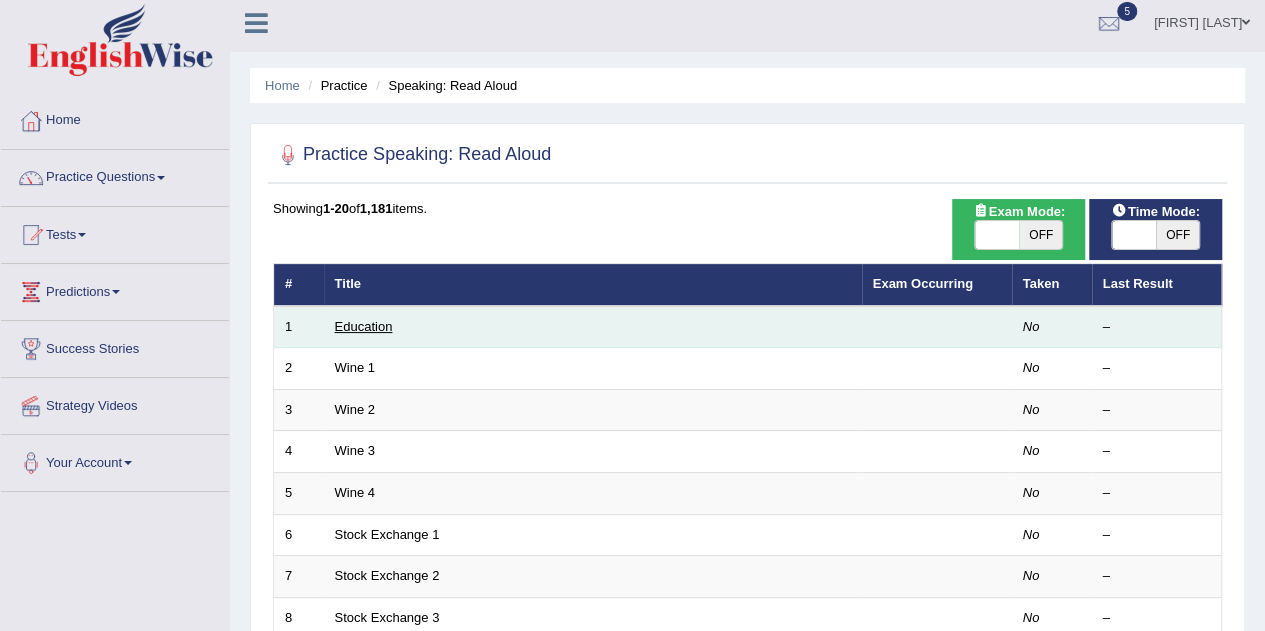 click on "Education" at bounding box center [364, 326] 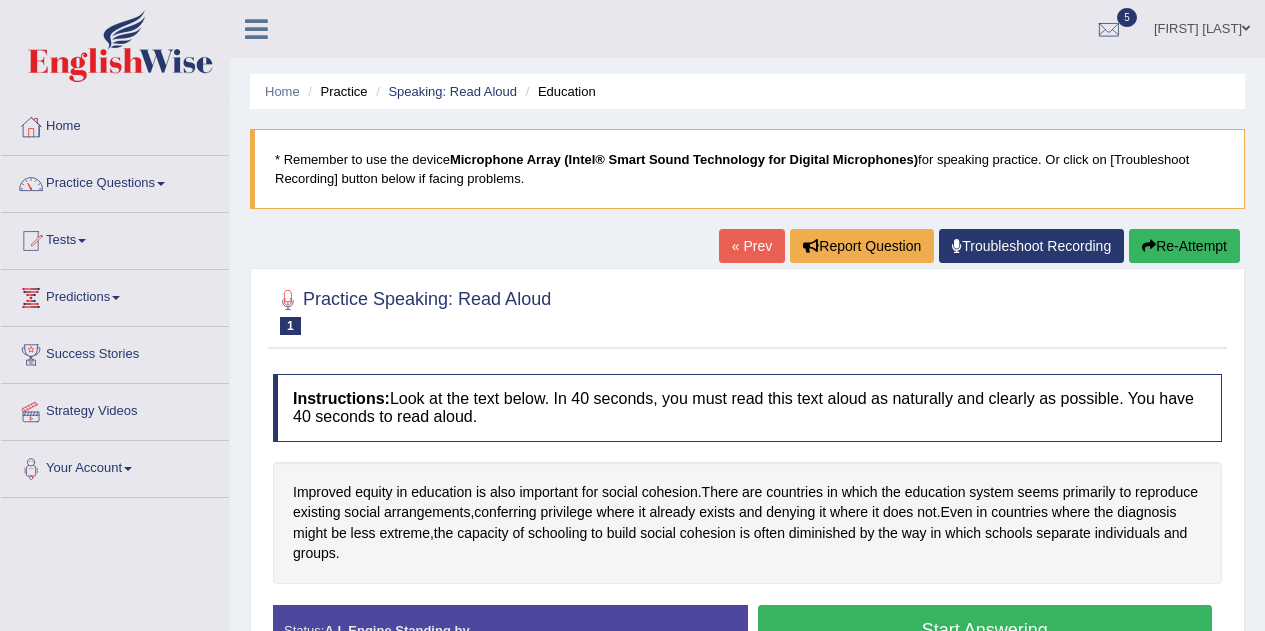 scroll, scrollTop: 0, scrollLeft: 0, axis: both 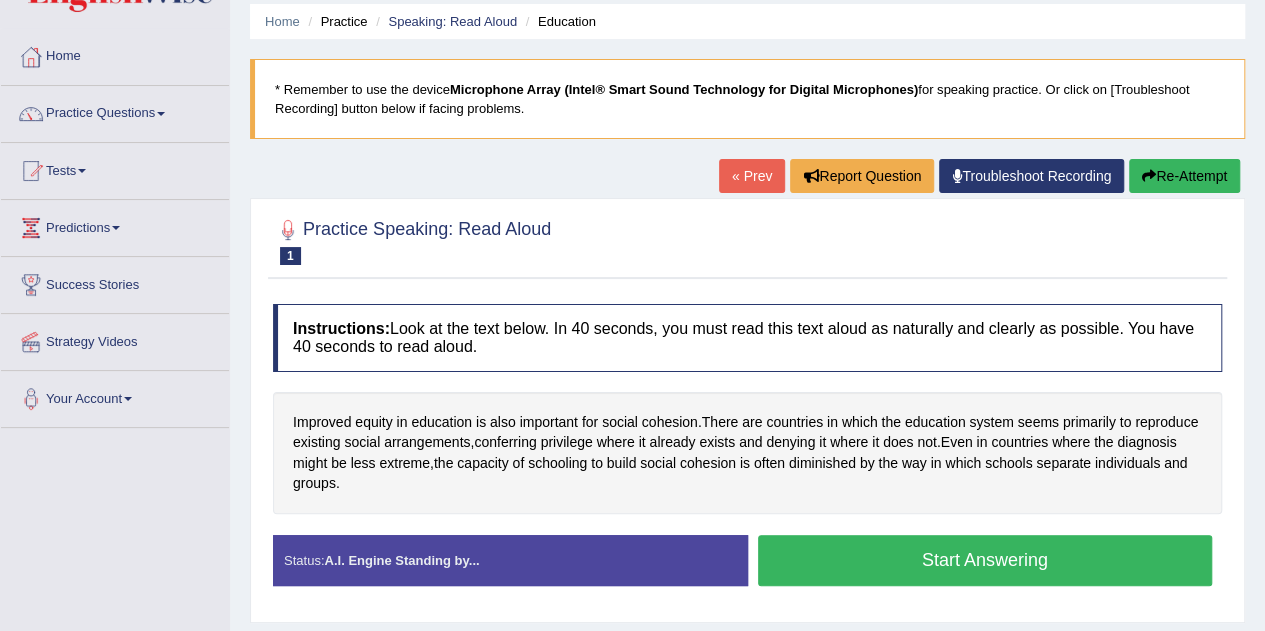 click on "Start Answering" at bounding box center [985, 560] 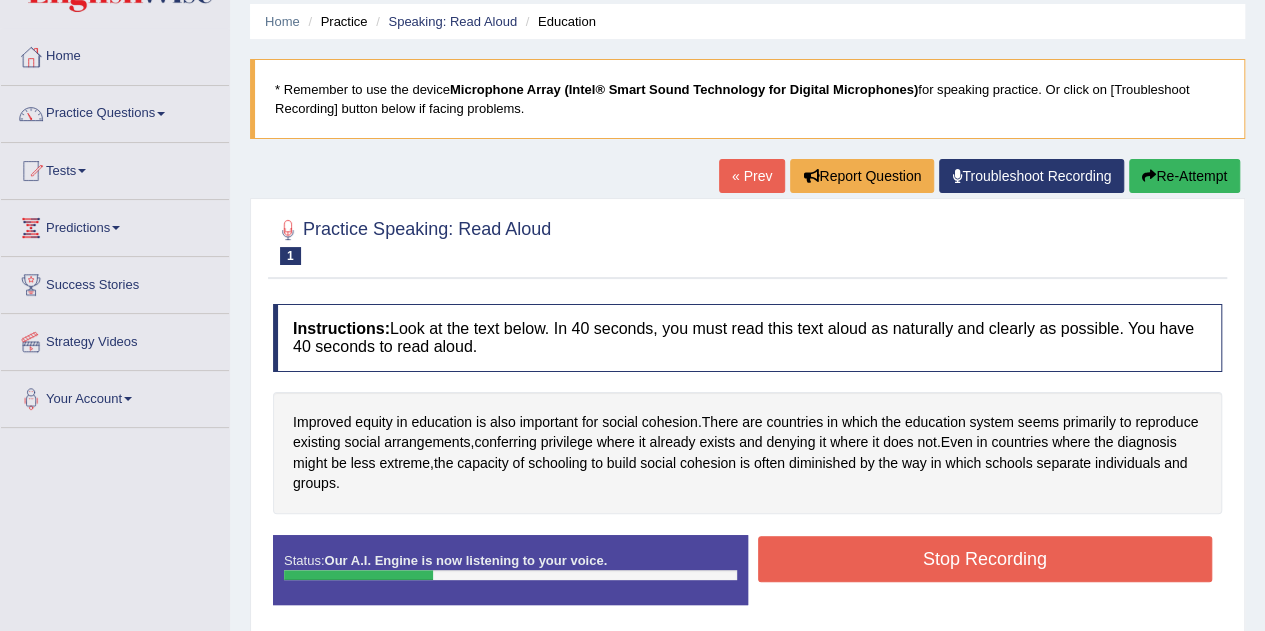 click on "Stop Recording" at bounding box center (985, 559) 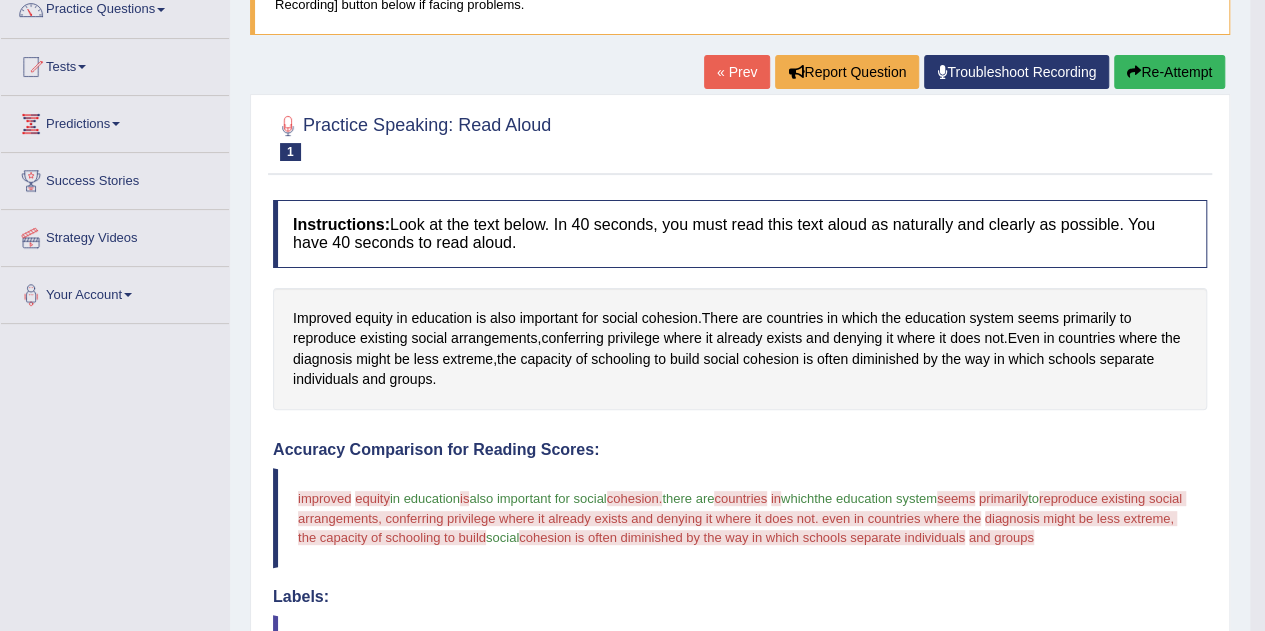scroll, scrollTop: 169, scrollLeft: 0, axis: vertical 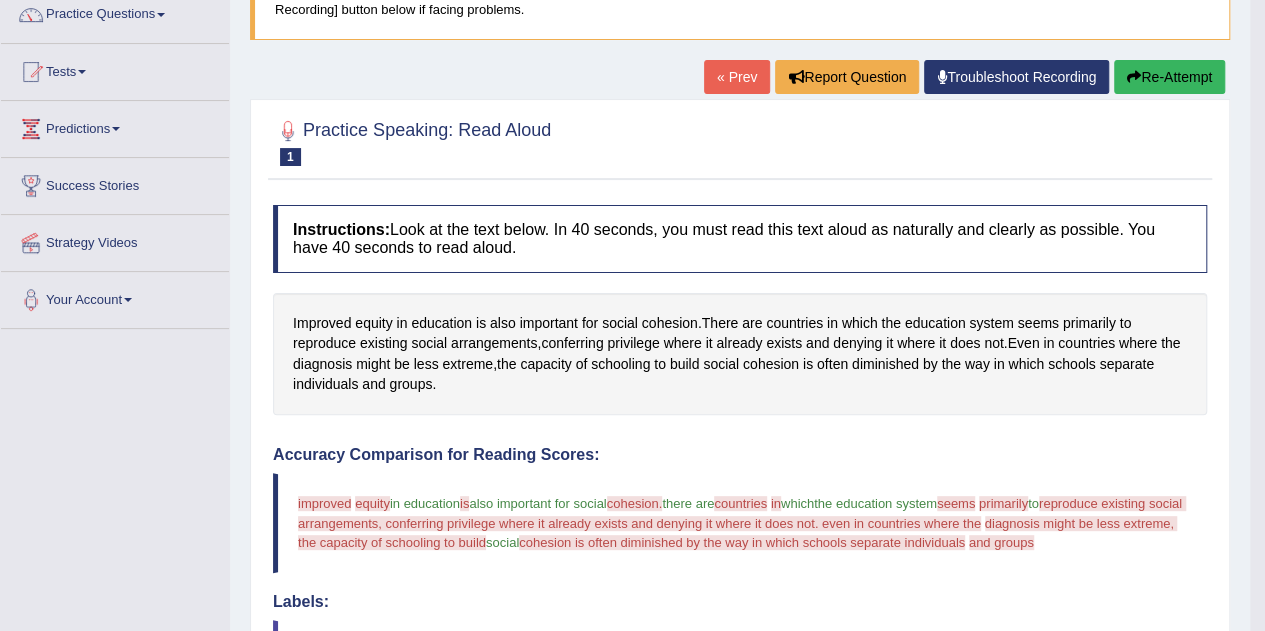 click on "Re-Attempt" at bounding box center (1169, 77) 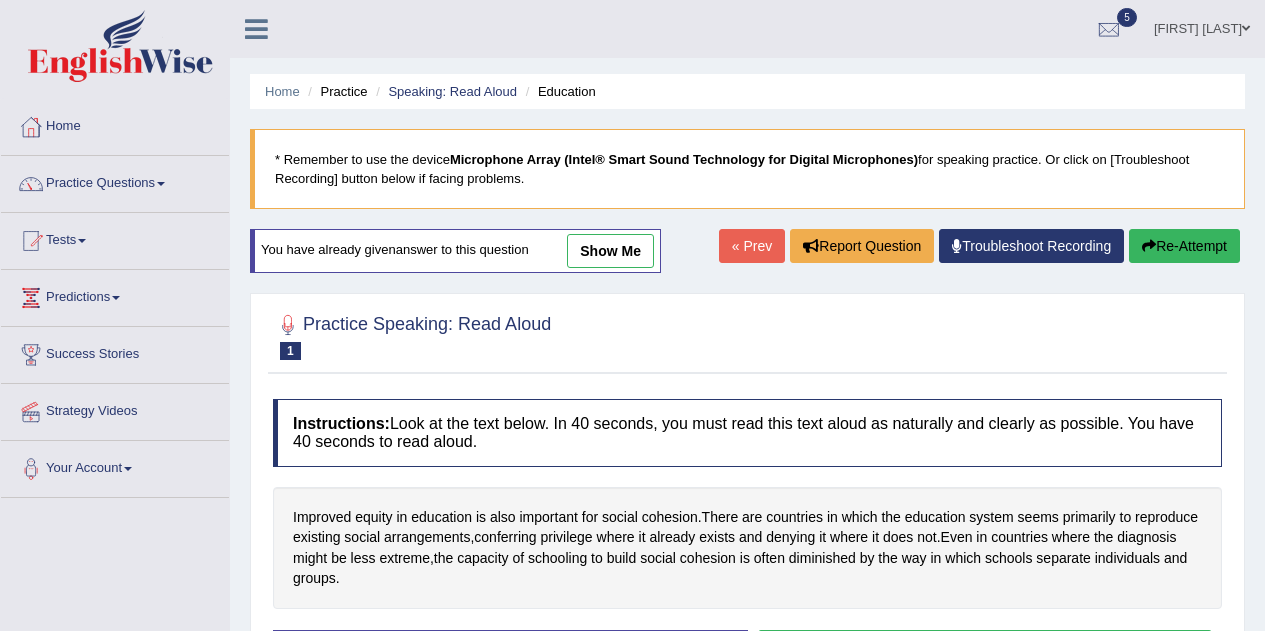 scroll, scrollTop: 169, scrollLeft: 0, axis: vertical 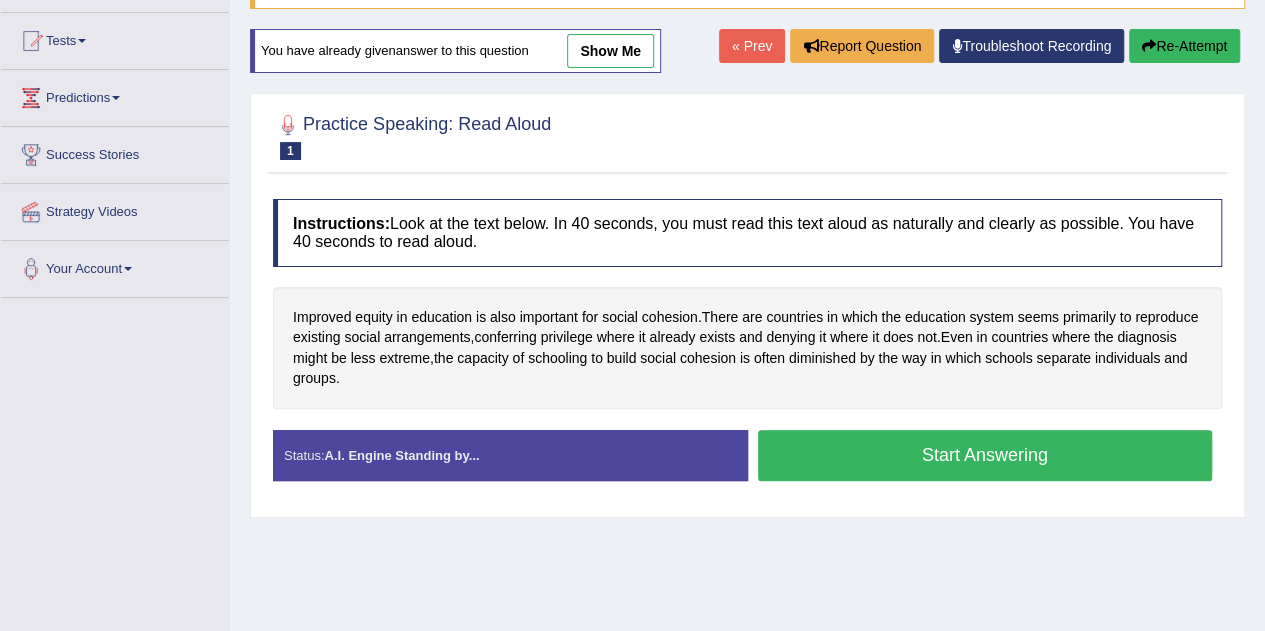 click on "Start Answering" at bounding box center (985, 455) 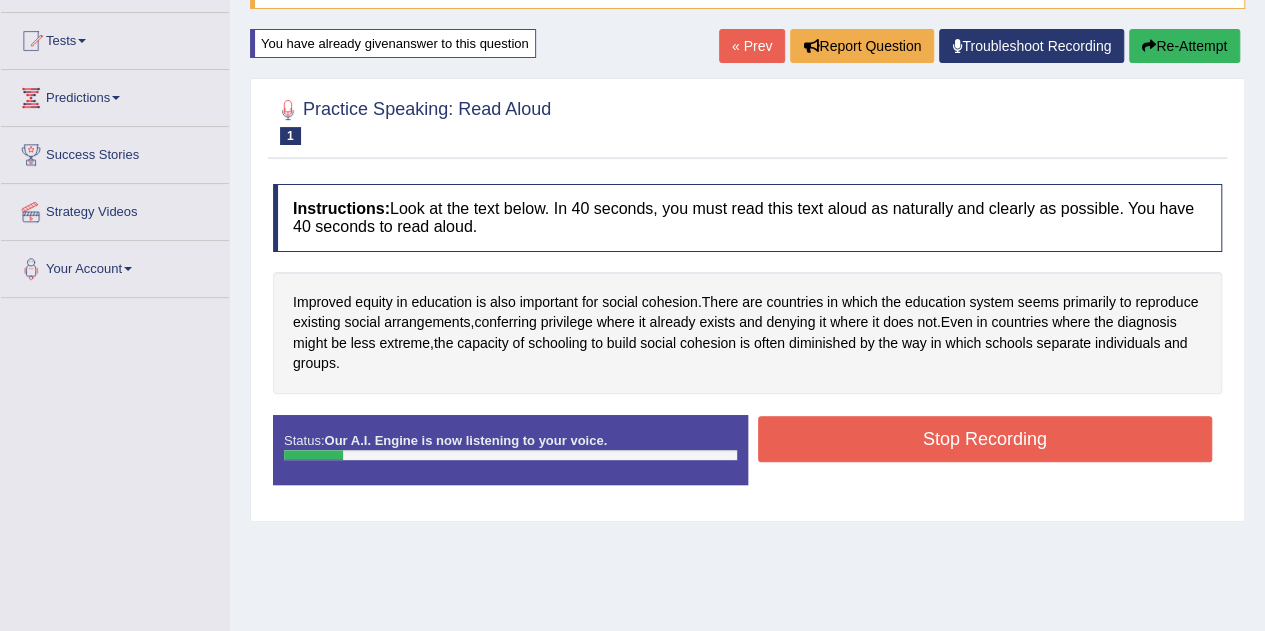 click on "Re-Attempt" at bounding box center (1184, 46) 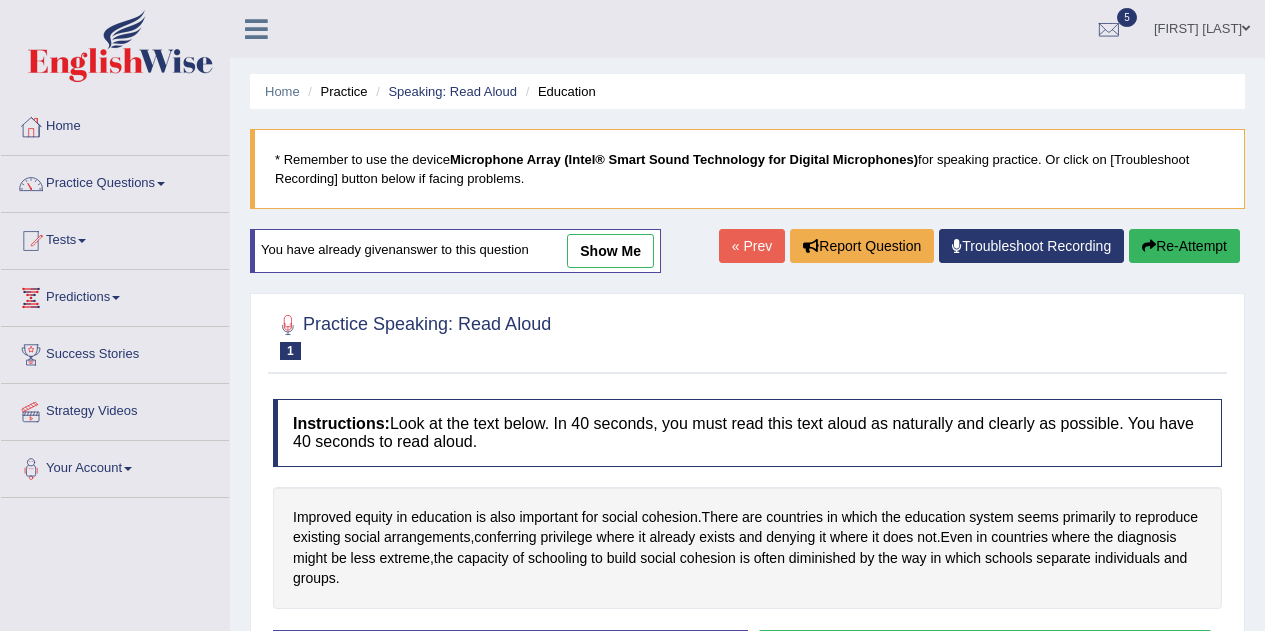 scroll, scrollTop: 200, scrollLeft: 0, axis: vertical 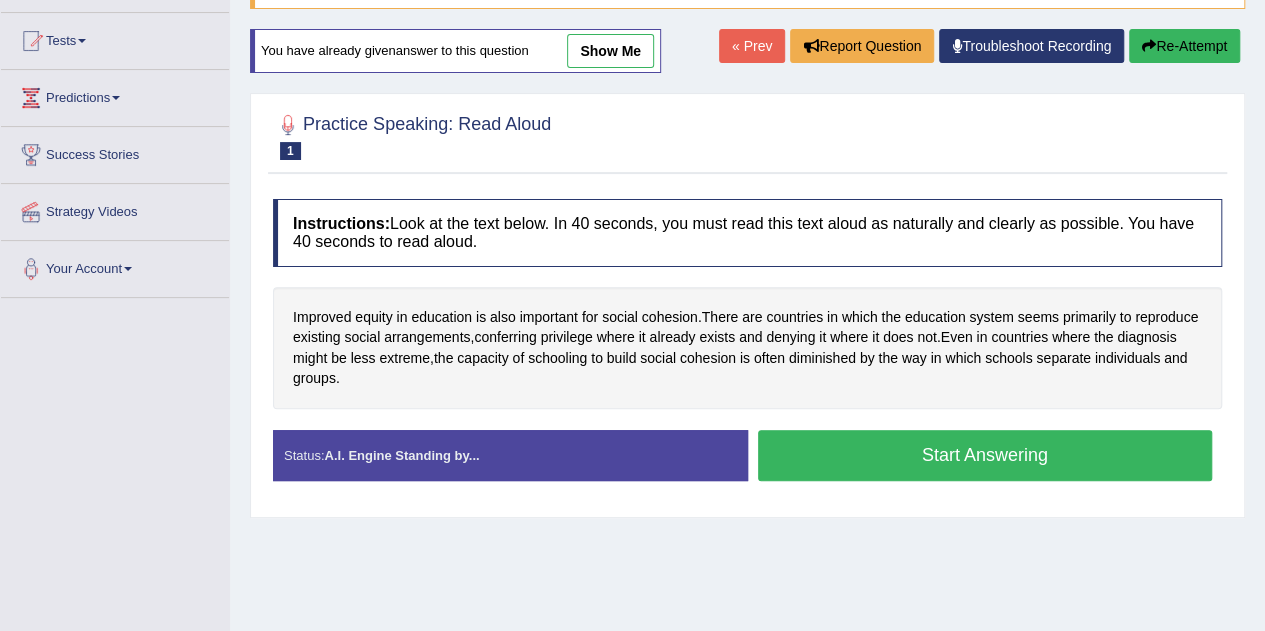 click on "Start Answering" at bounding box center [985, 455] 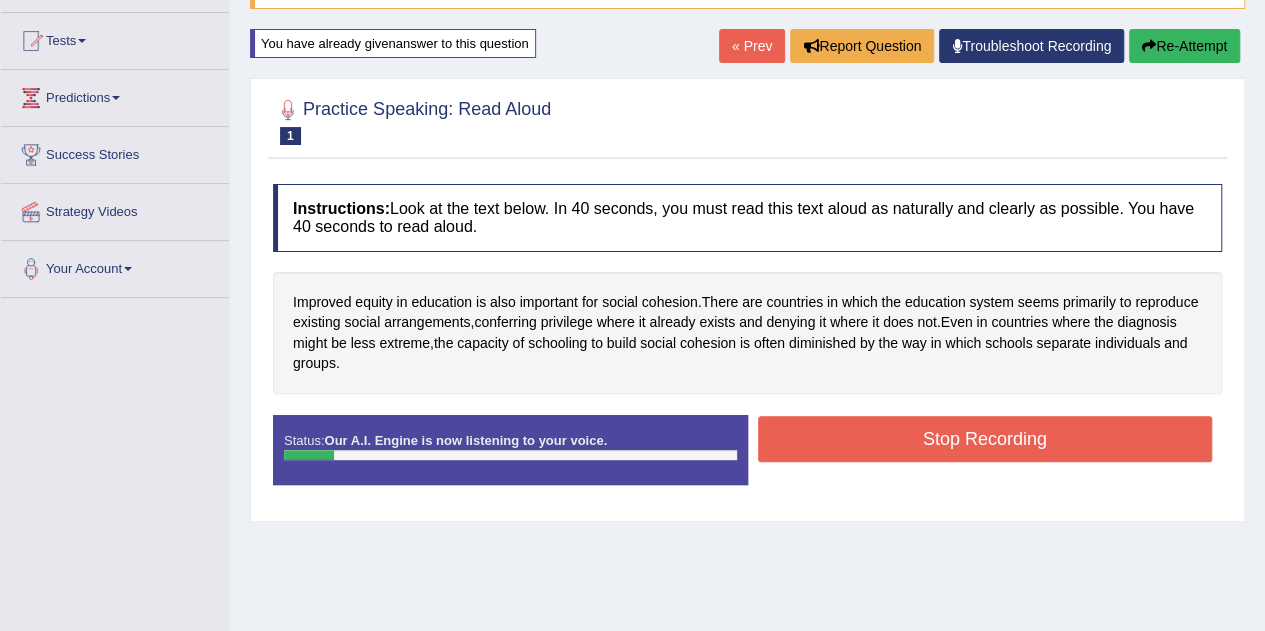 click on "Re-Attempt" at bounding box center (1184, 46) 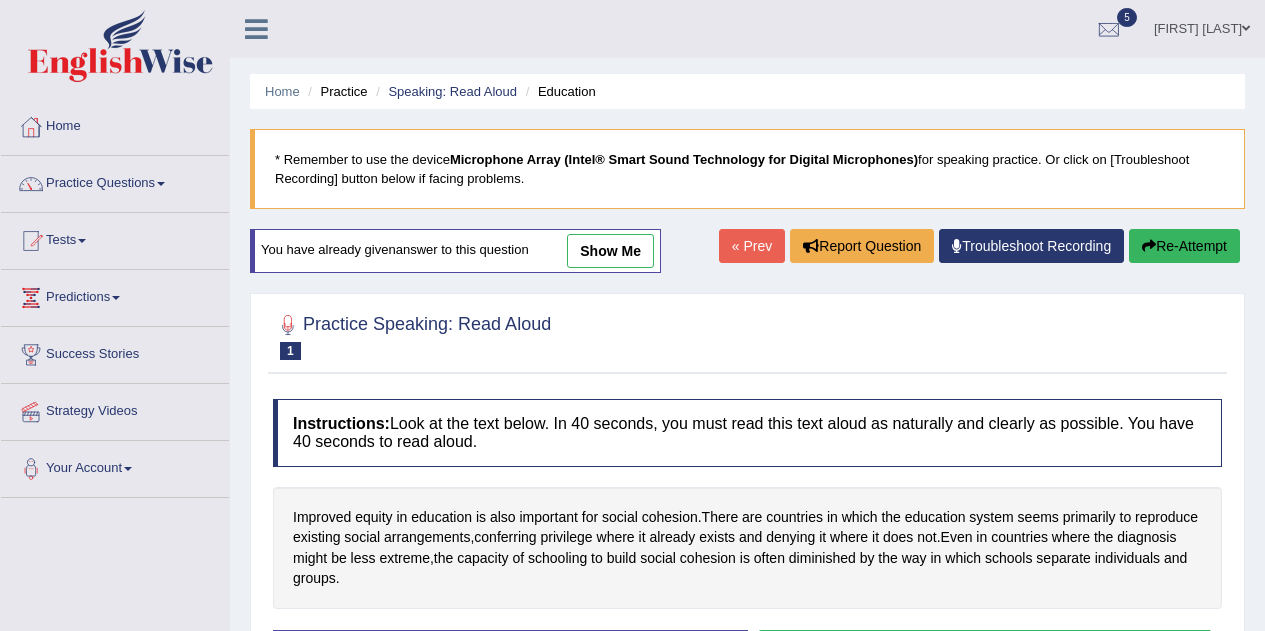 scroll, scrollTop: 200, scrollLeft: 0, axis: vertical 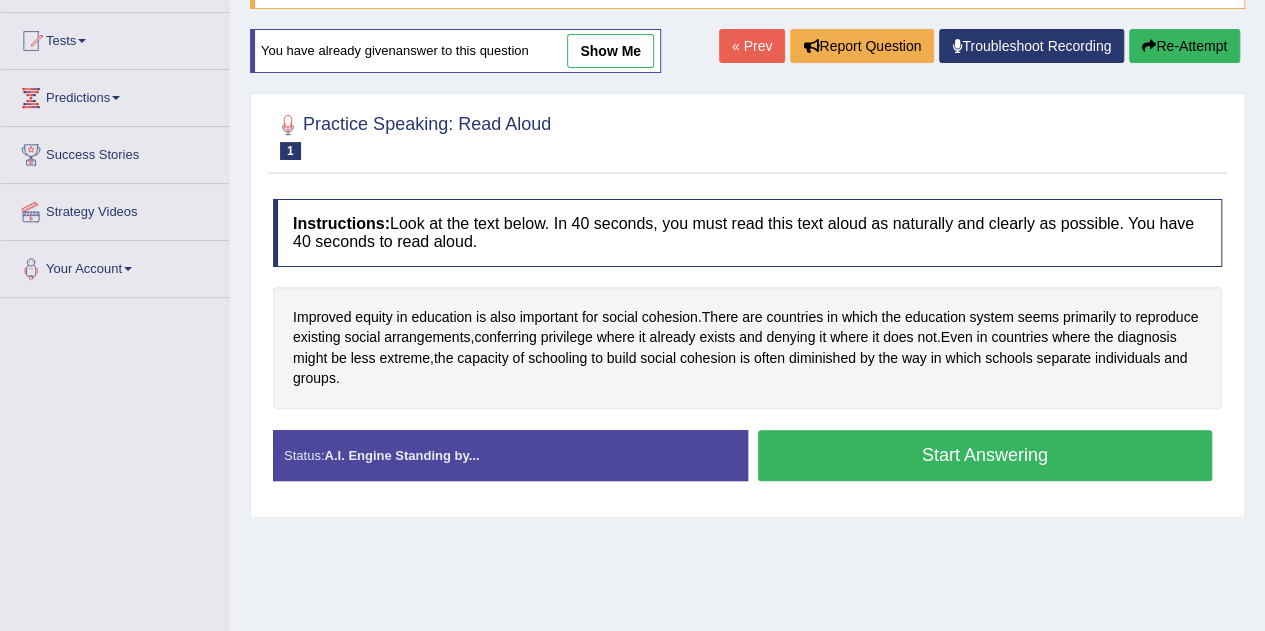 click on "Start Answering" at bounding box center (985, 455) 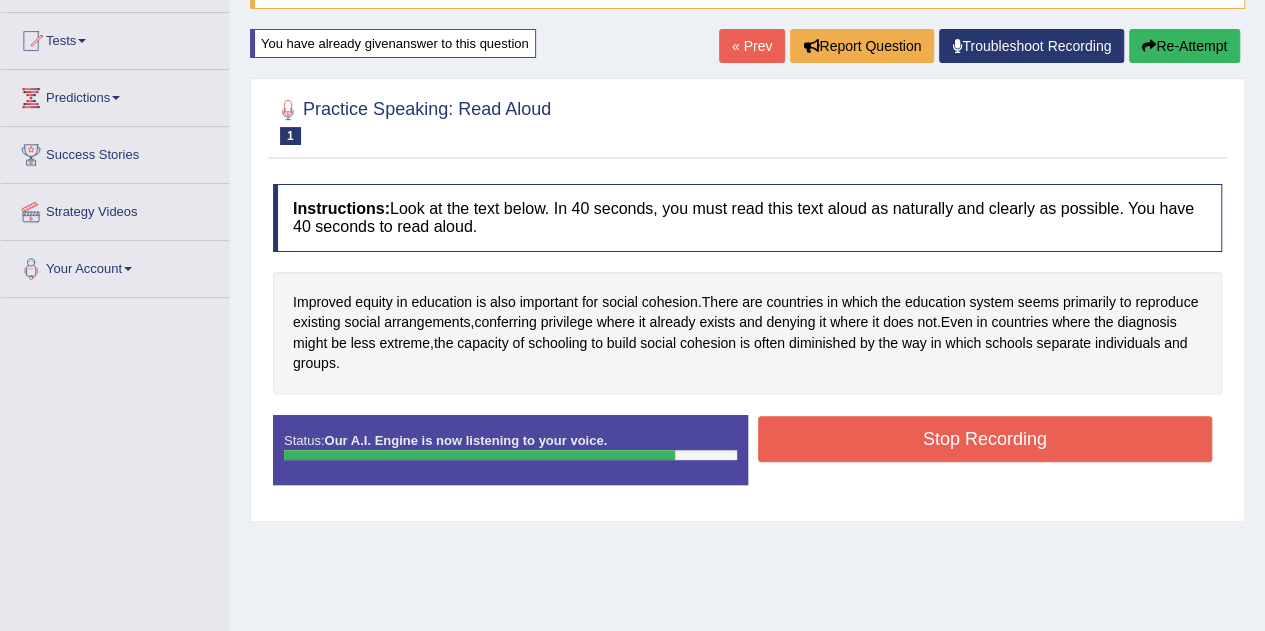 click on "Stop Recording" at bounding box center (985, 439) 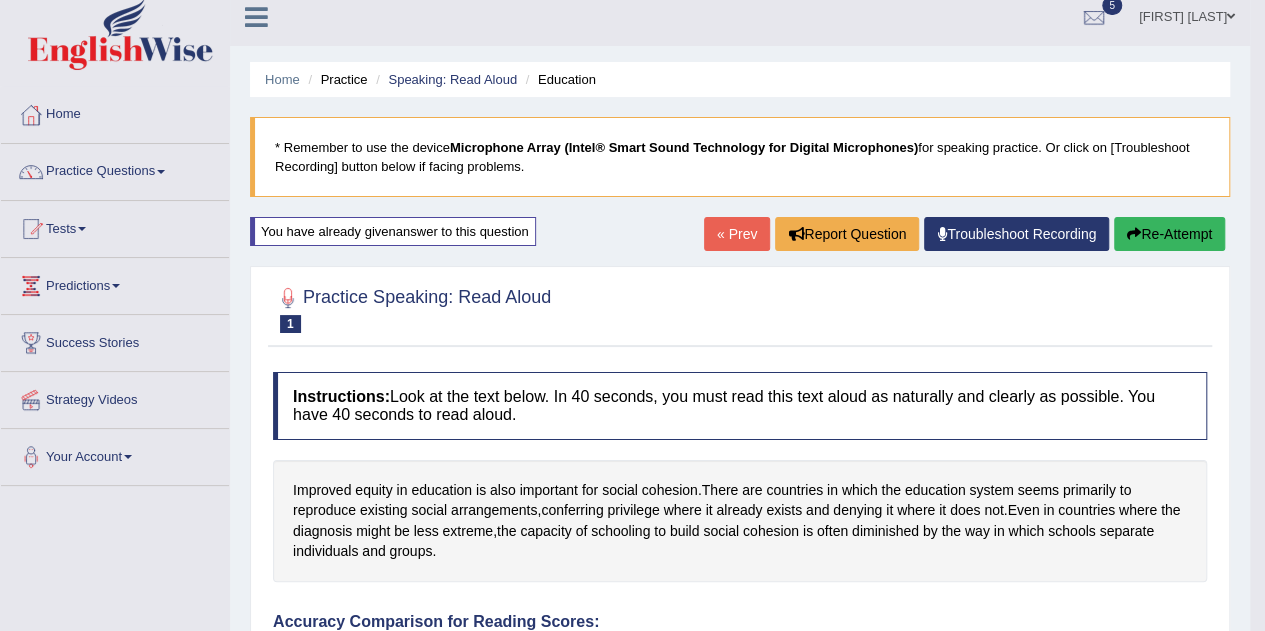 scroll, scrollTop: 0, scrollLeft: 0, axis: both 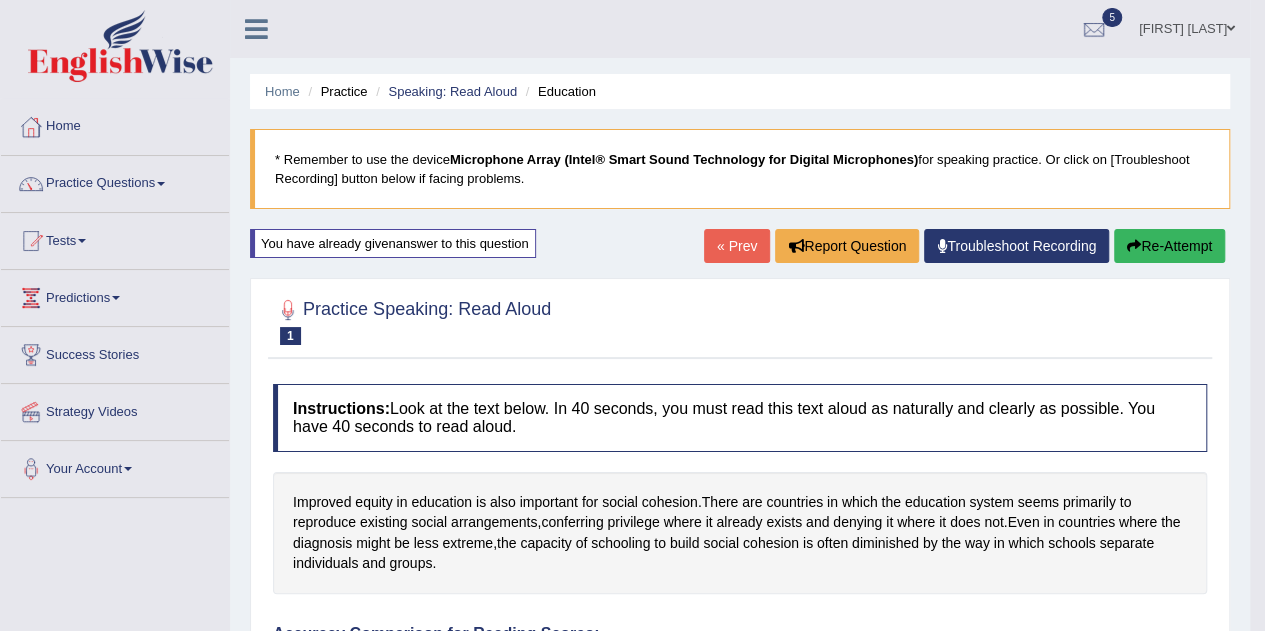 click on "Practice Questions" at bounding box center [115, 181] 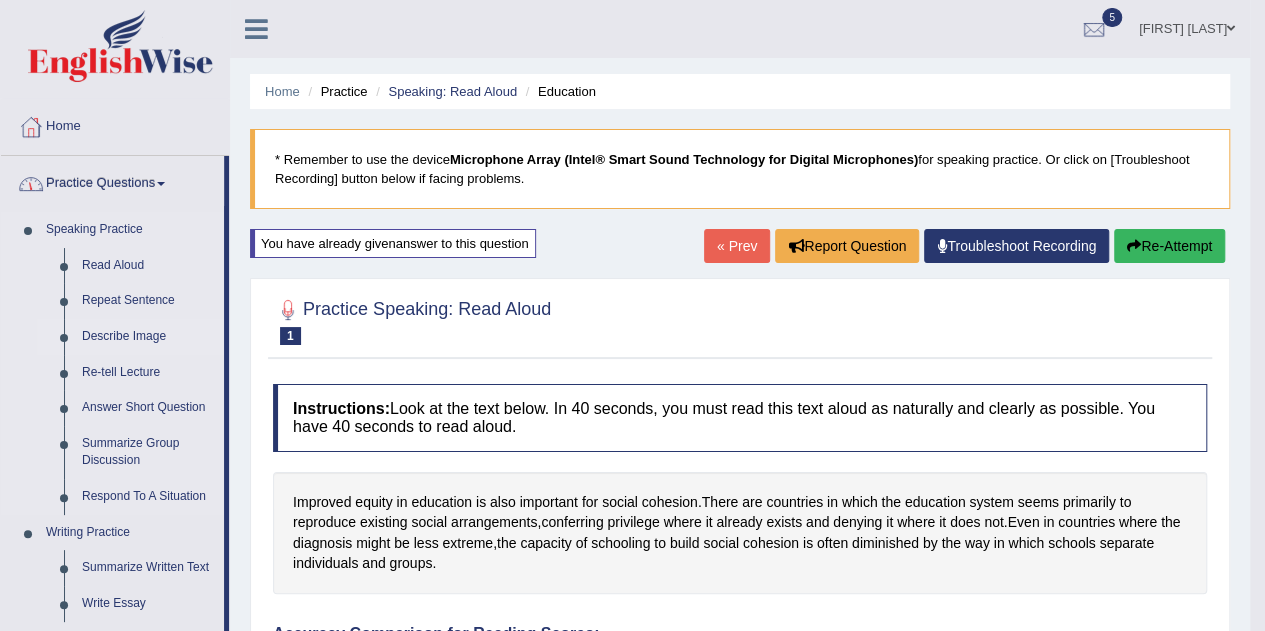 click on "Describe Image" at bounding box center (148, 337) 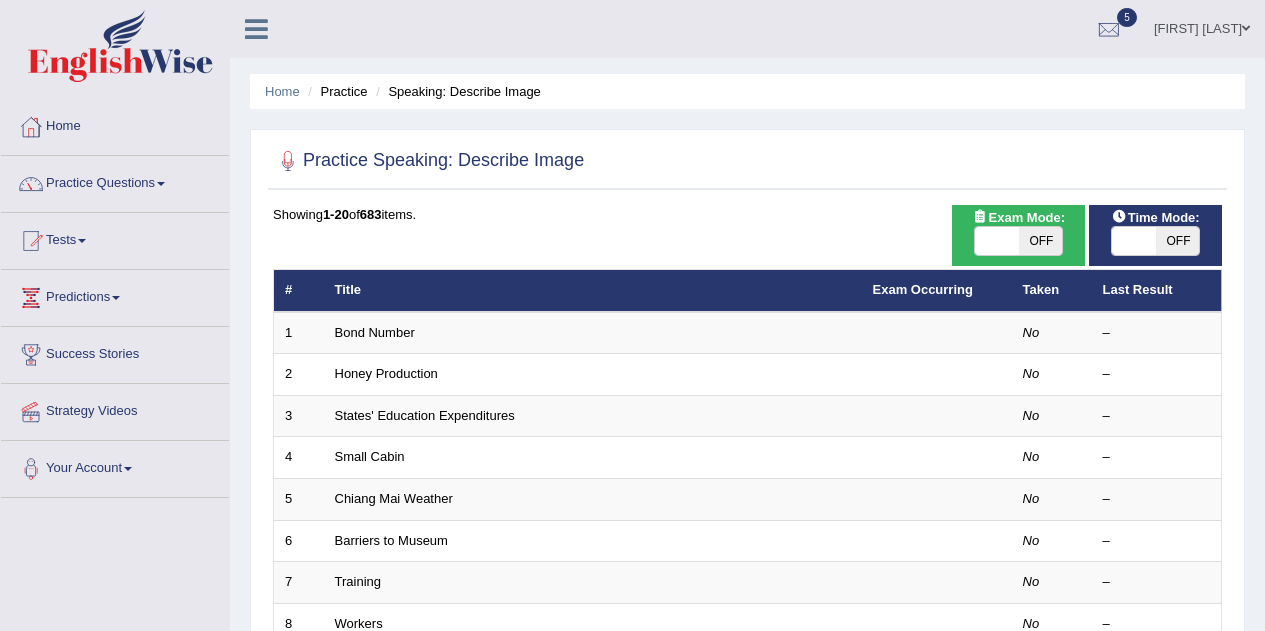 scroll, scrollTop: 0, scrollLeft: 0, axis: both 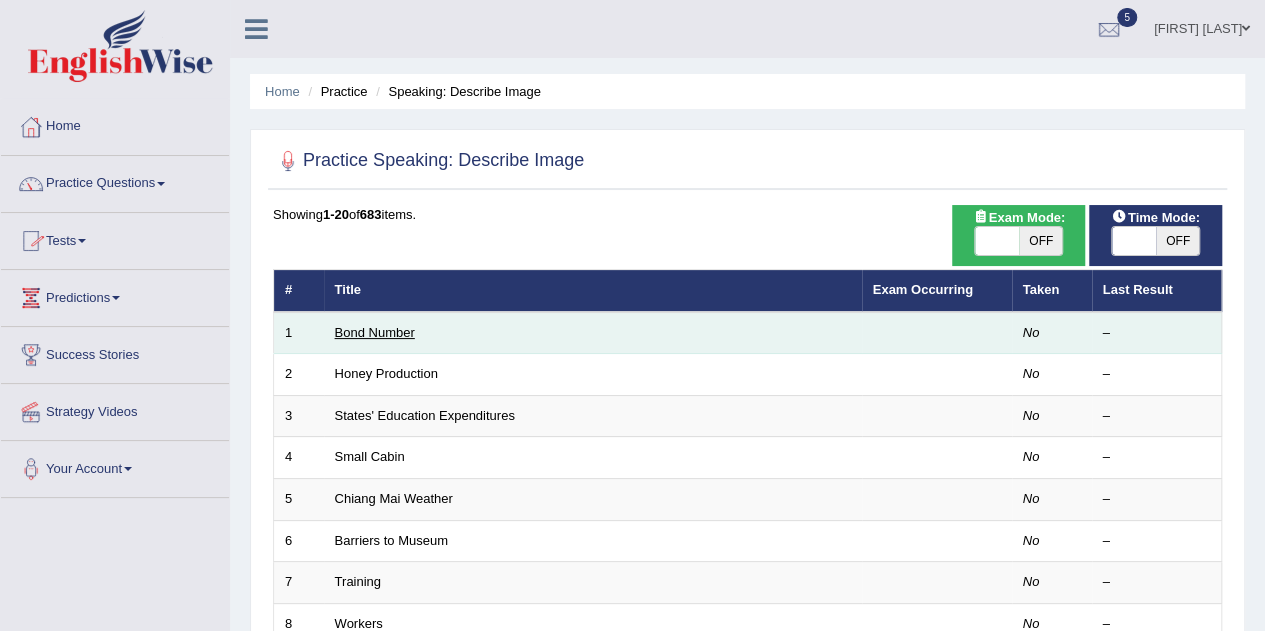 click on "Bond Number" at bounding box center [375, 332] 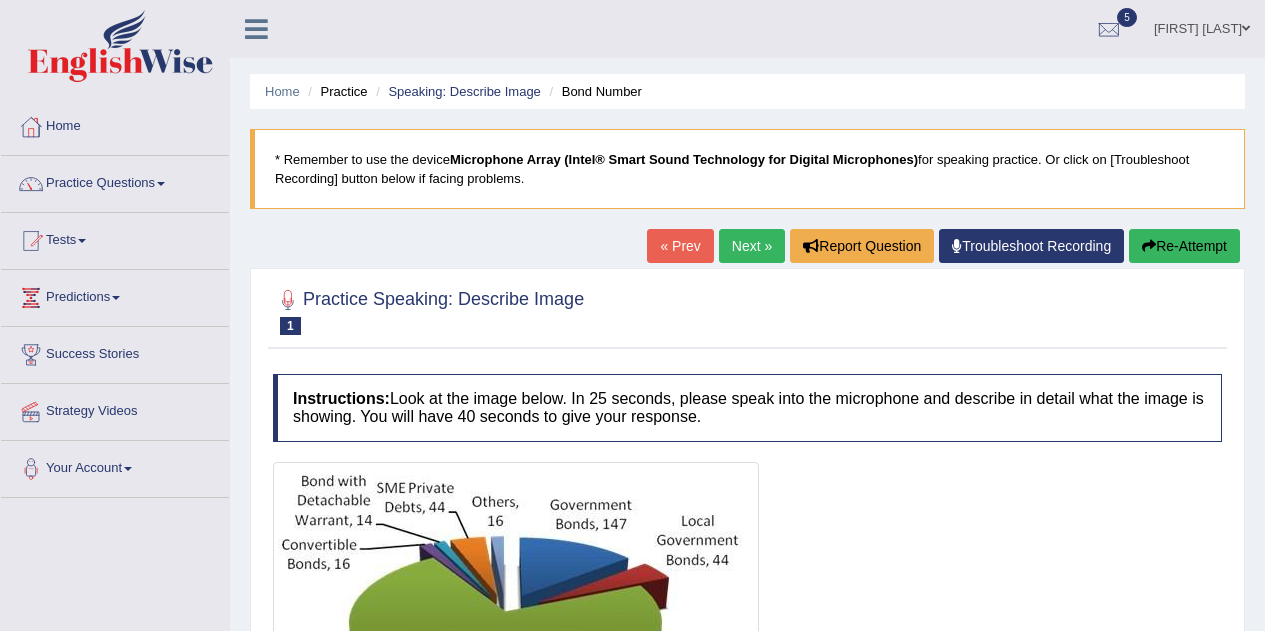 scroll, scrollTop: 0, scrollLeft: 0, axis: both 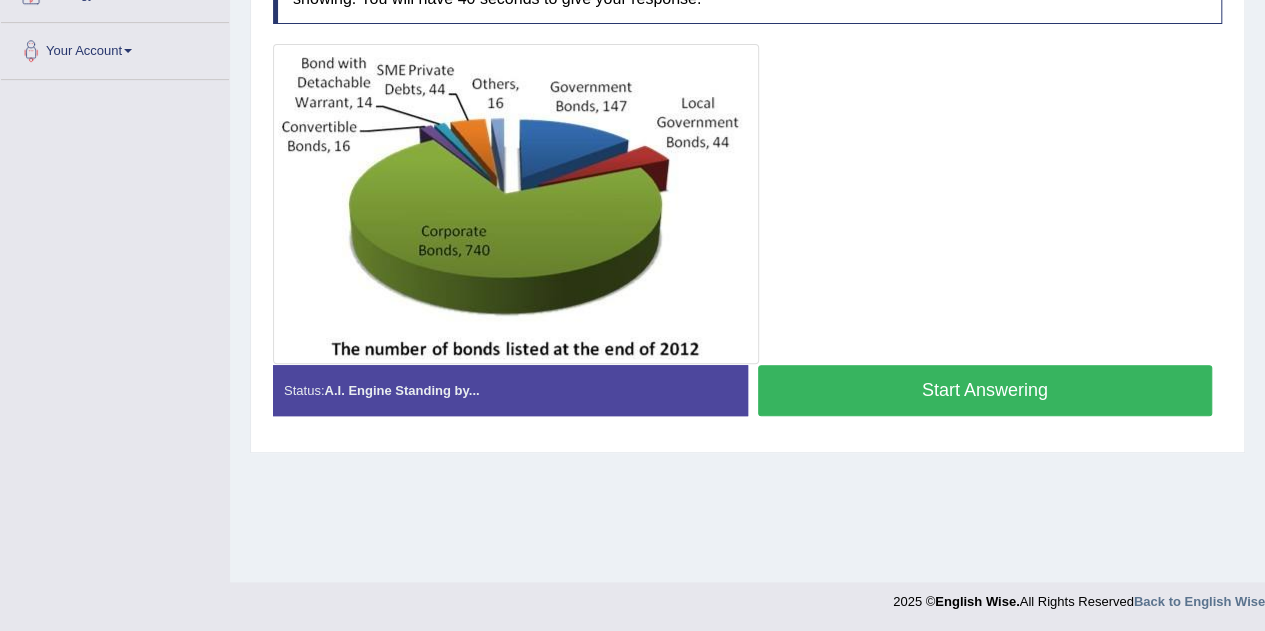 click on "Start Answering" at bounding box center (985, 390) 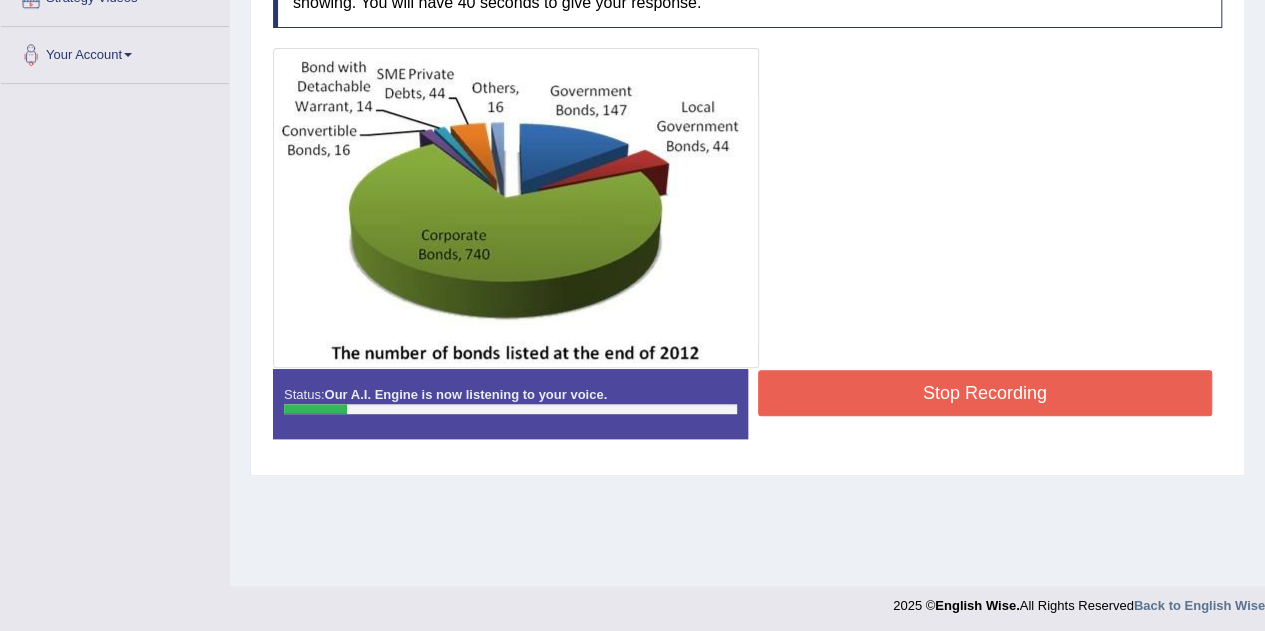 scroll, scrollTop: 414, scrollLeft: 0, axis: vertical 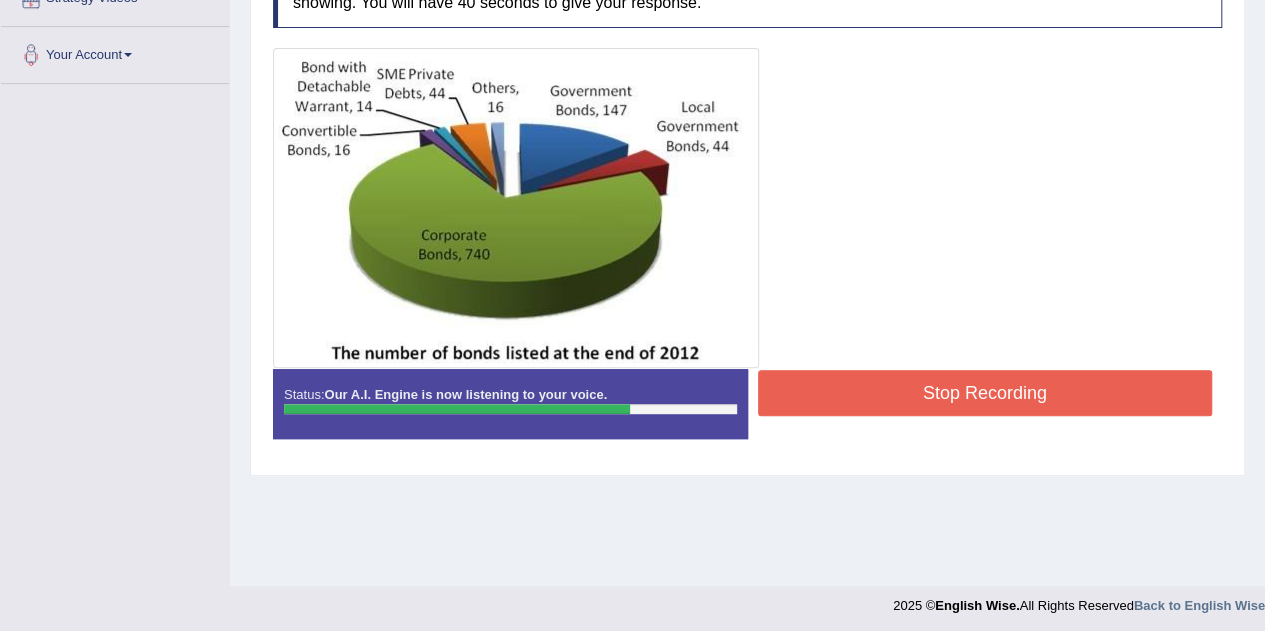 click on "Stop Recording" at bounding box center [985, 393] 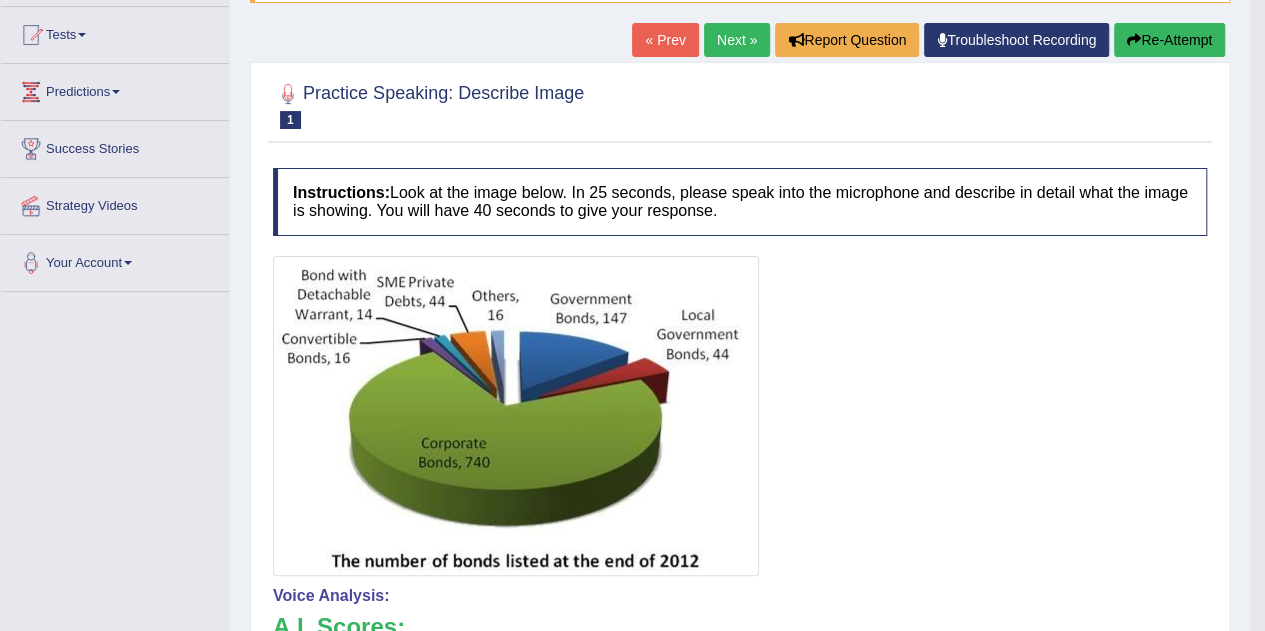 scroll, scrollTop: 207, scrollLeft: 0, axis: vertical 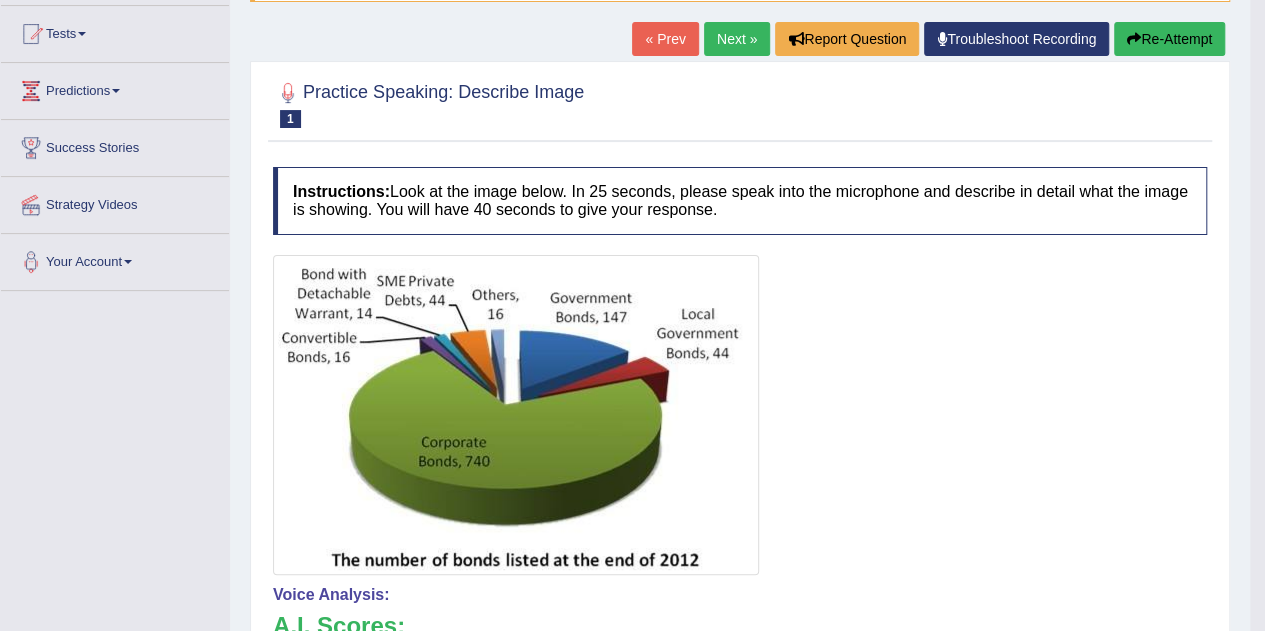 click on "Next »" at bounding box center [737, 39] 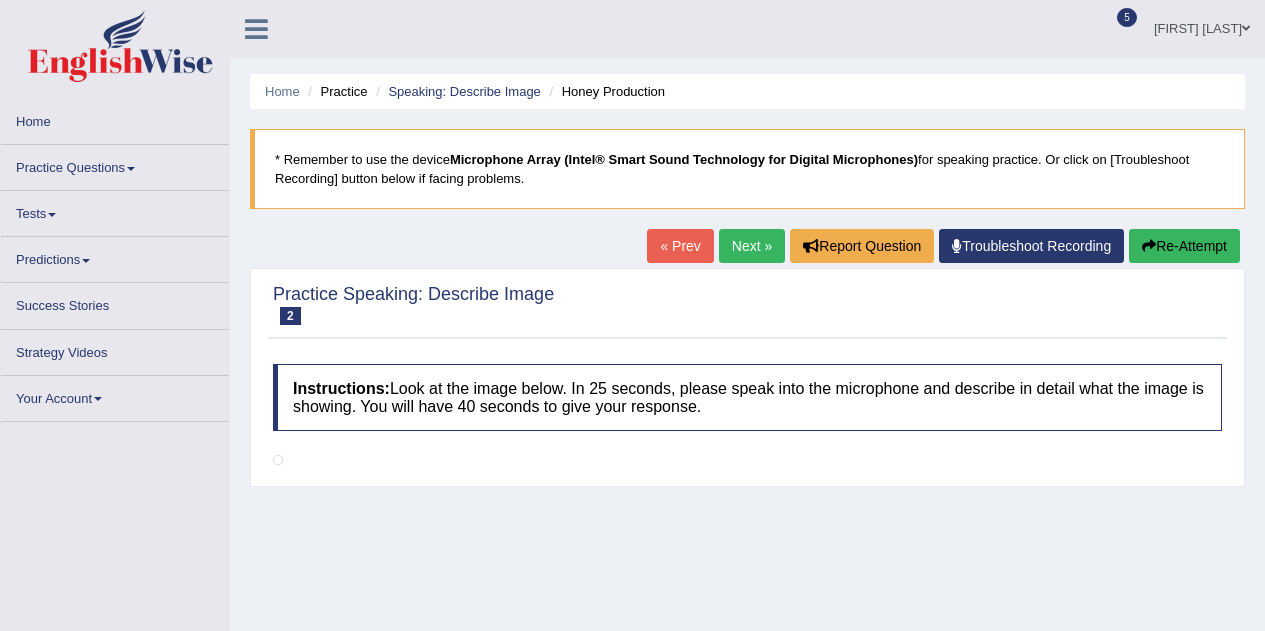 scroll, scrollTop: 0, scrollLeft: 0, axis: both 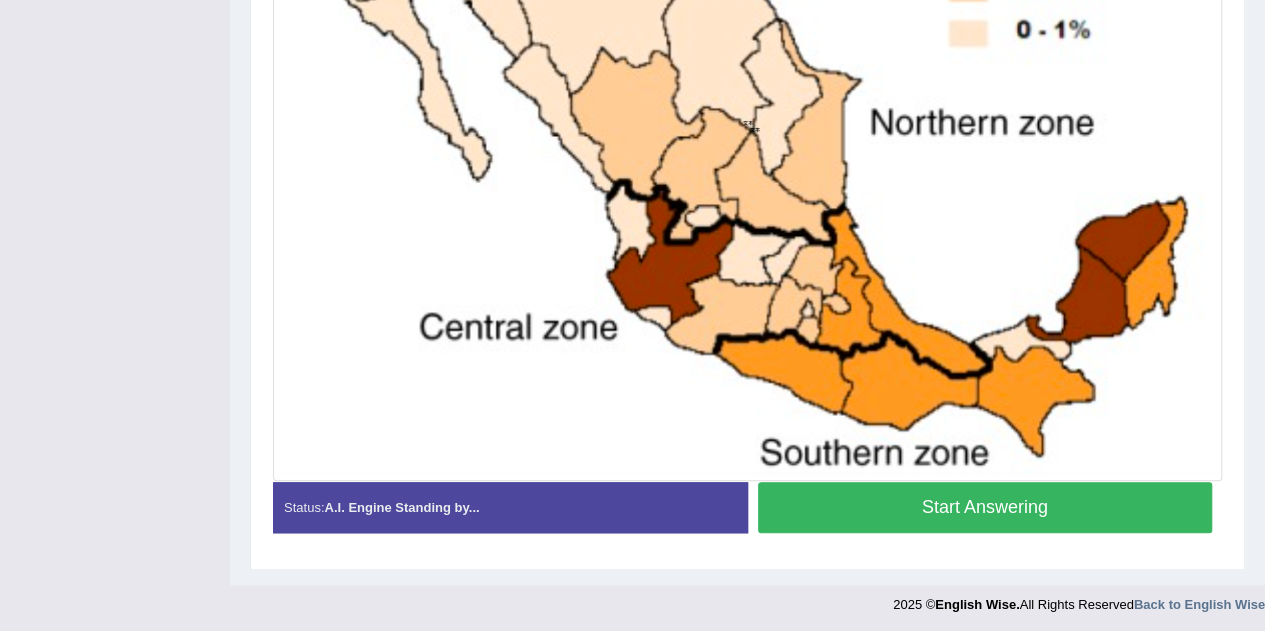 click on "Start Answering" at bounding box center [985, 507] 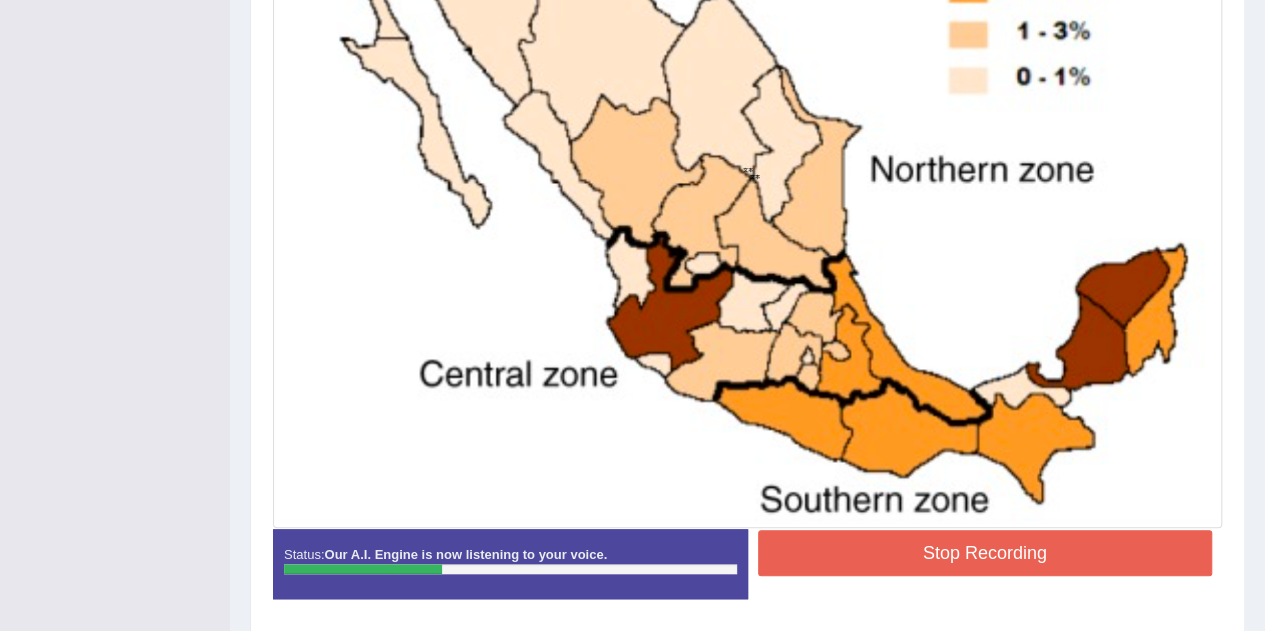 scroll, scrollTop: 654, scrollLeft: 0, axis: vertical 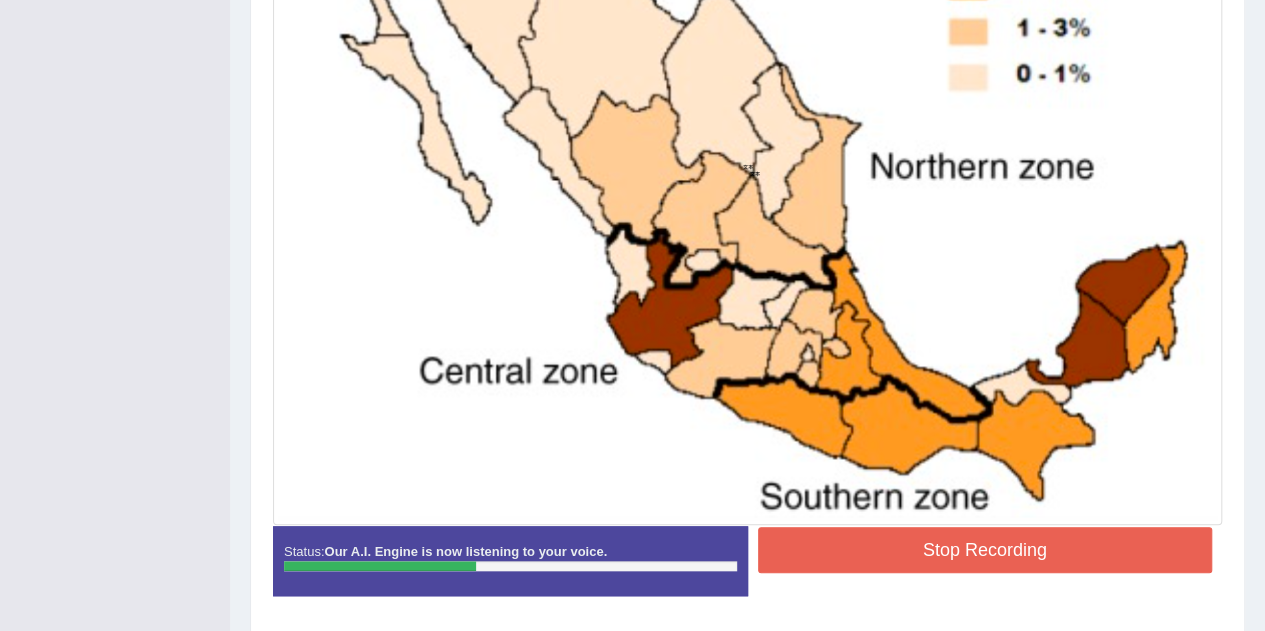 click on "Toggle navigation
Home
Practice Questions   Speaking Practice Read Aloud
Repeat Sentence
Describe Image
Re-tell Lecture
Answer Short Question
Summarize Group Discussion
Respond To A Situation
Writing Practice  Summarize Written Text
Write Essay
Reading Practice  Reading & Writing: Fill In The Blanks
Choose Multiple Answers
Re-order Paragraphs
Fill In The Blanks
Choose Single Answer
Listening Practice  Summarize Spoken Text
Highlight Incorrect Words
Highlight Correct Summary
Select Missing Word
Choose Single Answer
Choose Multiple Answers
Fill In The Blanks
Write From Dictation
Pronunciation
Tests  Take Practice Sectional Test
Take Mock Test" at bounding box center [632, 17] 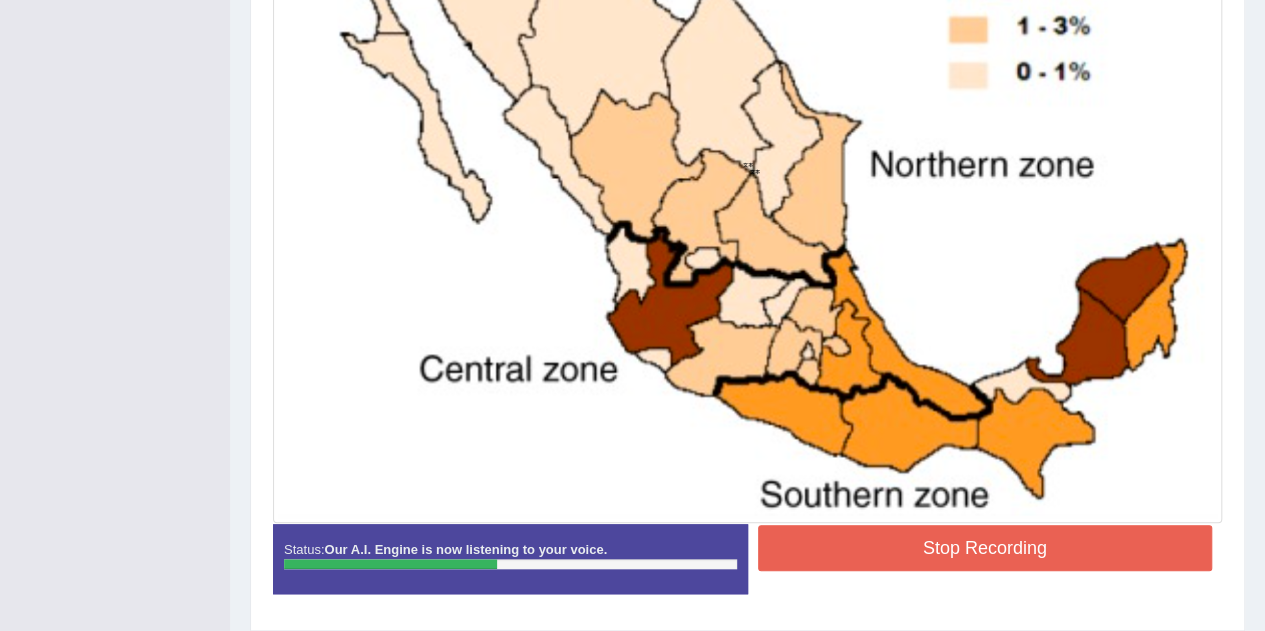 scroll, scrollTop: 717, scrollLeft: 0, axis: vertical 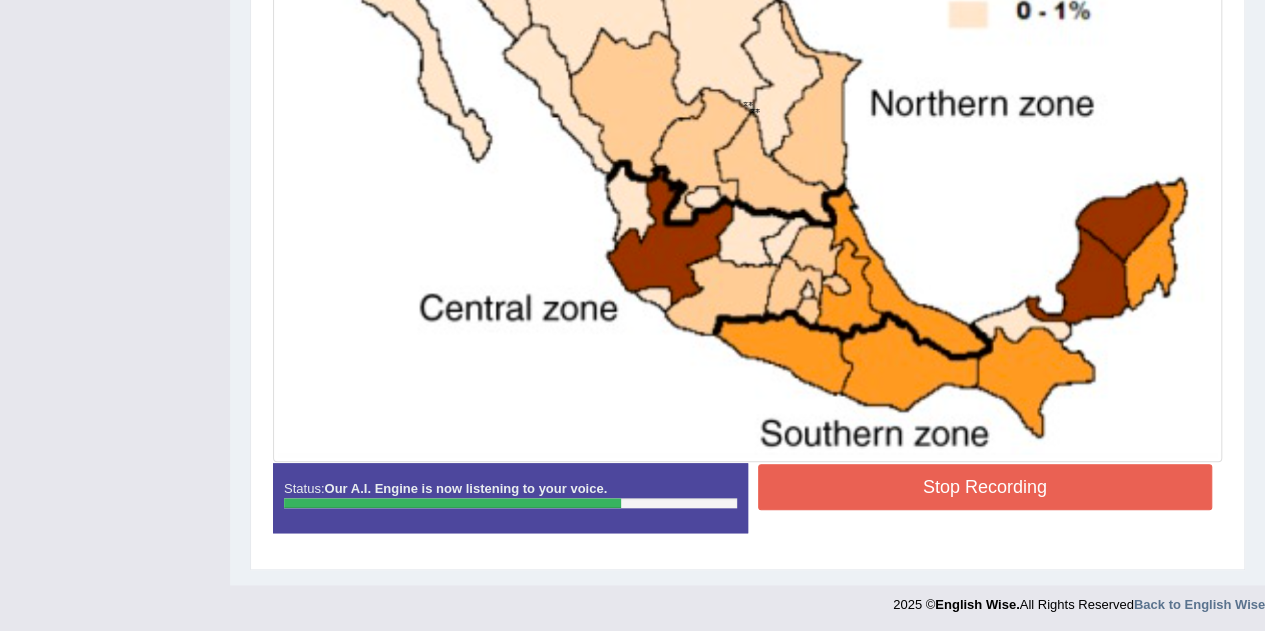 click on "Stop Recording" at bounding box center (985, 487) 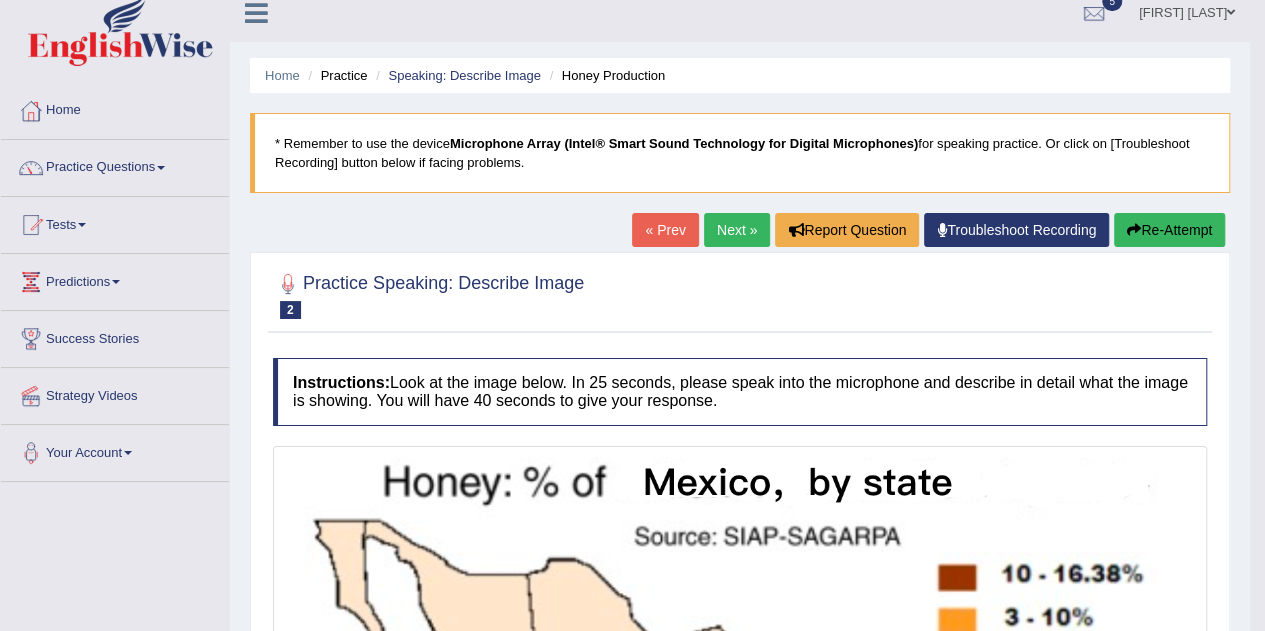 scroll, scrollTop: 14, scrollLeft: 0, axis: vertical 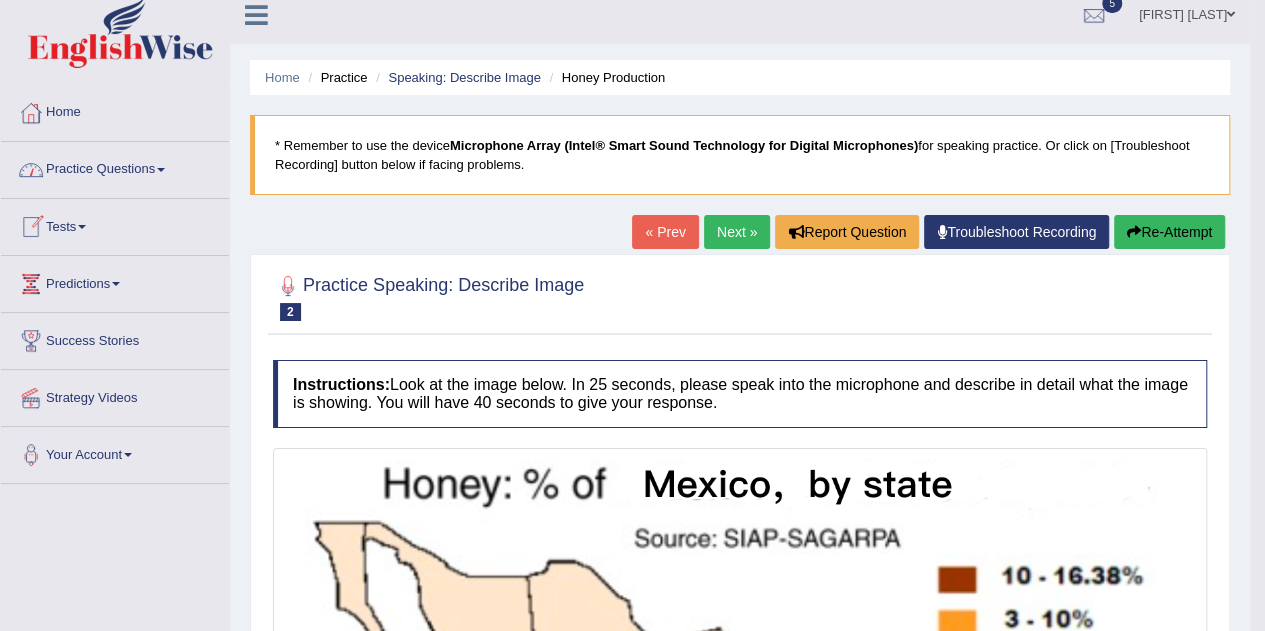click on "Practice Questions" at bounding box center [115, 167] 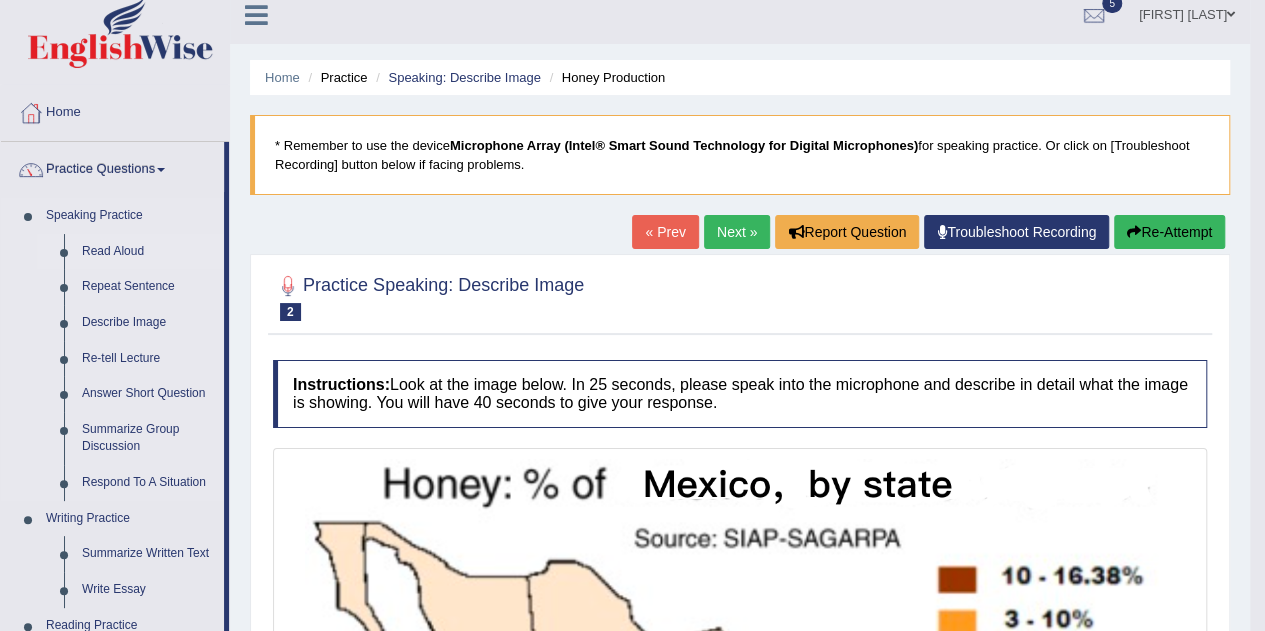 click on "Read Aloud" at bounding box center [148, 252] 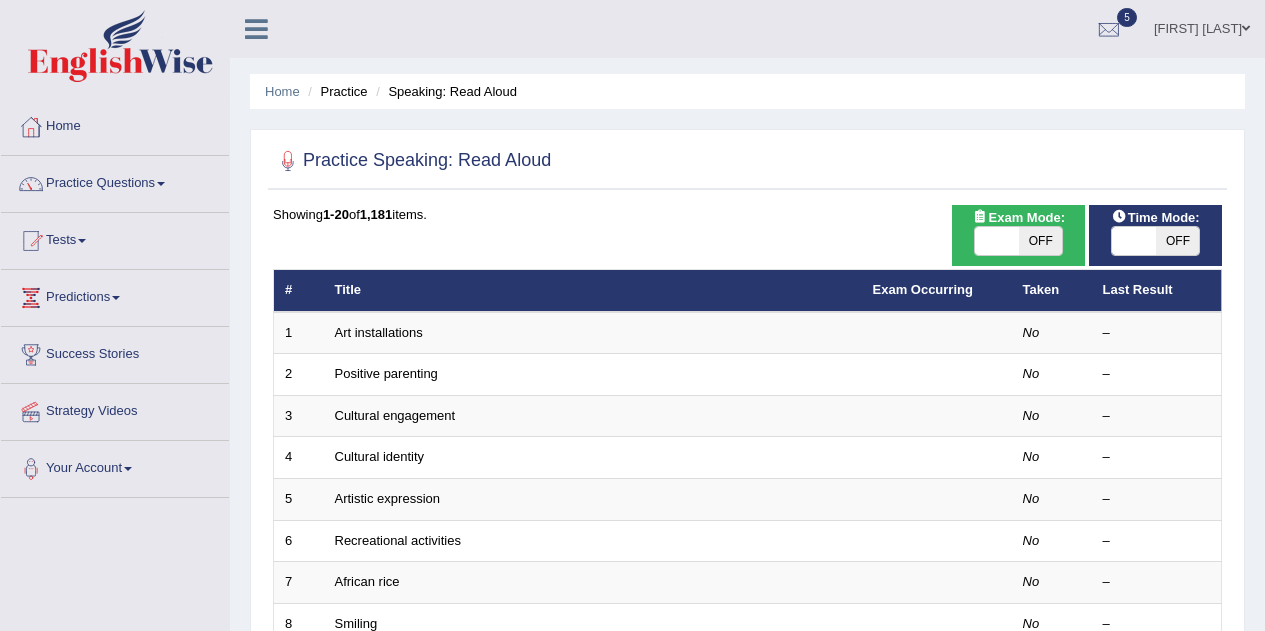 scroll, scrollTop: 0, scrollLeft: 0, axis: both 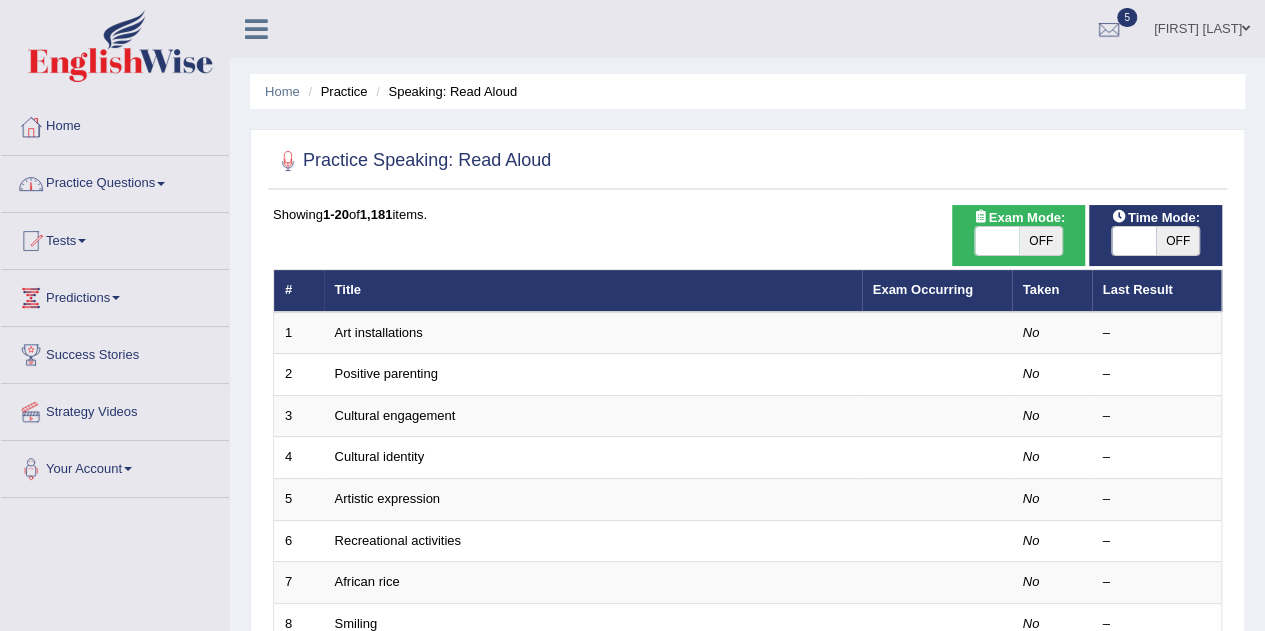 click on "Practice Questions" at bounding box center (115, 181) 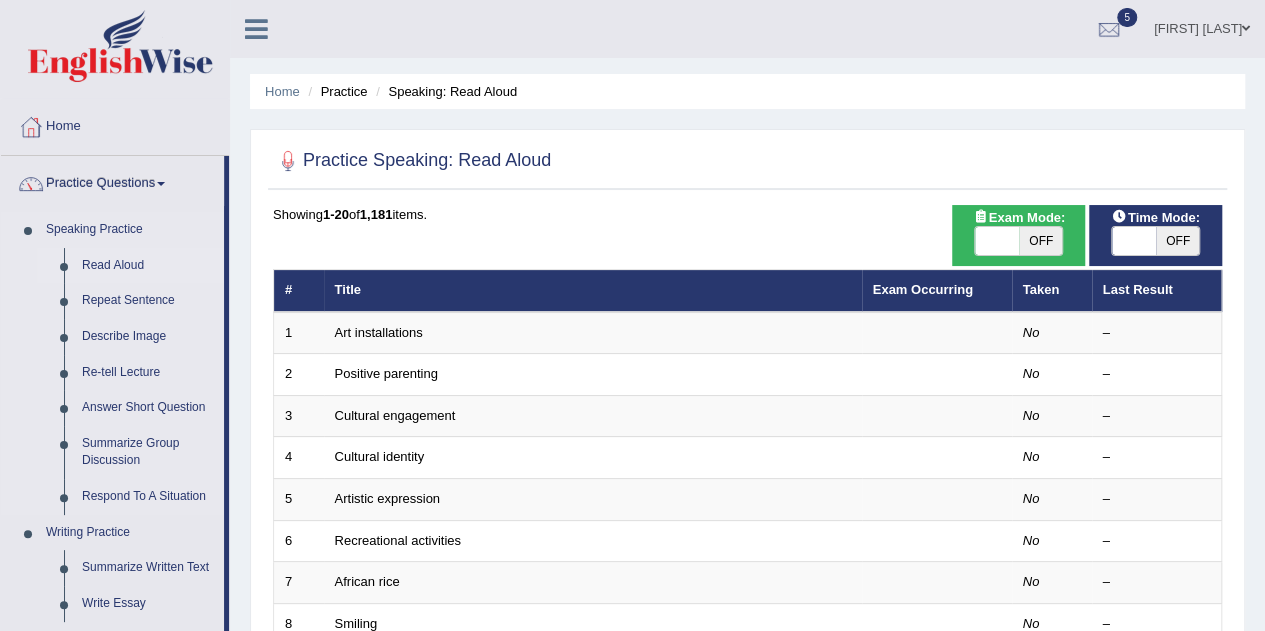 click on "Read Aloud" at bounding box center (148, 266) 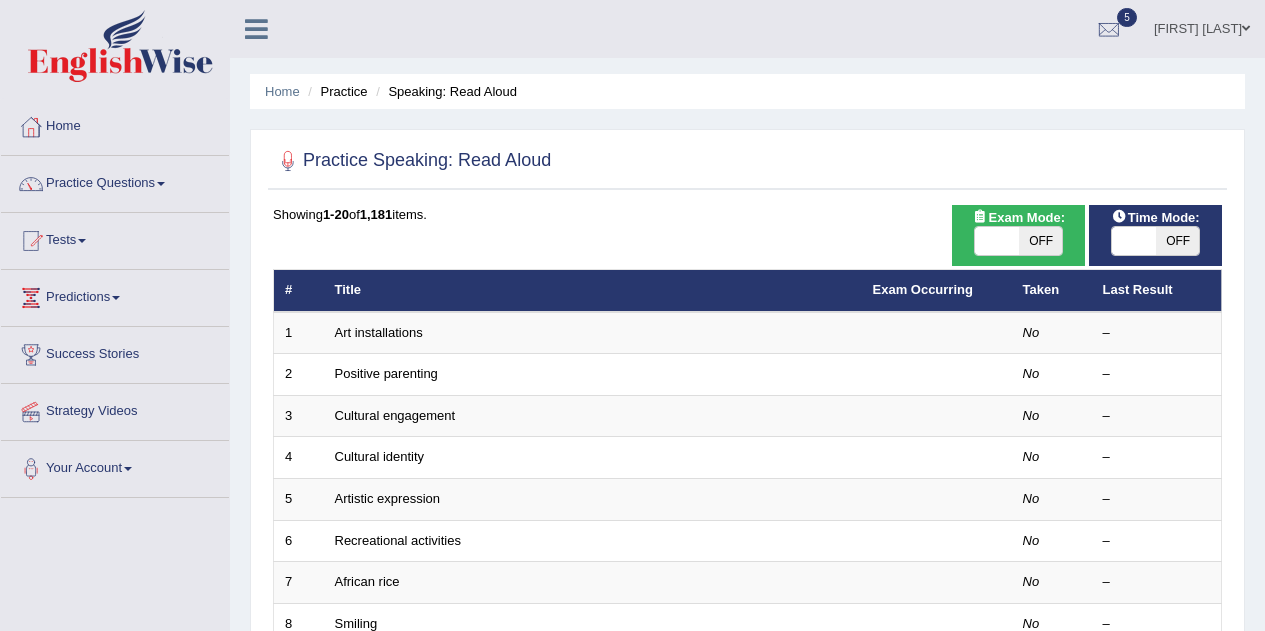 scroll, scrollTop: 0, scrollLeft: 0, axis: both 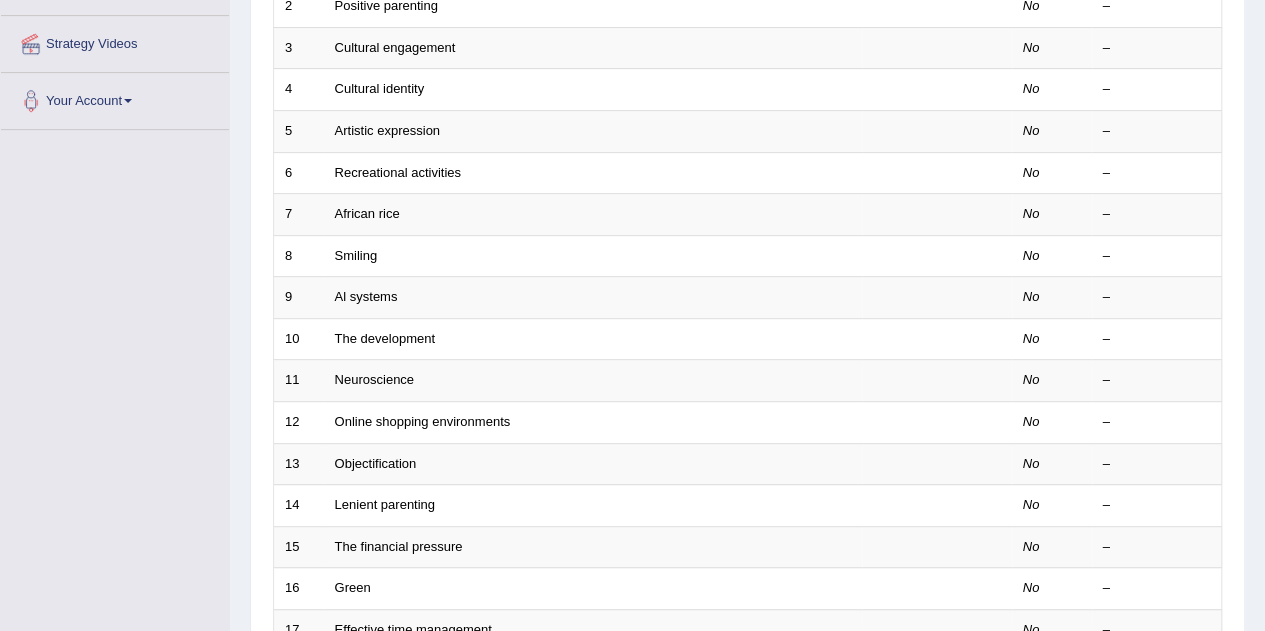 click on "Toggle navigation
Home
Practice Questions   Speaking Practice Read Aloud
Repeat Sentence
Describe Image
Re-tell Lecture
Answer Short Question
Summarize Group Discussion
Respond To A Situation
Writing Practice  Summarize Written Text
Write Essay
Reading Practice  Reading & Writing: Fill In The Blanks
Choose Multiple Answers
Re-order Paragraphs
Fill In The Blanks
Choose Single Answer
Listening Practice  Summarize Spoken Text
Highlight Incorrect Words
Highlight Correct Summary
Select Missing Word
Choose Single Answer
Choose Multiple Answers
Fill In The Blanks
Write From Dictation
Pronunciation
Tests  Take Practice Sectional Test
Take Mock Test" at bounding box center [632, 289] 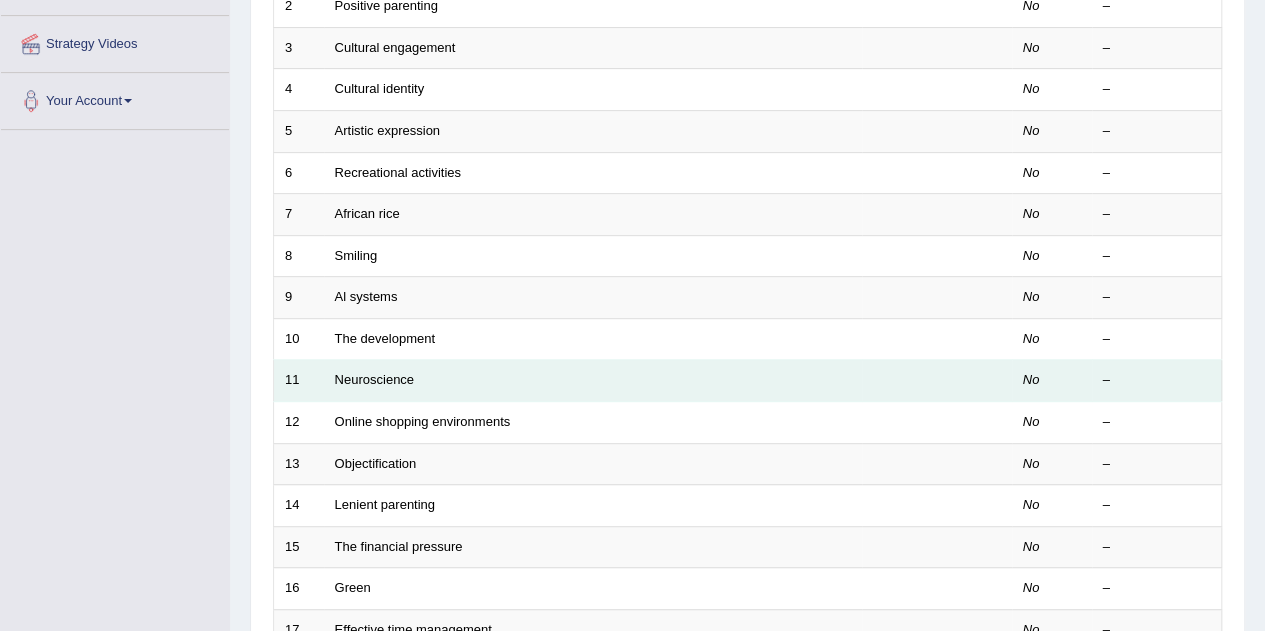 click on "Neuroscience" at bounding box center [593, 381] 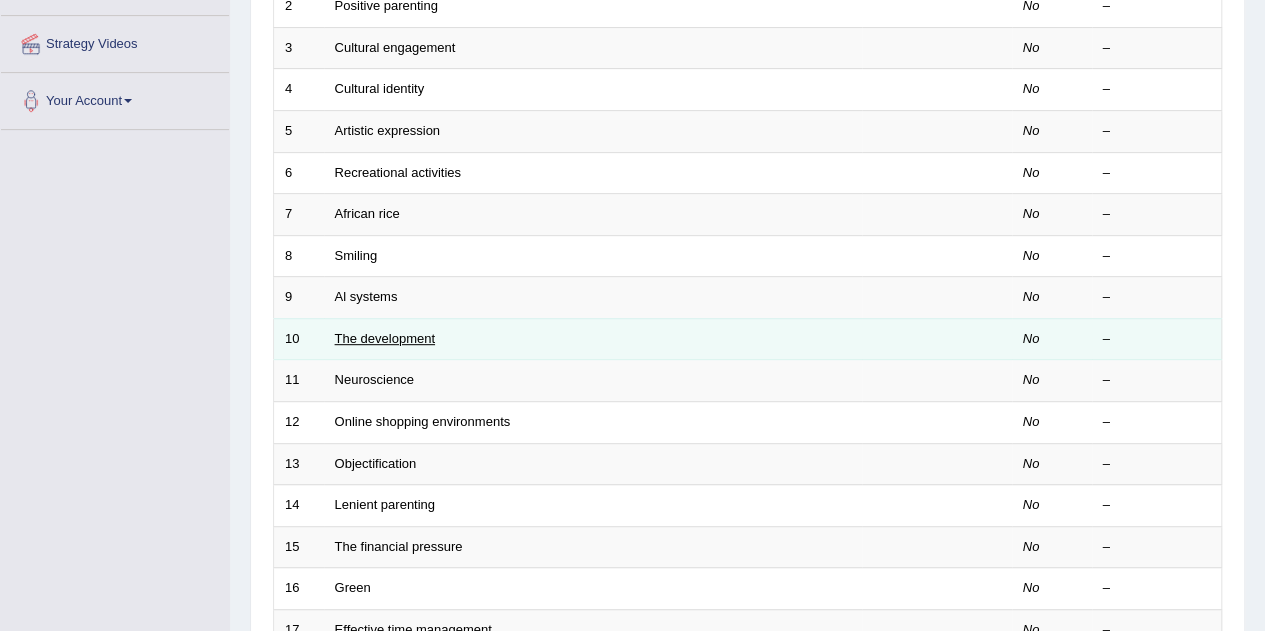 click on "The development" at bounding box center (385, 338) 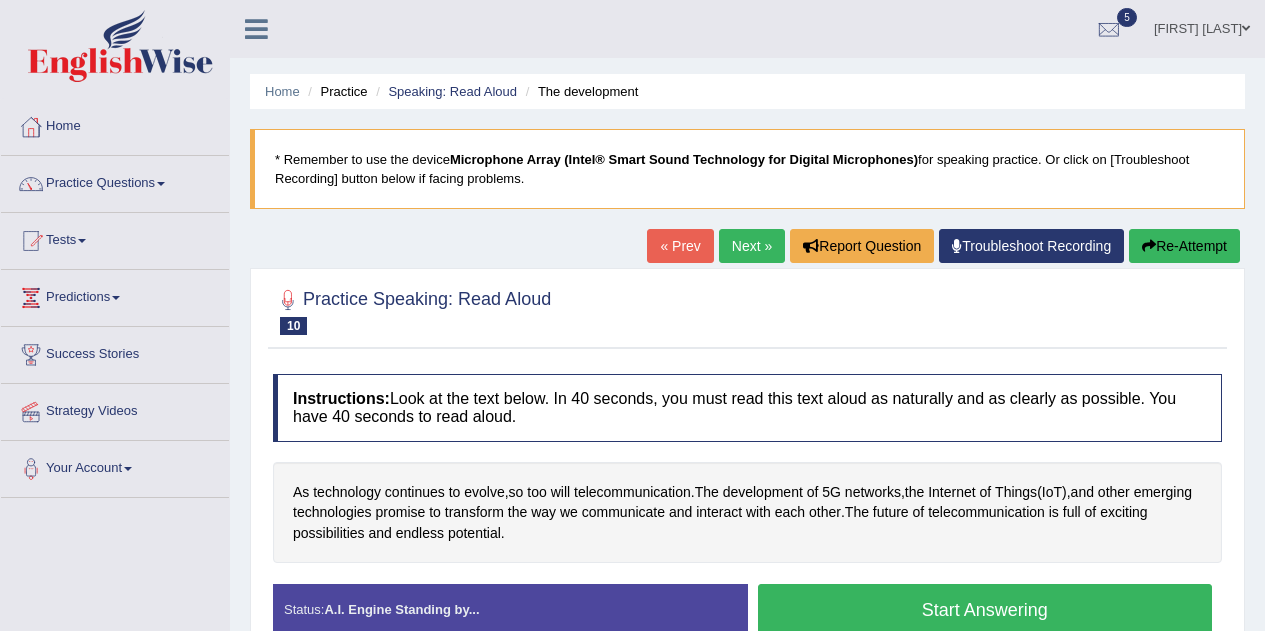 scroll, scrollTop: 0, scrollLeft: 0, axis: both 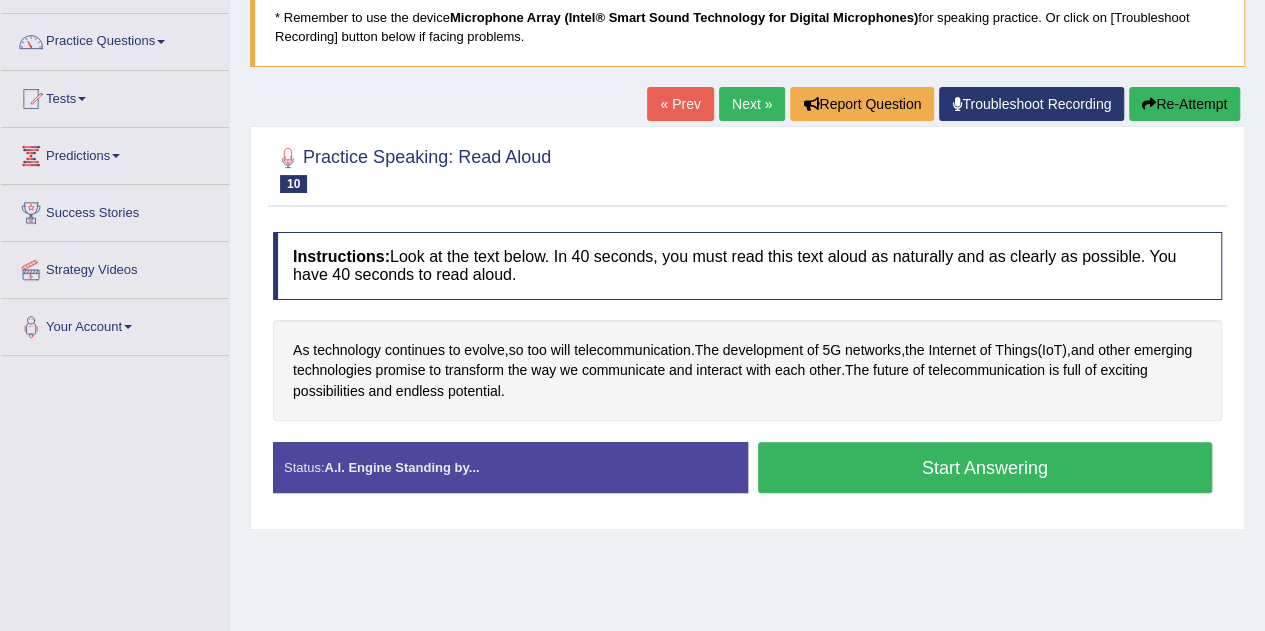click on "Start Answering" at bounding box center [985, 467] 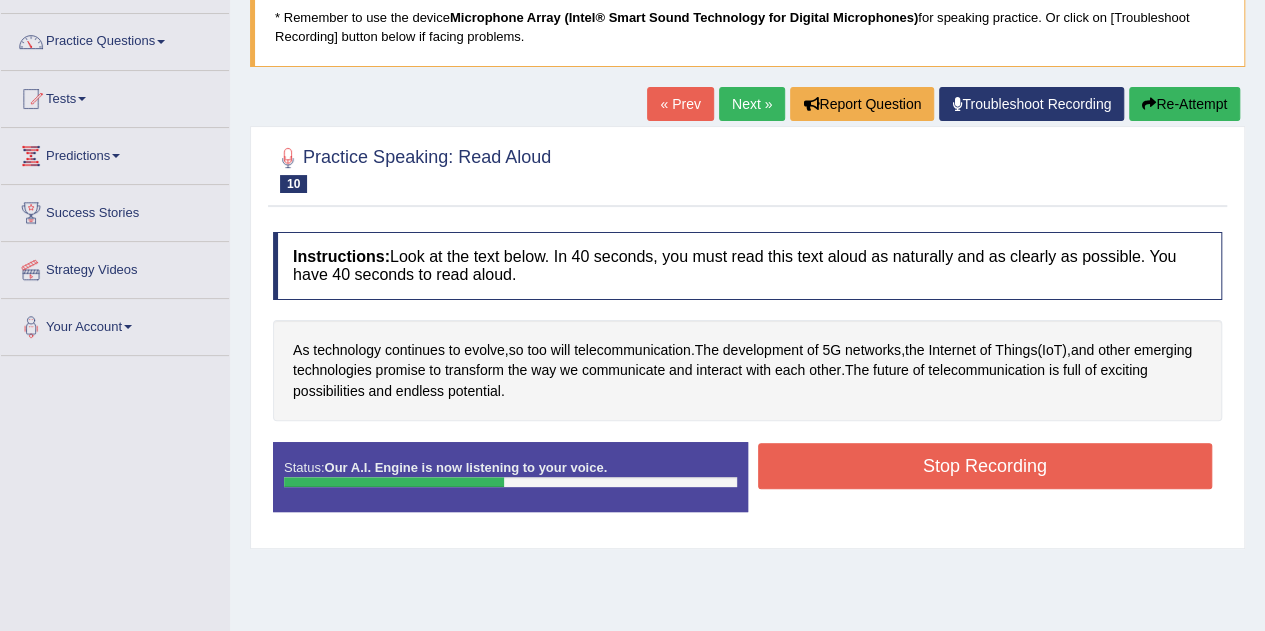 click on "Stop Recording" at bounding box center (985, 466) 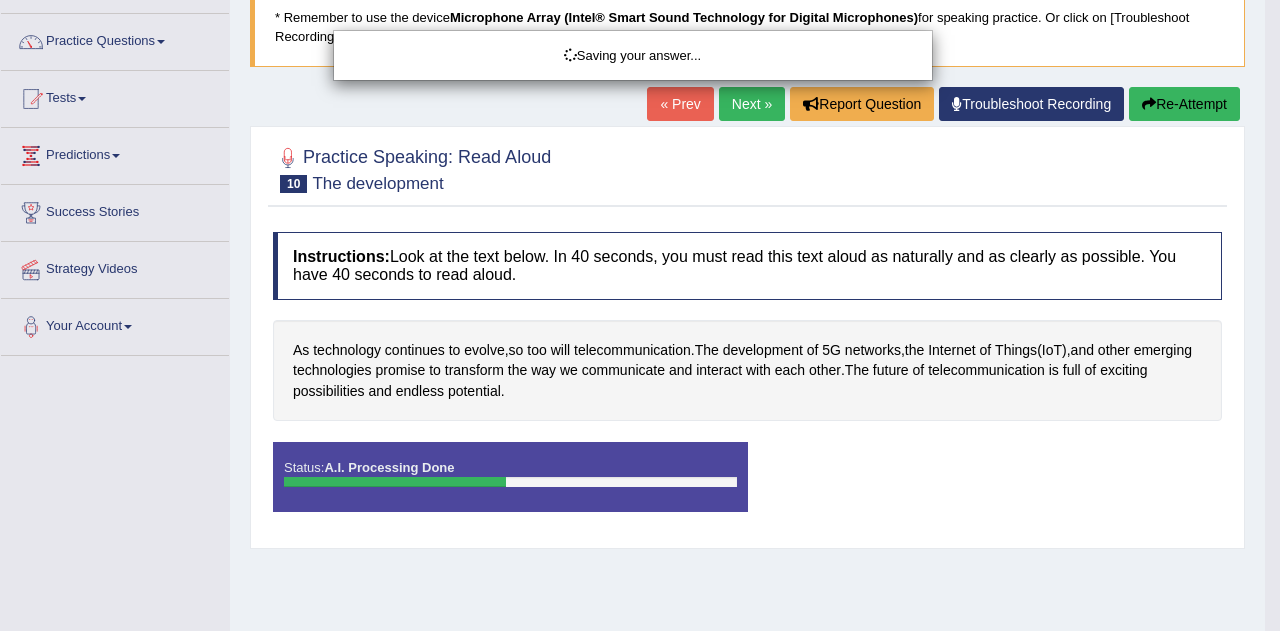 click on "Saving your answer..." at bounding box center (640, 315) 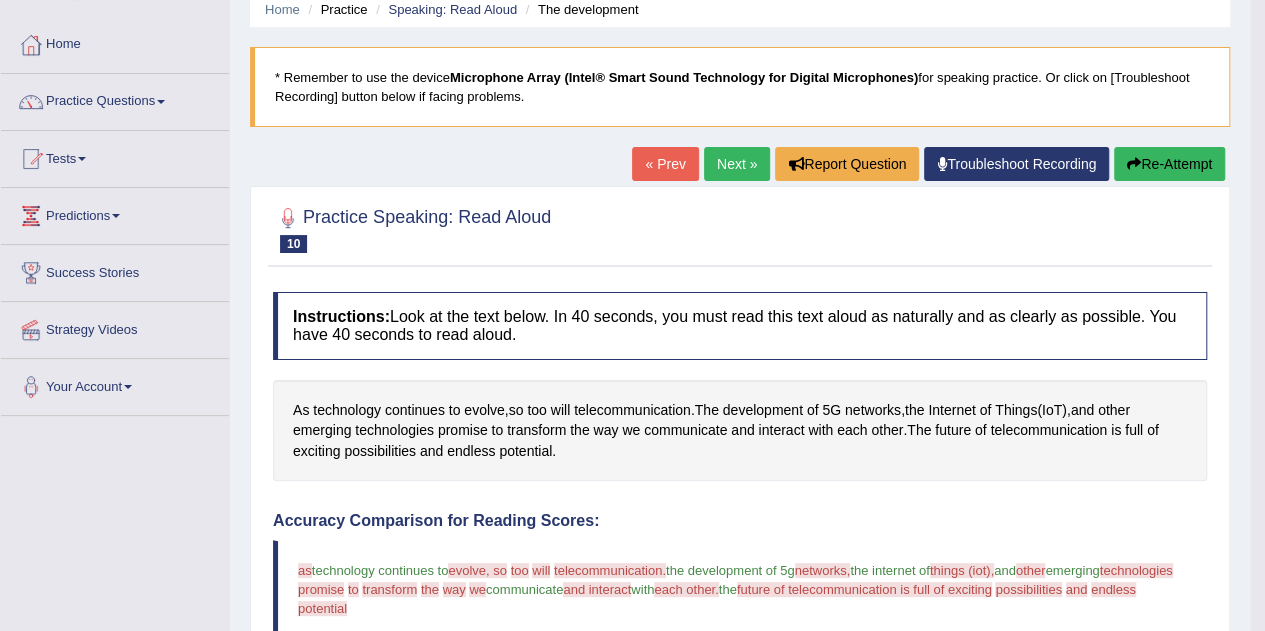 scroll, scrollTop: 81, scrollLeft: 0, axis: vertical 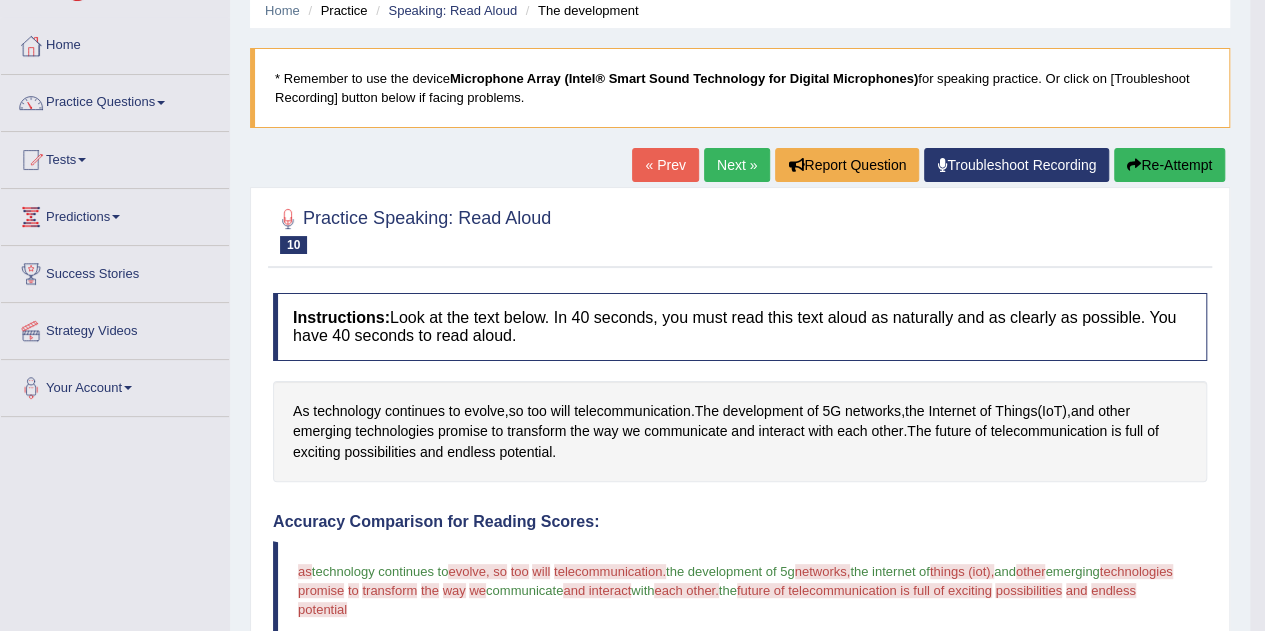 click at bounding box center [116, 217] 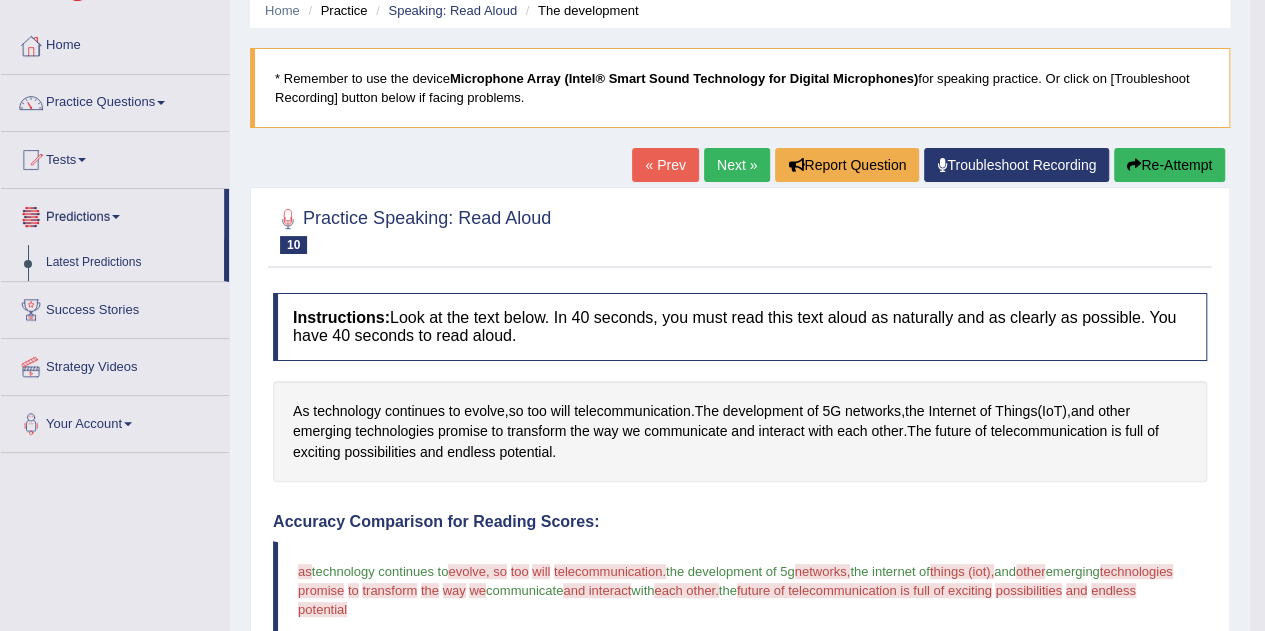 click on "Practice Questions" at bounding box center (115, 100) 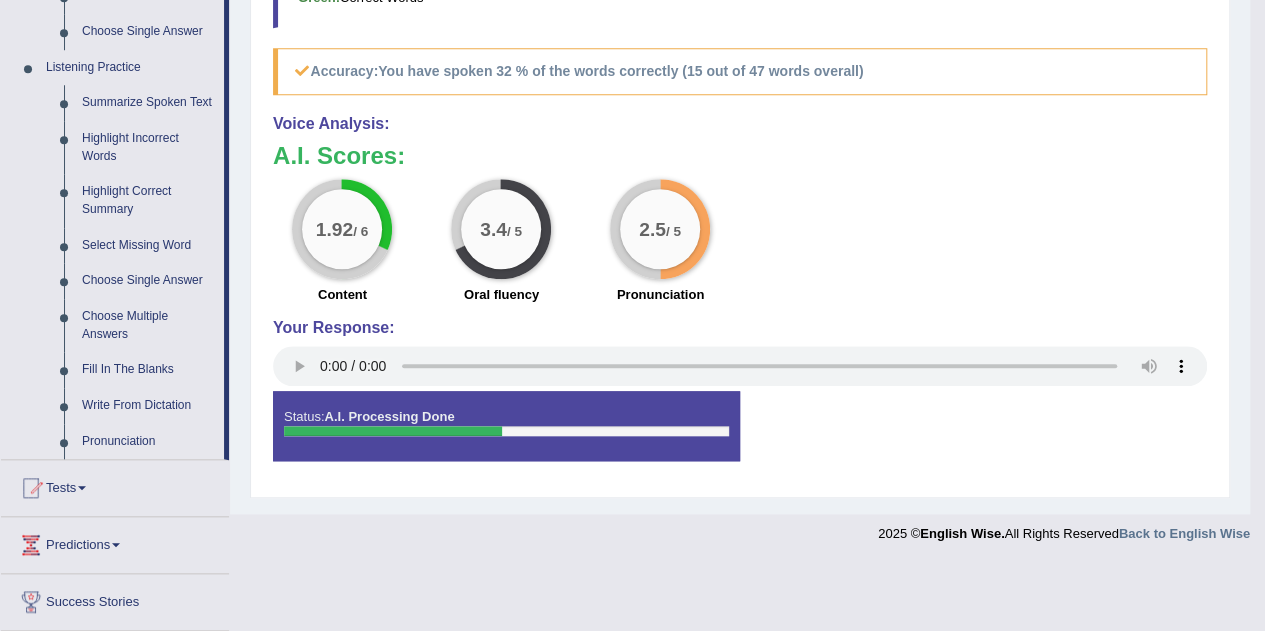 scroll, scrollTop: 932, scrollLeft: 0, axis: vertical 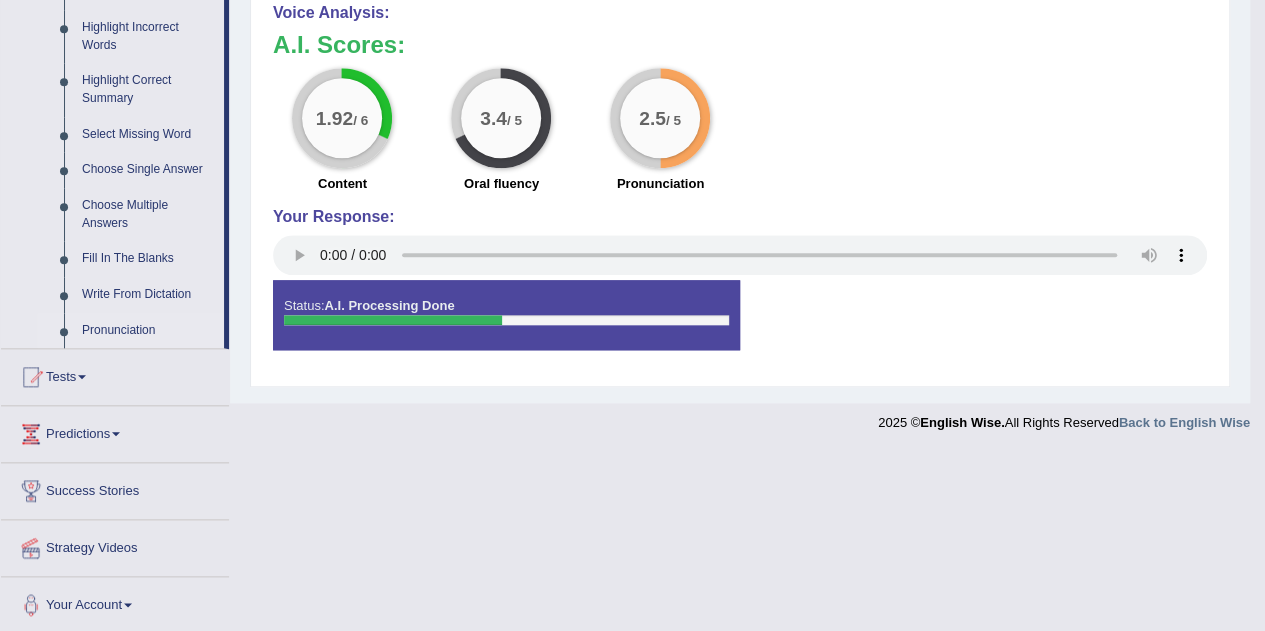 click on "Pronunciation" at bounding box center [148, 331] 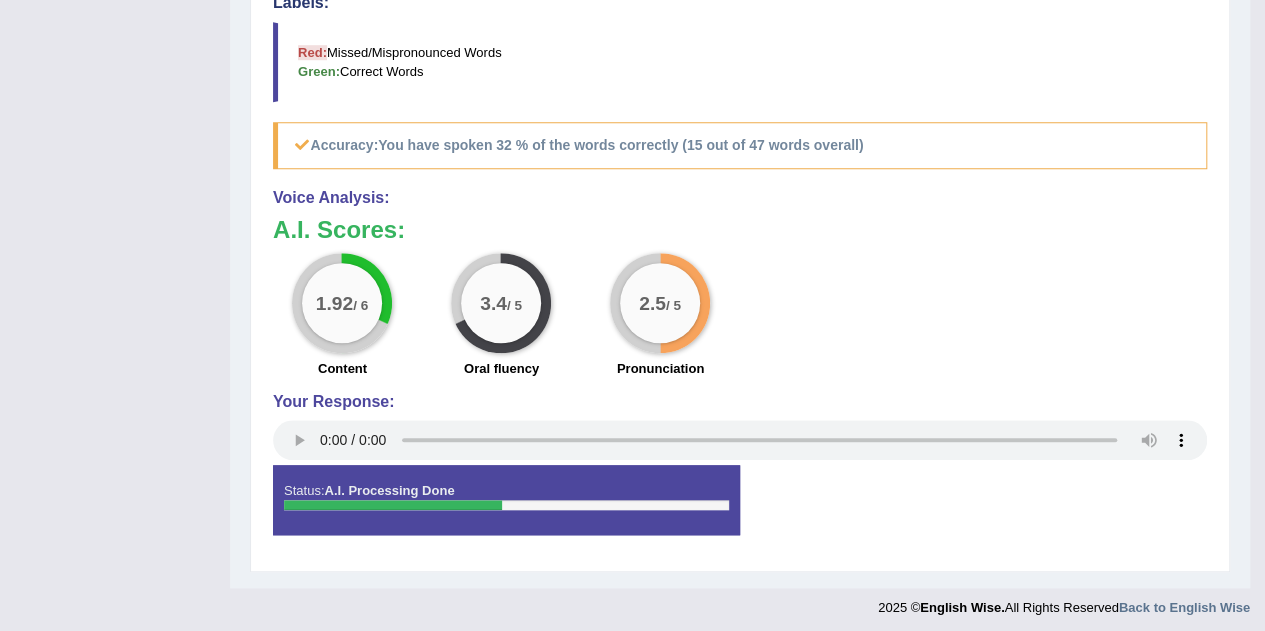 scroll, scrollTop: 296, scrollLeft: 0, axis: vertical 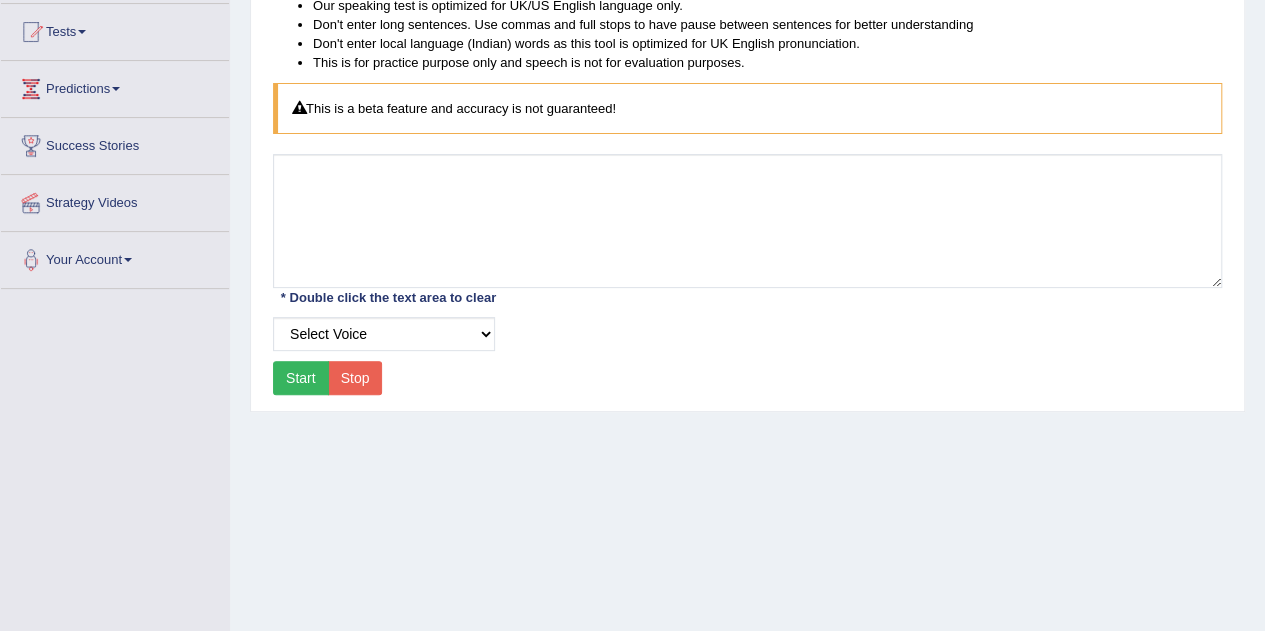 click on "Start" at bounding box center (301, 378) 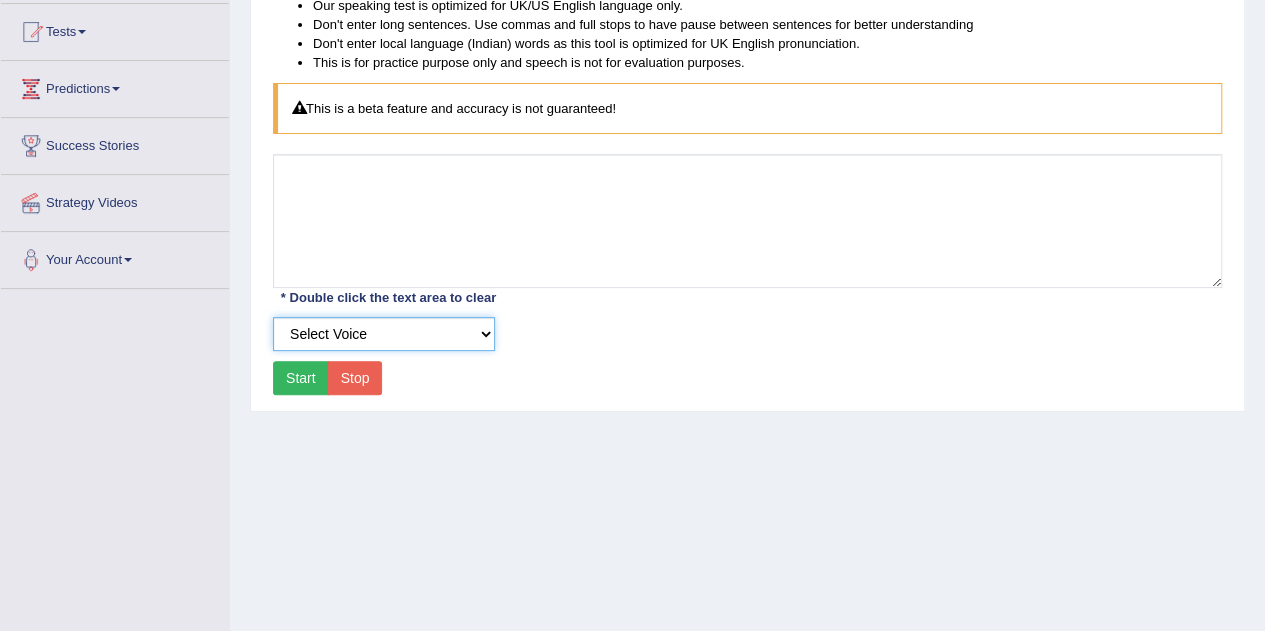 click on "Select Voice  UK English Female  UK English Male" at bounding box center [384, 334] 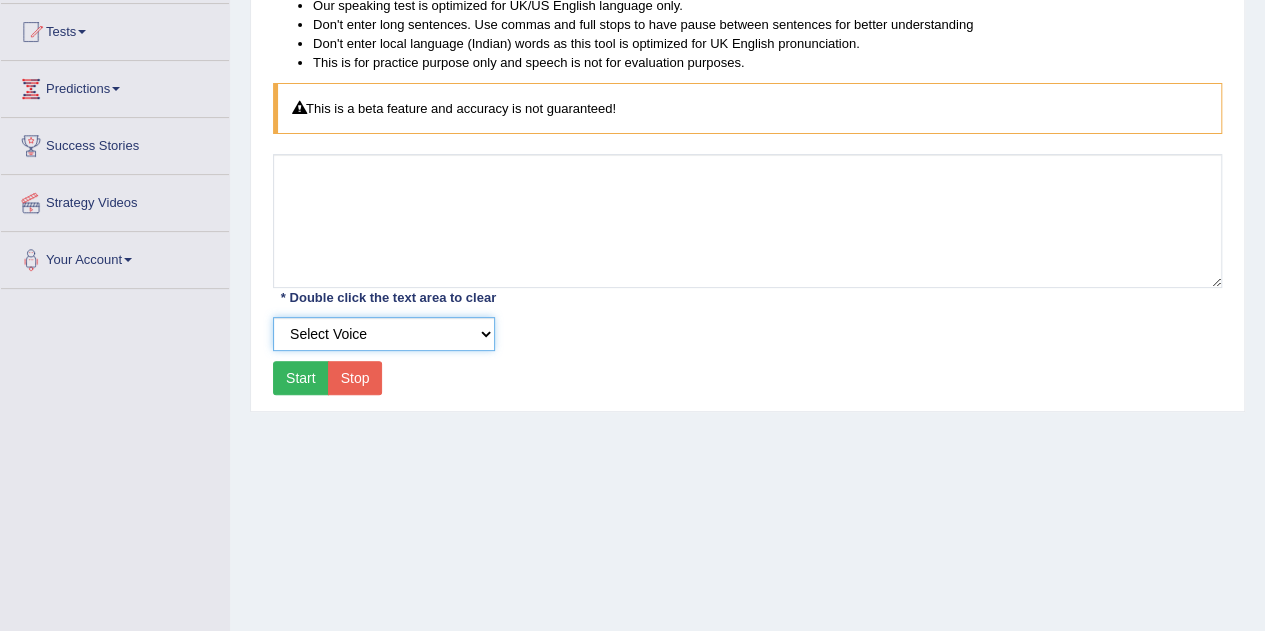 select on "8" 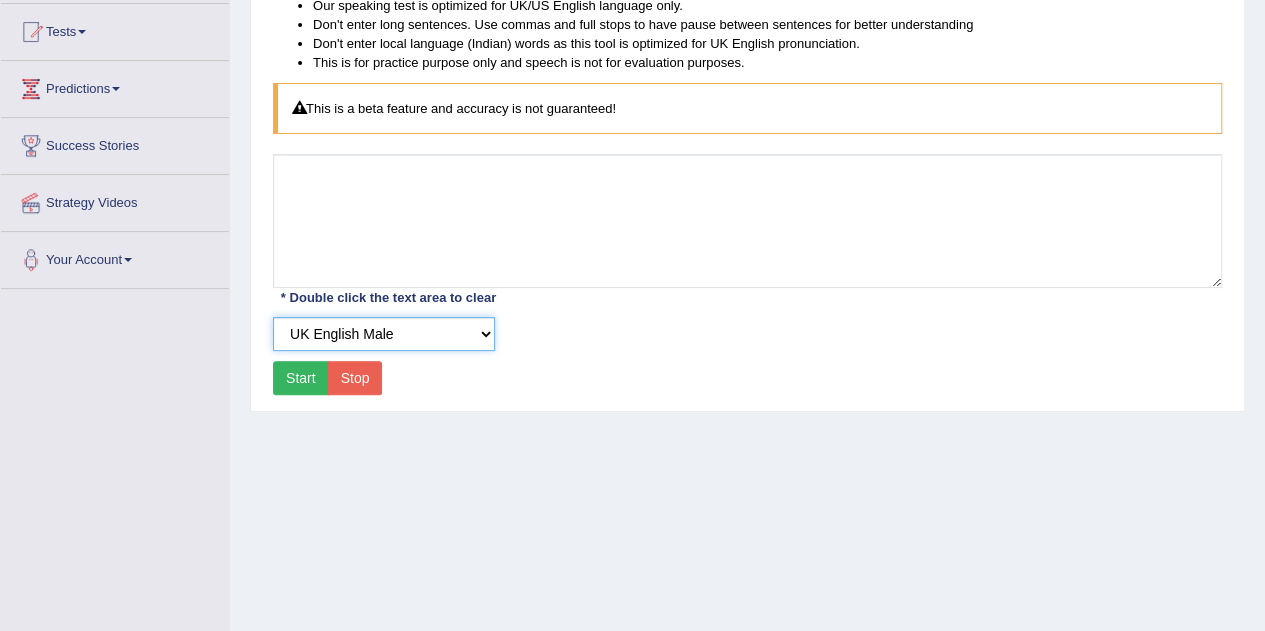 click on "Select Voice  UK English Female  UK English Male" at bounding box center [384, 334] 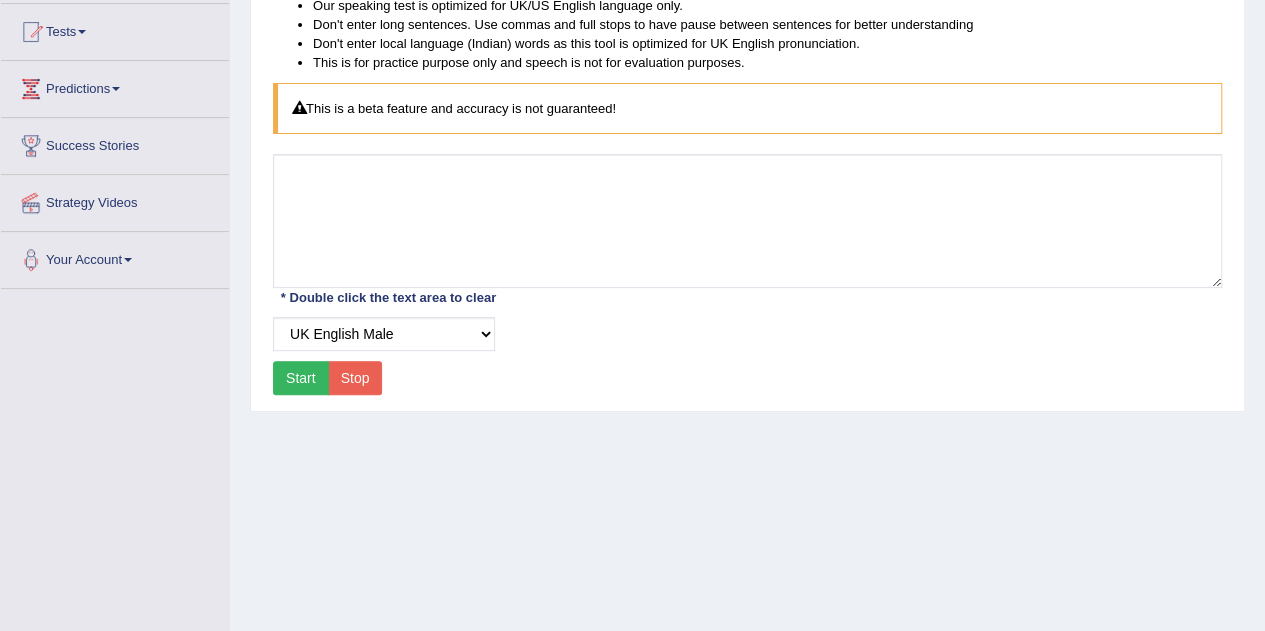 click on "Start" at bounding box center [301, 378] 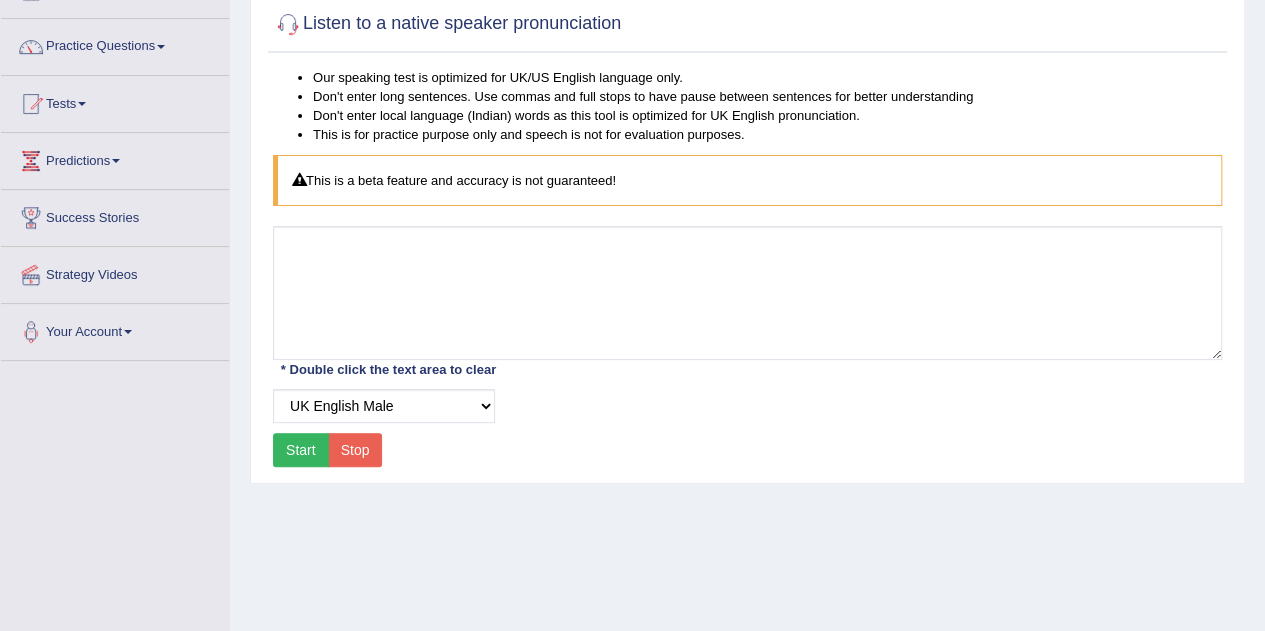 scroll, scrollTop: 129, scrollLeft: 0, axis: vertical 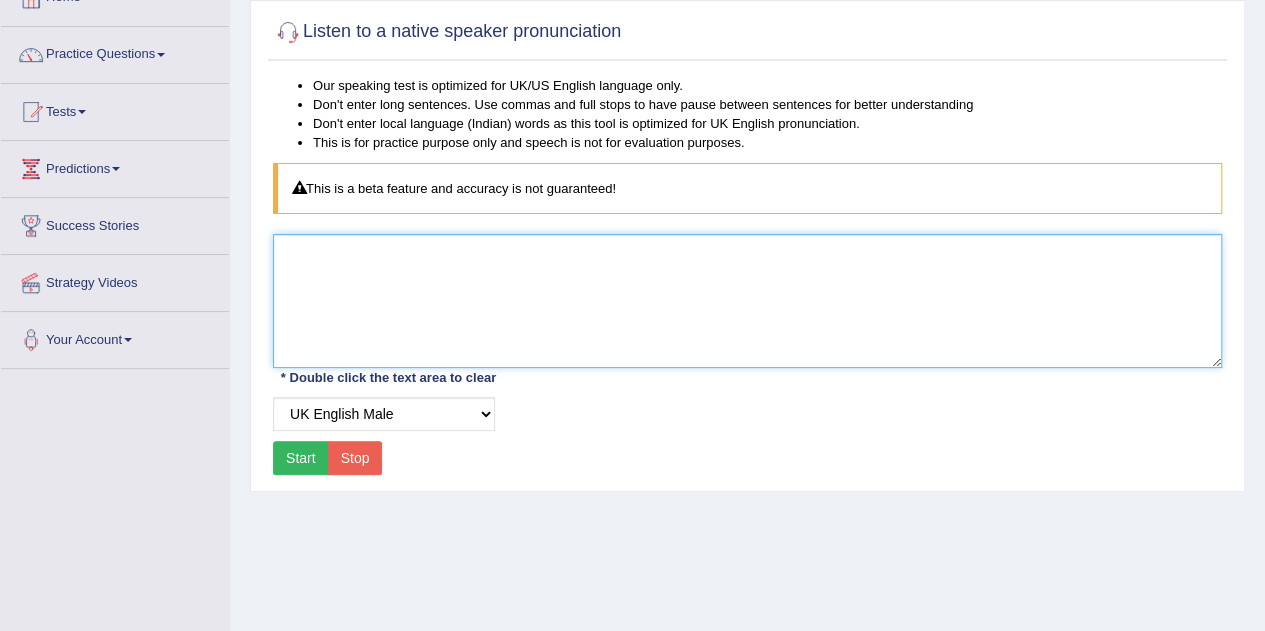 click at bounding box center [747, 301] 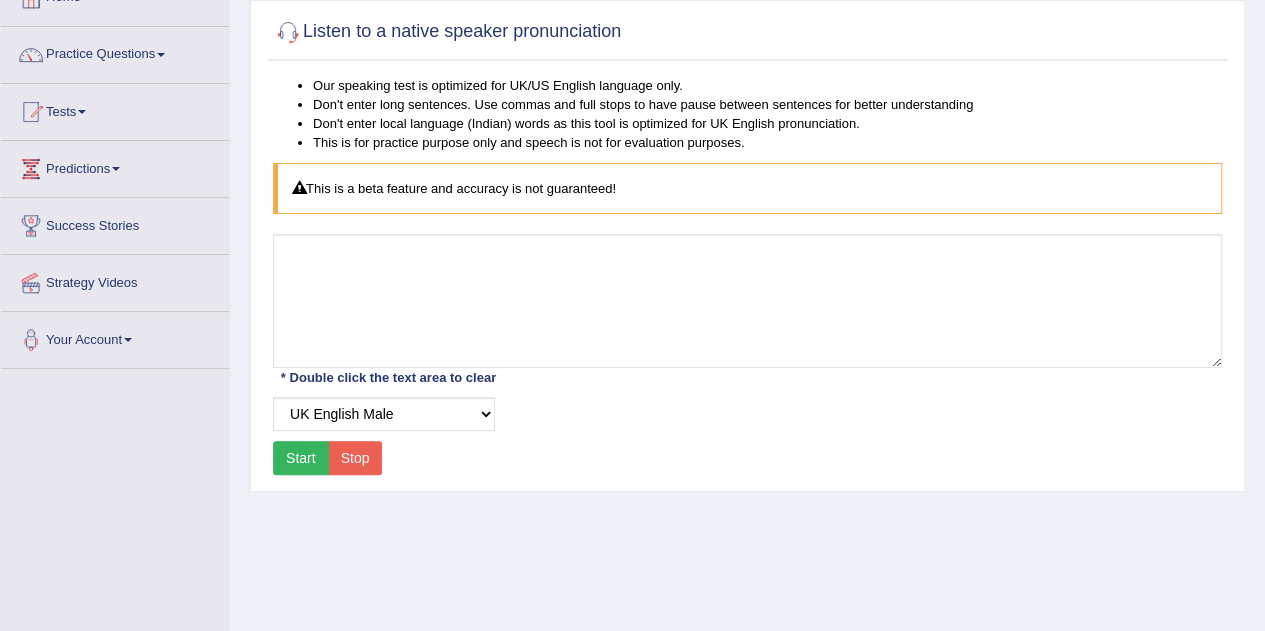 click on "Start" at bounding box center (301, 458) 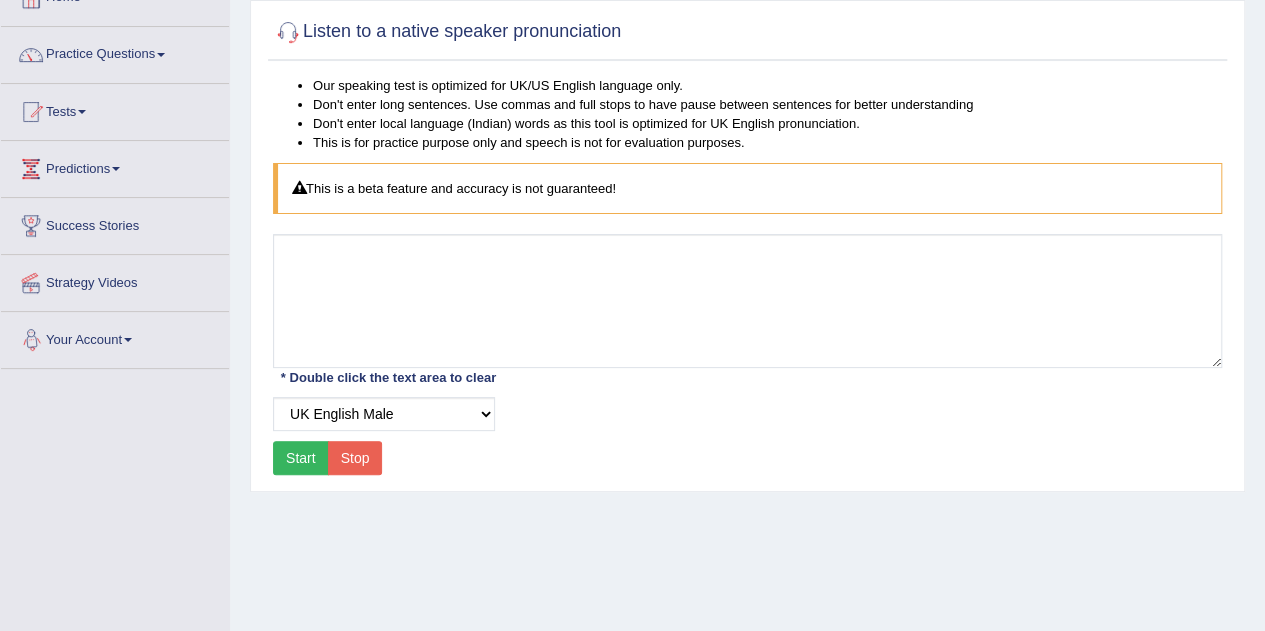 click at bounding box center [128, 340] 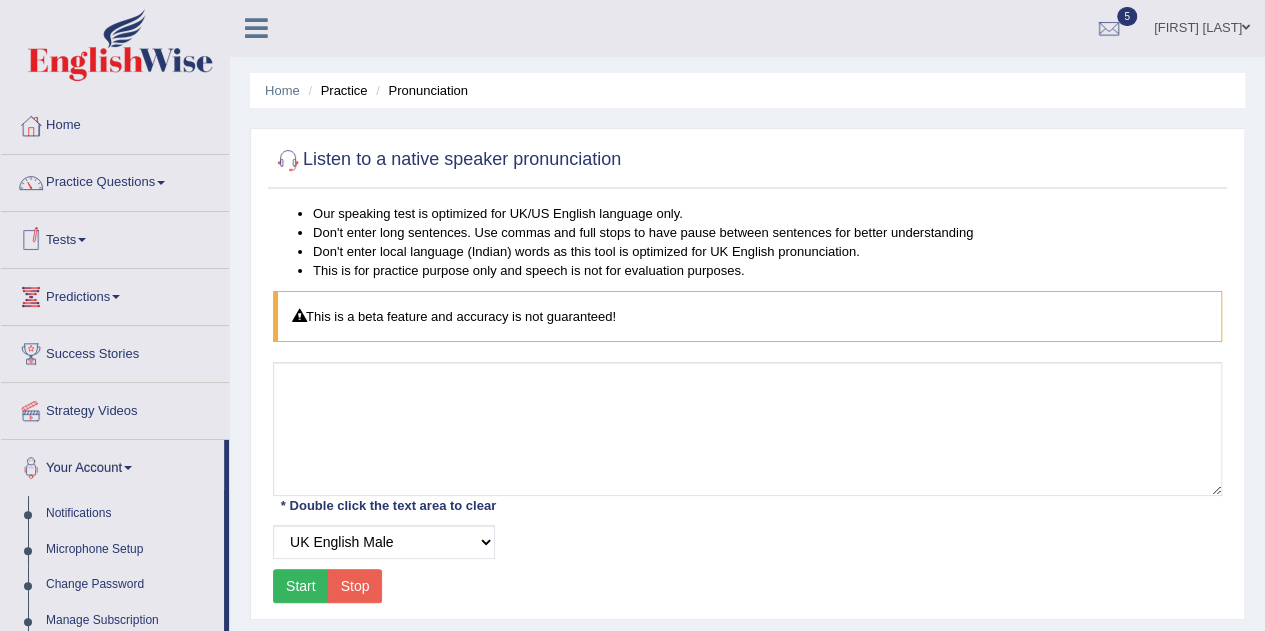 scroll, scrollTop: 4, scrollLeft: 0, axis: vertical 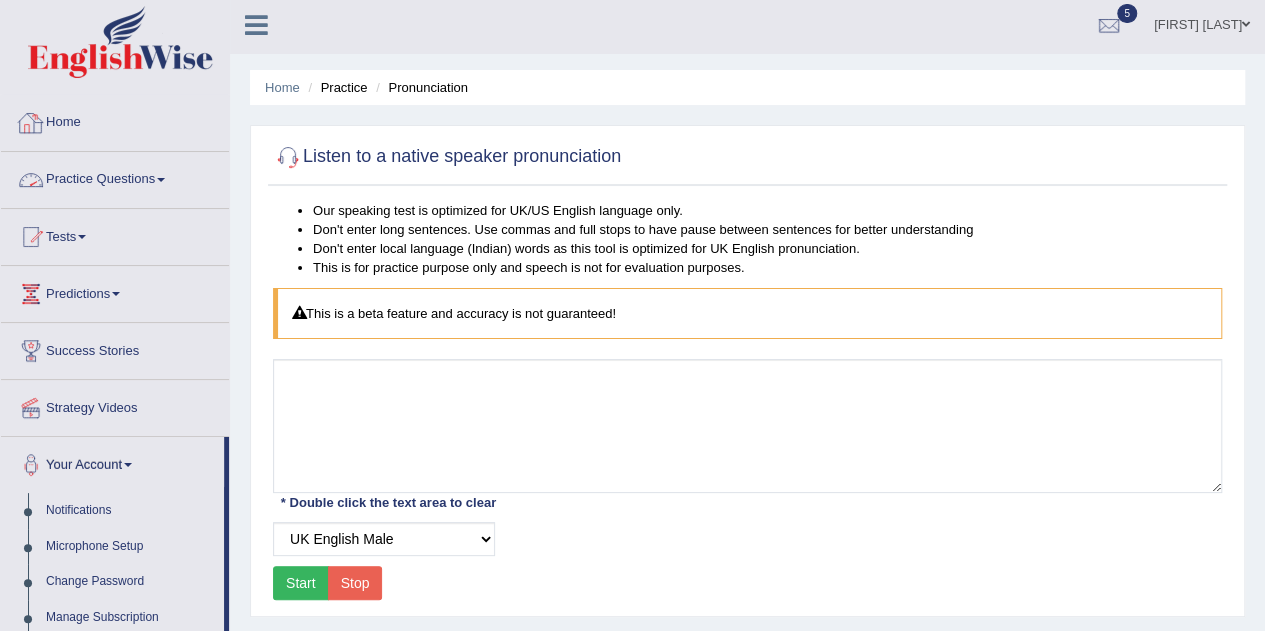 click on "Practice Questions" at bounding box center [115, 177] 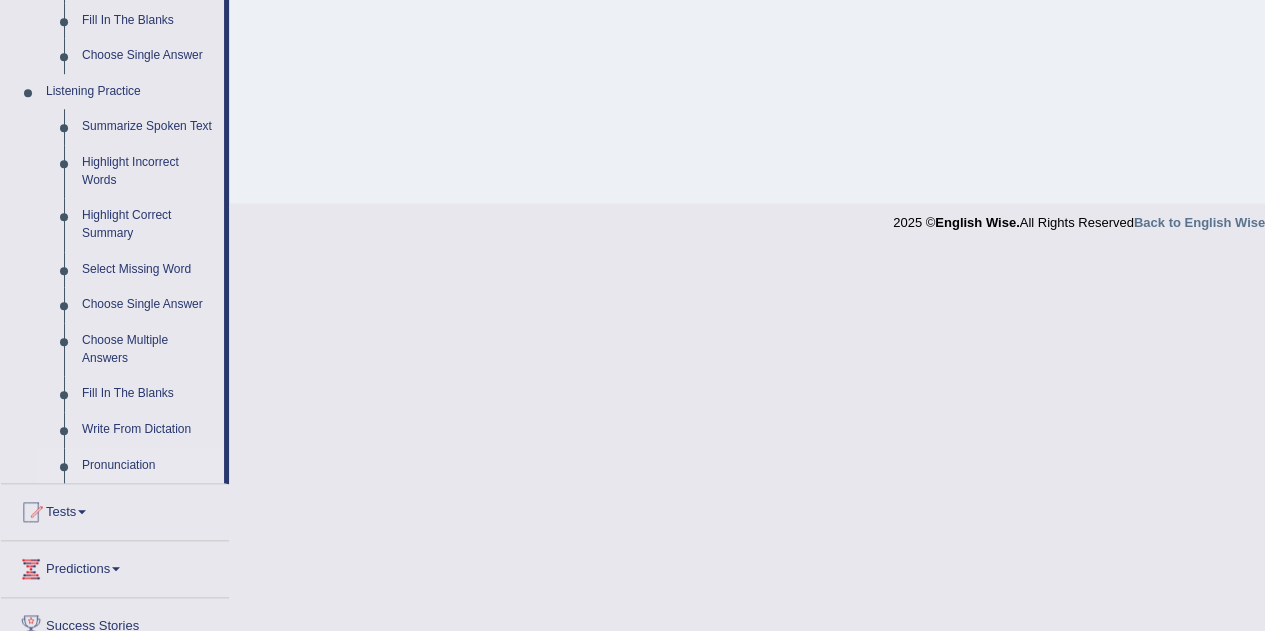scroll, scrollTop: 800, scrollLeft: 0, axis: vertical 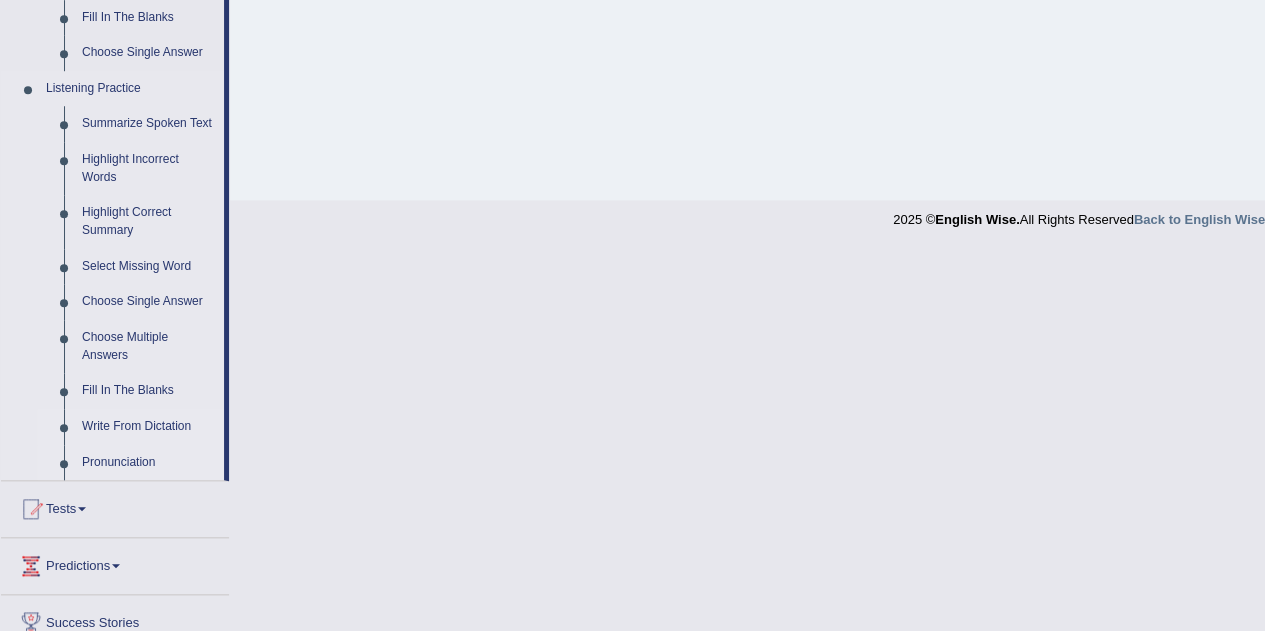 click on "Write From Dictation" at bounding box center [148, 427] 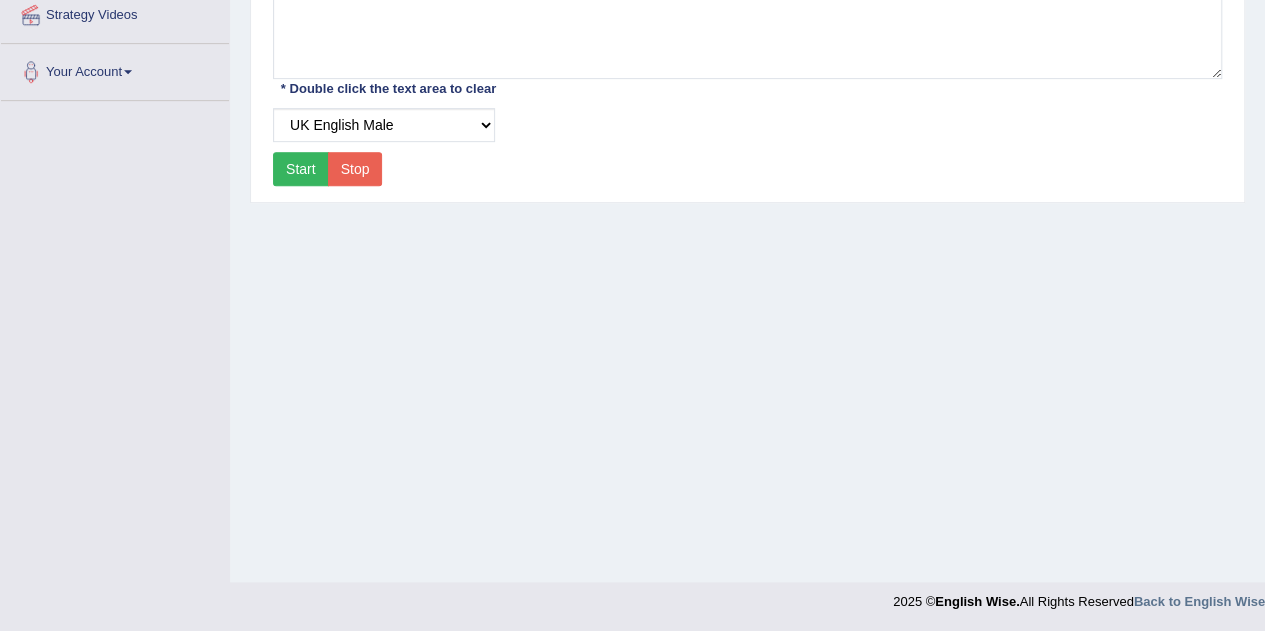 scroll, scrollTop: 383, scrollLeft: 0, axis: vertical 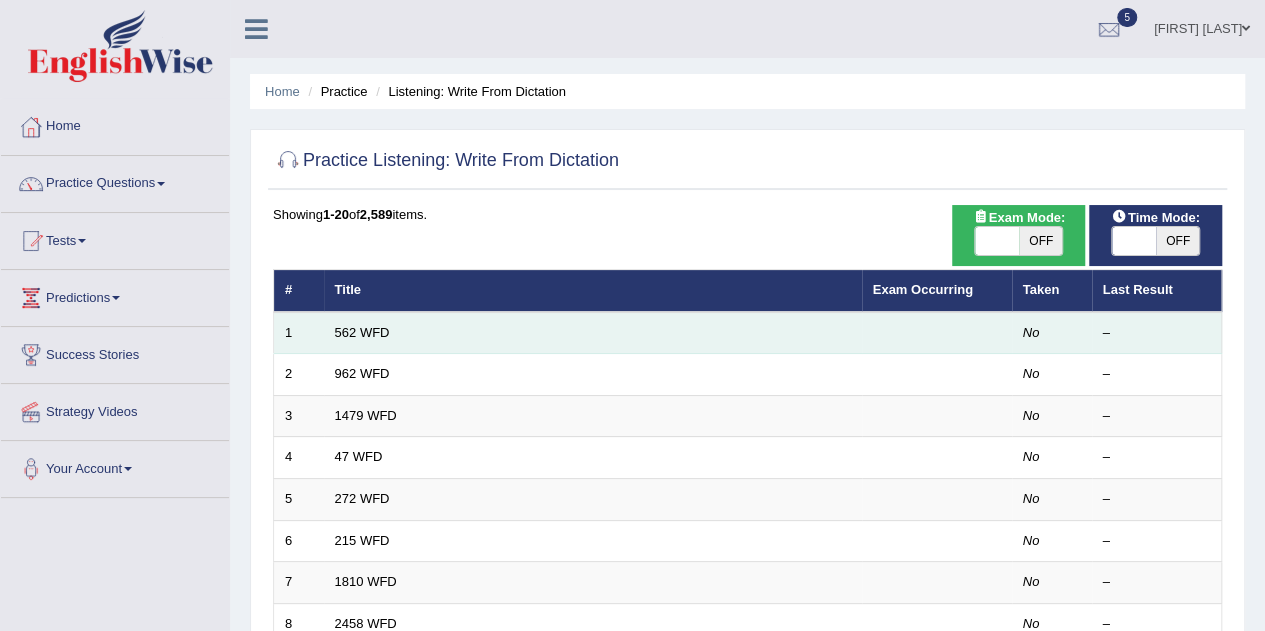 click on "562 WFD" at bounding box center (593, 333) 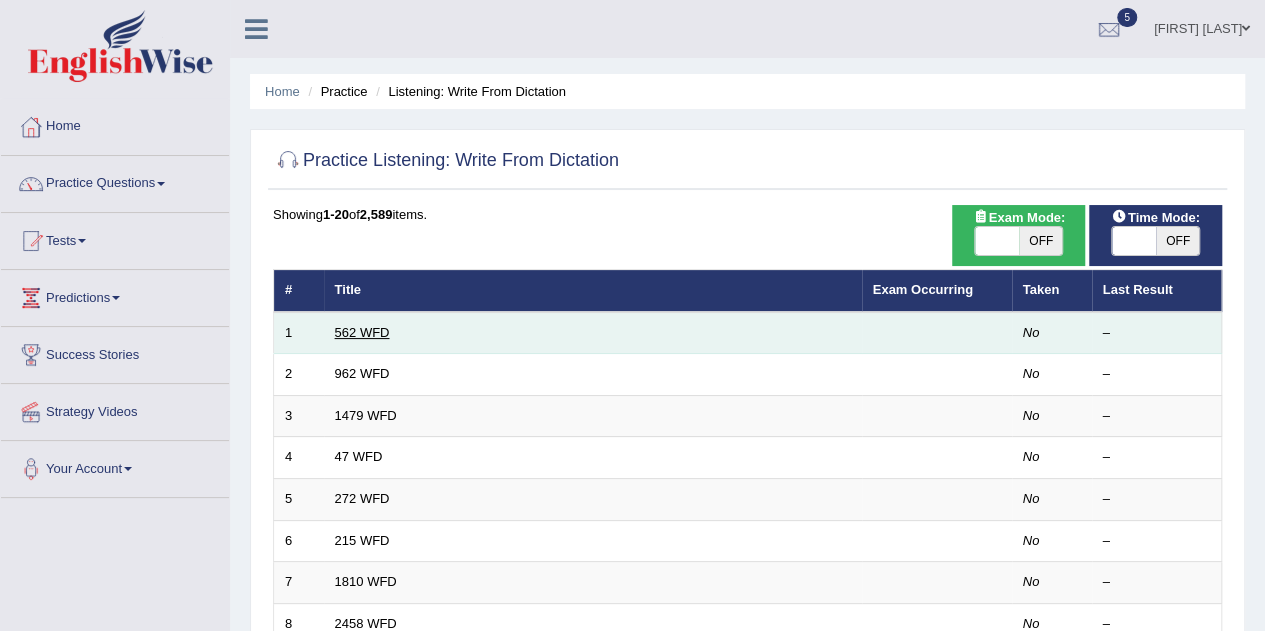 click on "562 WFD" at bounding box center [362, 332] 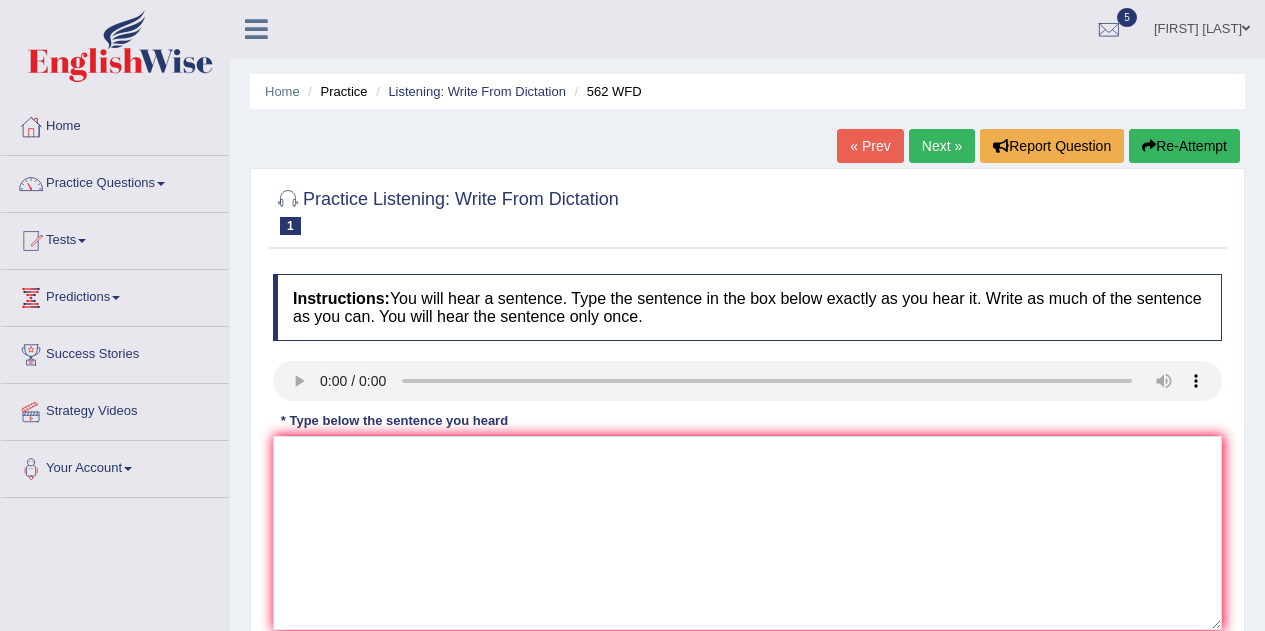 scroll, scrollTop: 0, scrollLeft: 0, axis: both 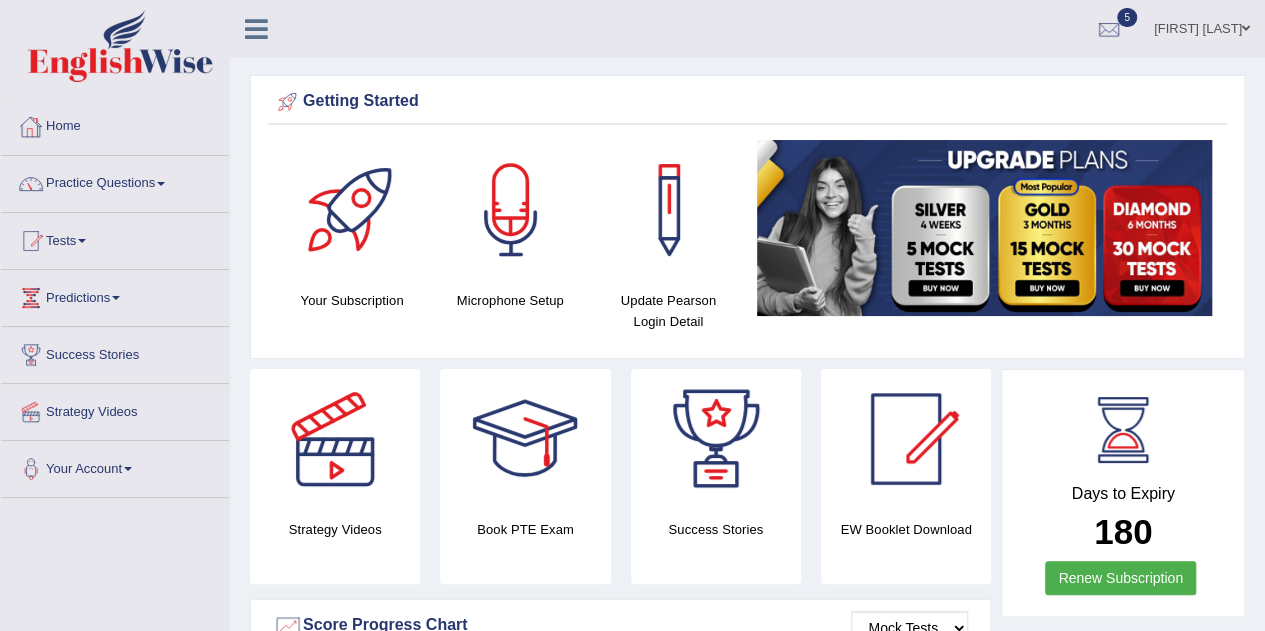 click on "Practice Questions" at bounding box center [115, 181] 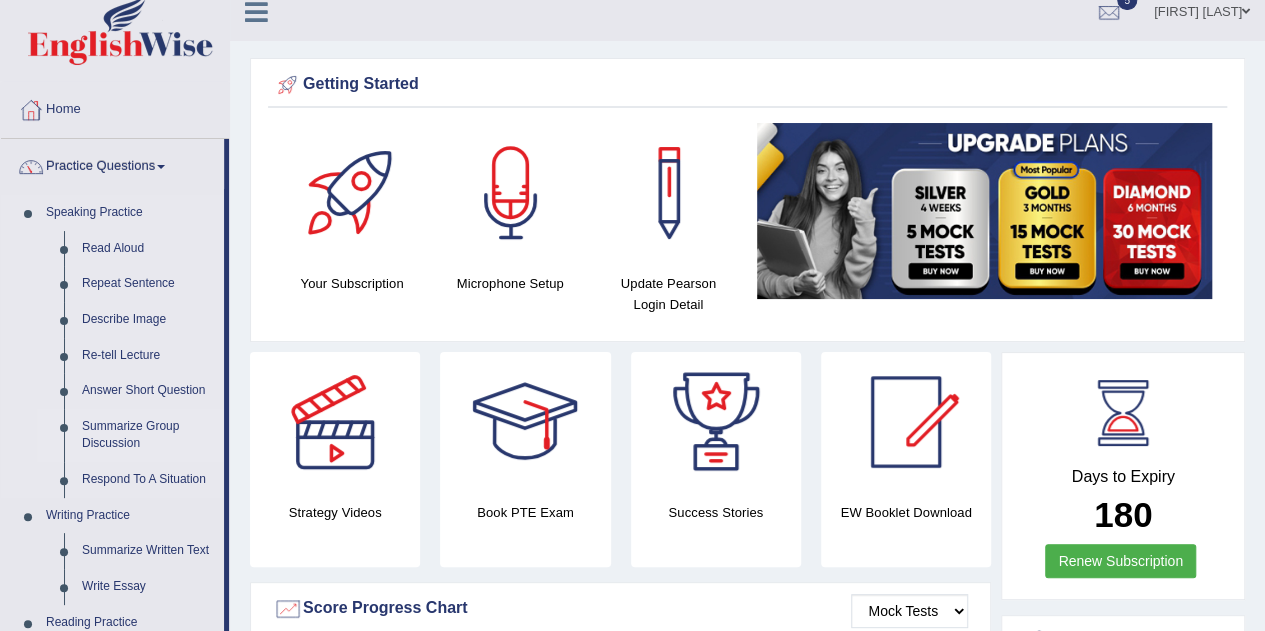 scroll, scrollTop: 0, scrollLeft: 0, axis: both 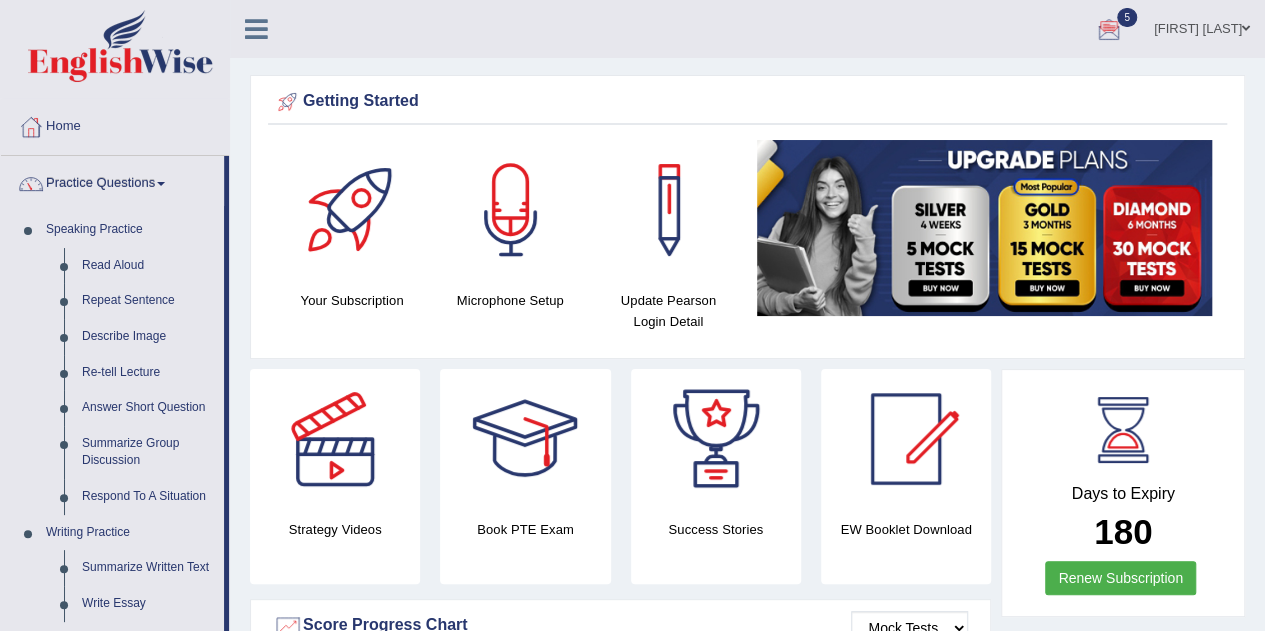 click on "[FIRST] [LAST]" at bounding box center [1202, 26] 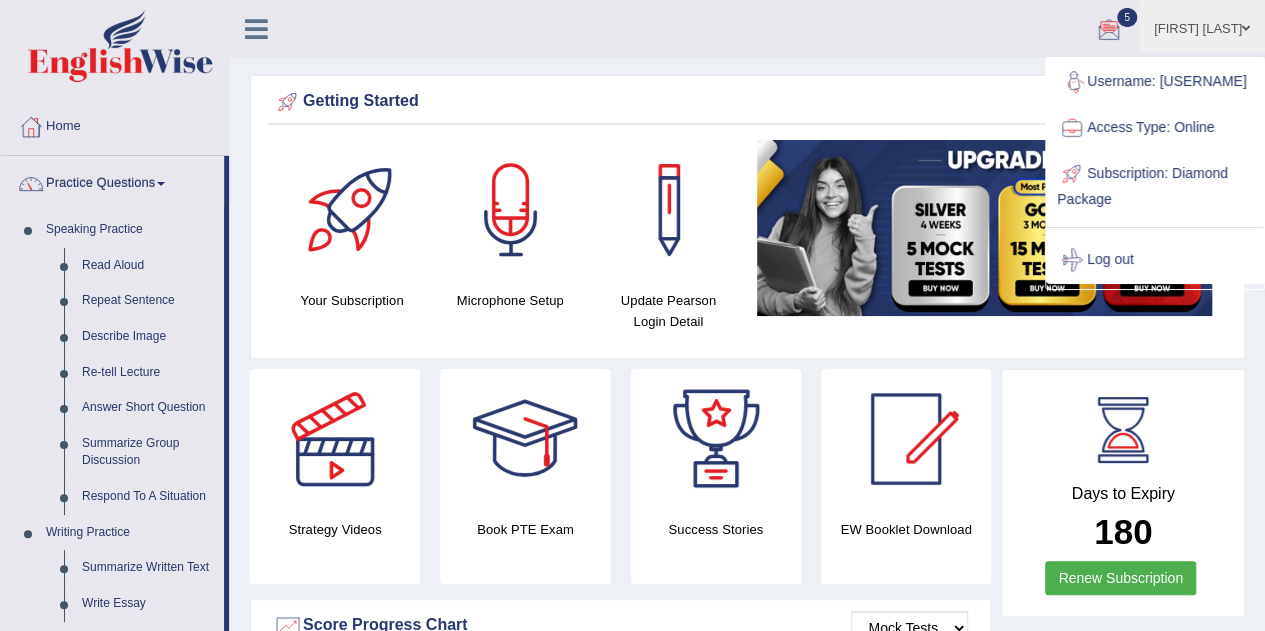 click at bounding box center [1246, 28] 